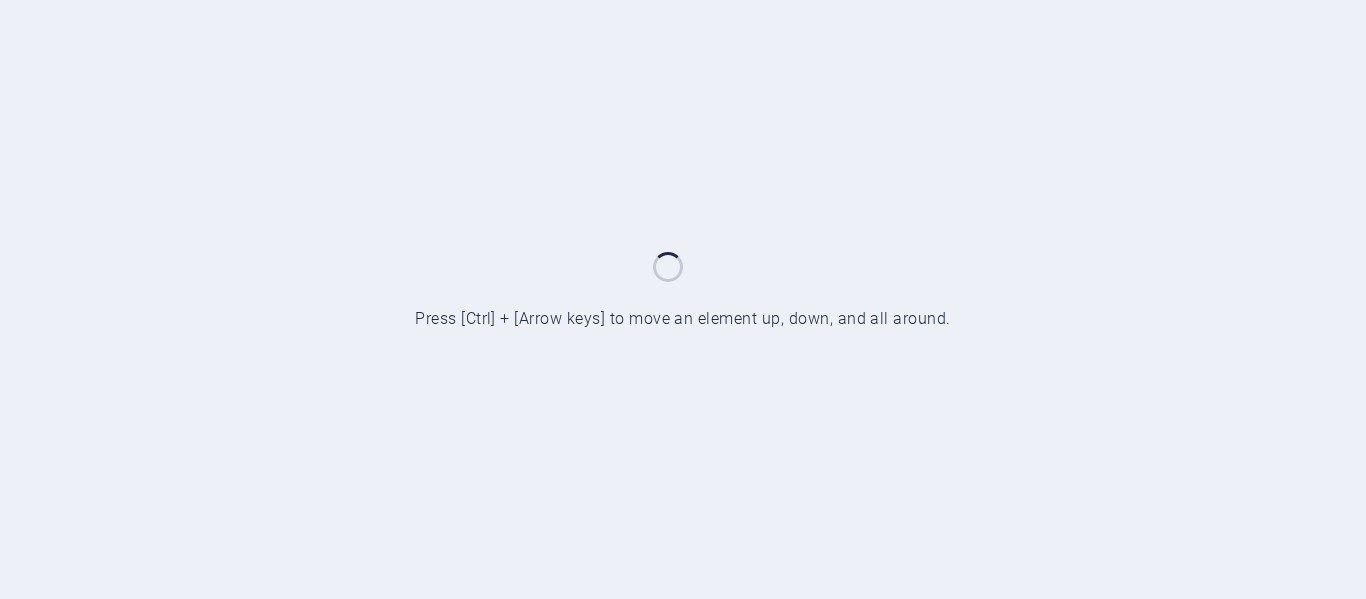 scroll, scrollTop: 0, scrollLeft: 0, axis: both 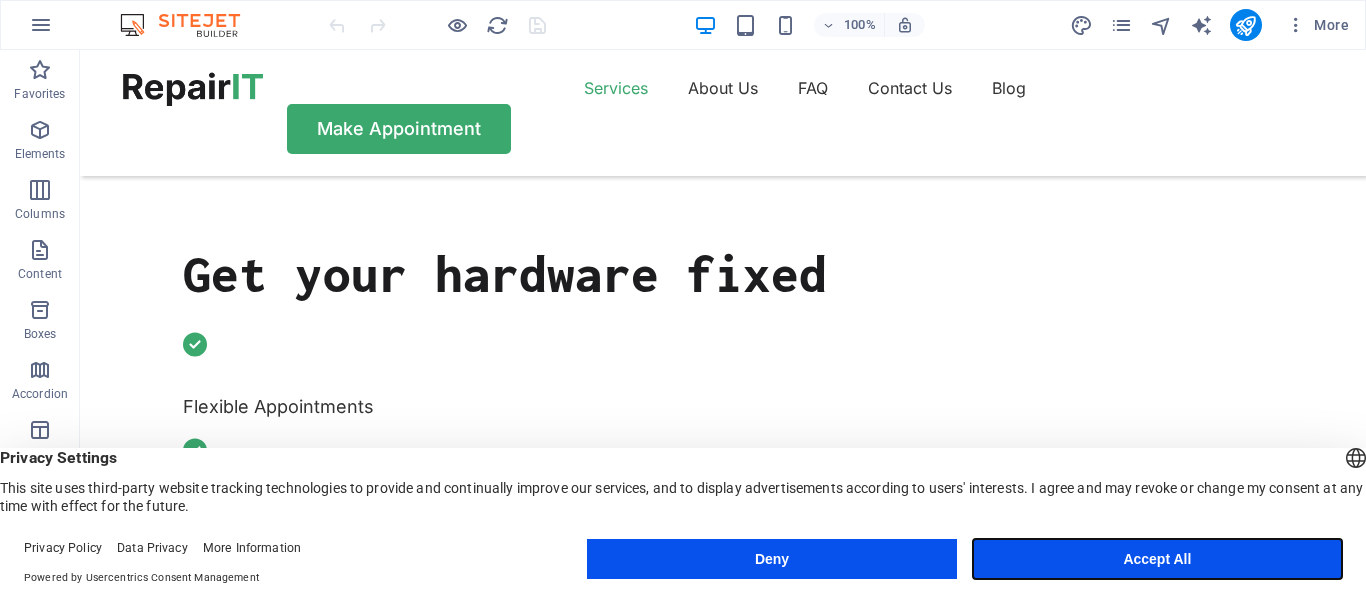 click on "Accept All" at bounding box center [1157, 559] 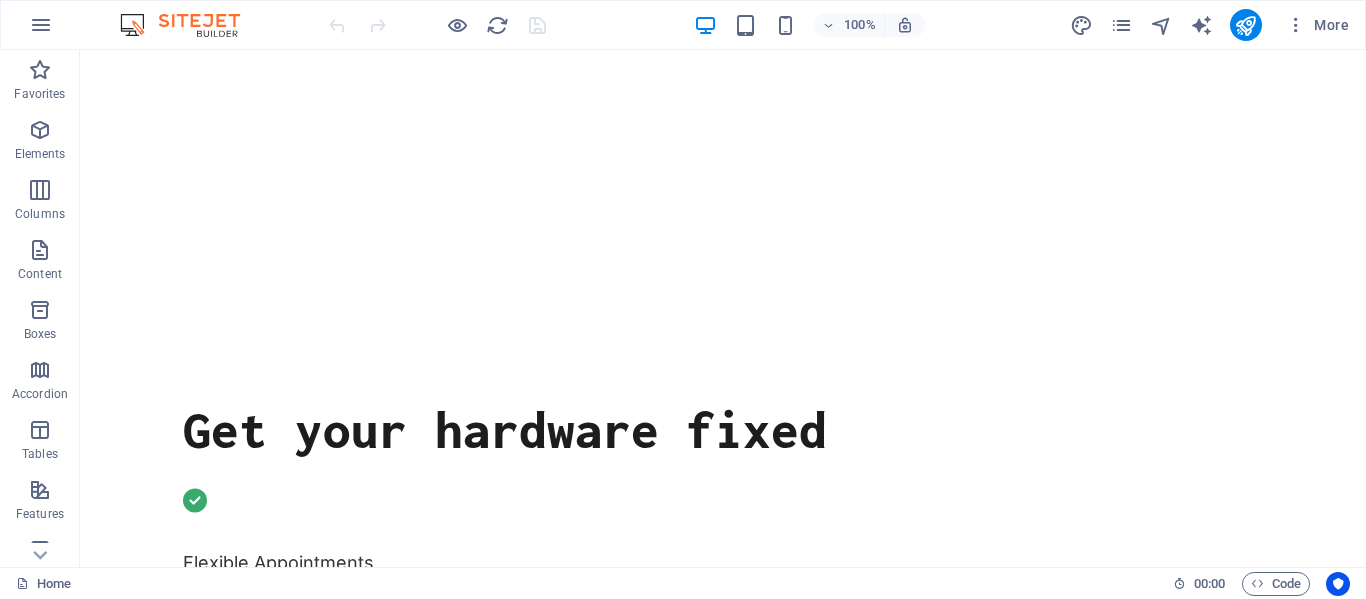 scroll, scrollTop: 0, scrollLeft: 0, axis: both 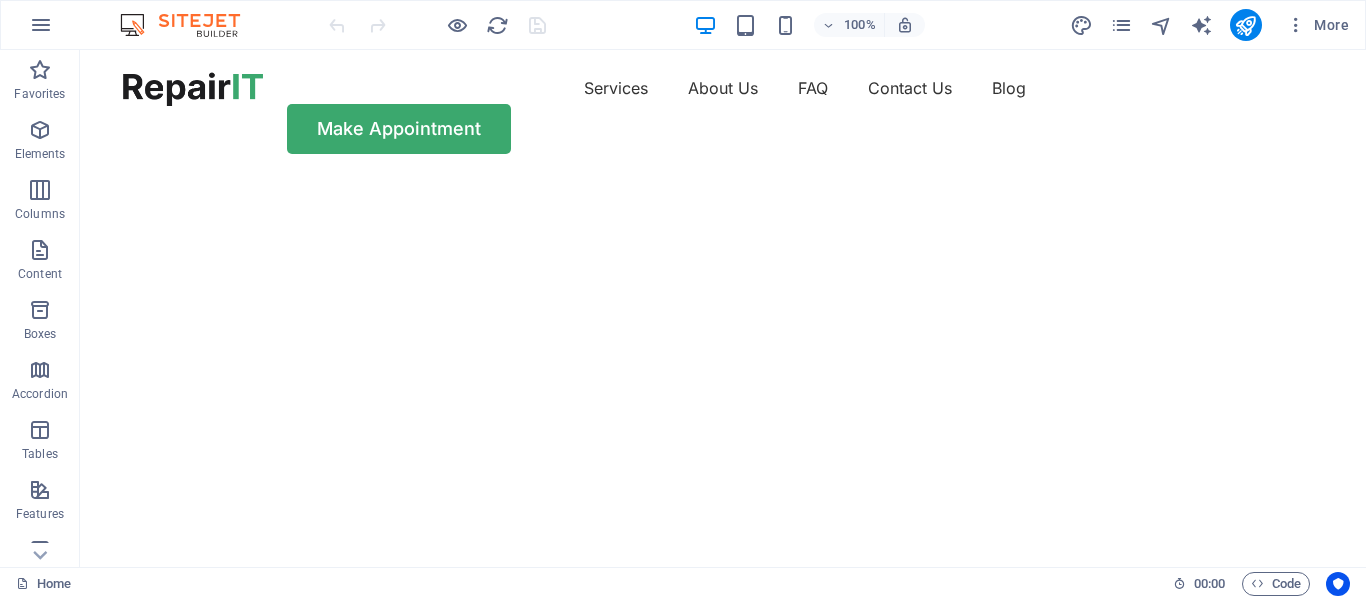 drag, startPoint x: 1361, startPoint y: 117, endPoint x: 1427, endPoint y: 92, distance: 70.5762 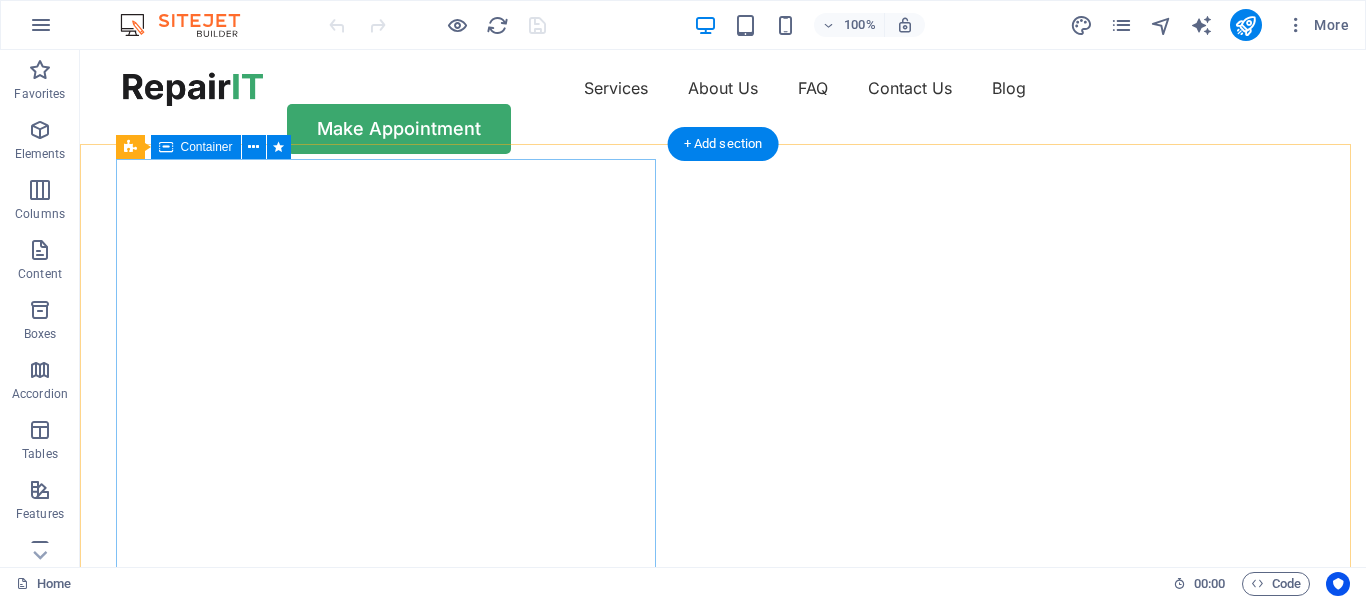 click on "Get your hardware fixed Flexible Appointments Affordable Prices Fast repairs Make Appointment" at bounding box center (723, 959) 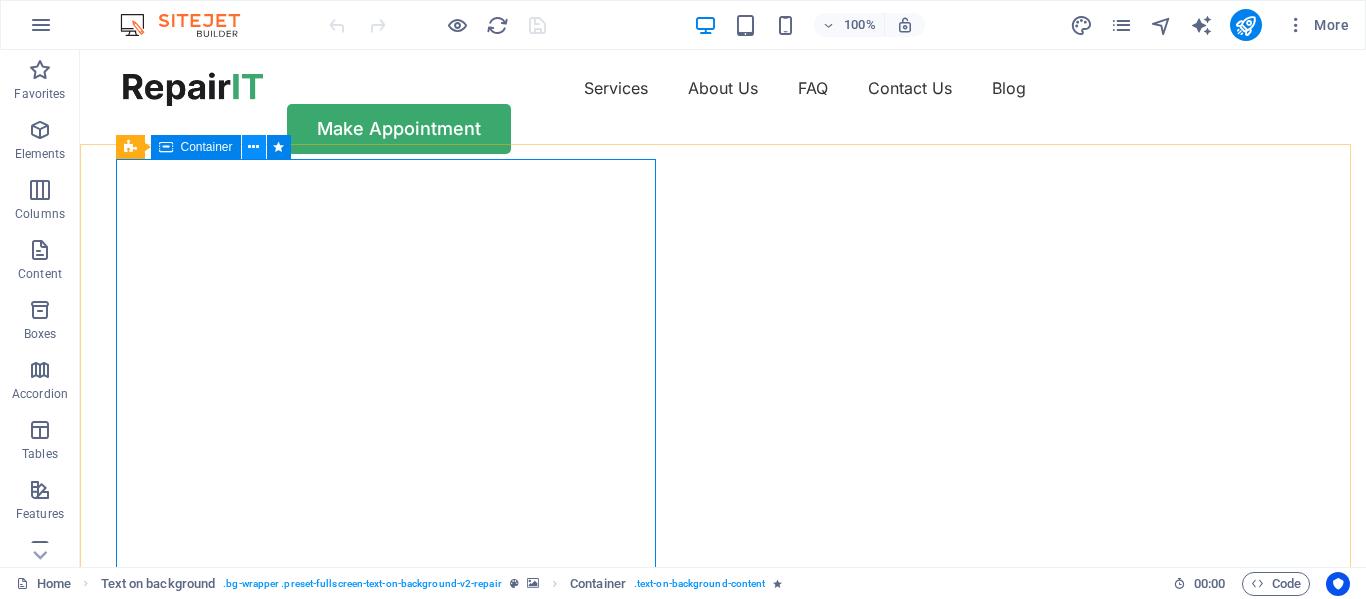click at bounding box center [253, 147] 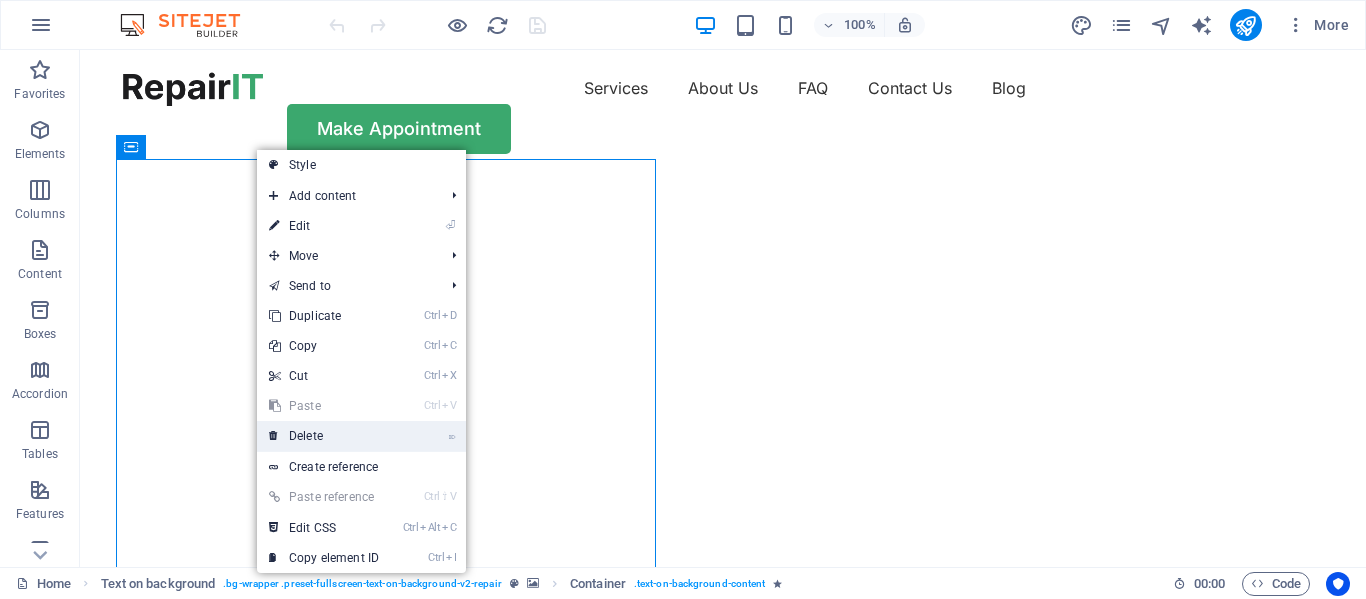 click on "⌦  Delete" at bounding box center (324, 436) 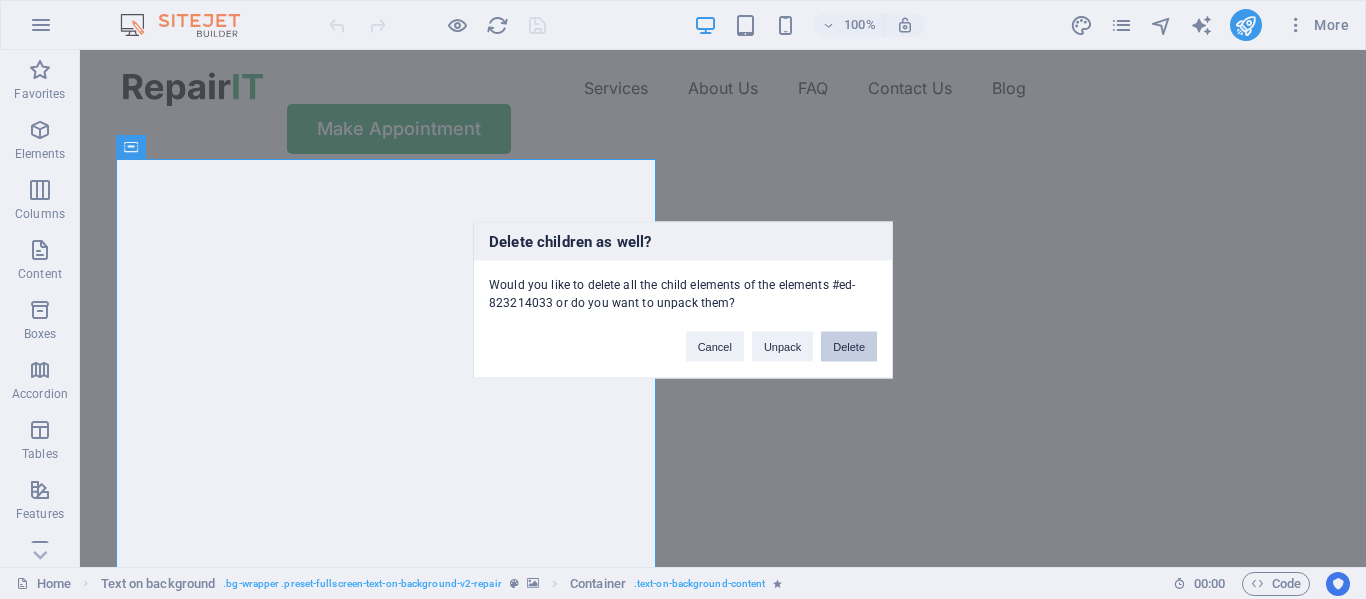 click on "Delete" at bounding box center (849, 346) 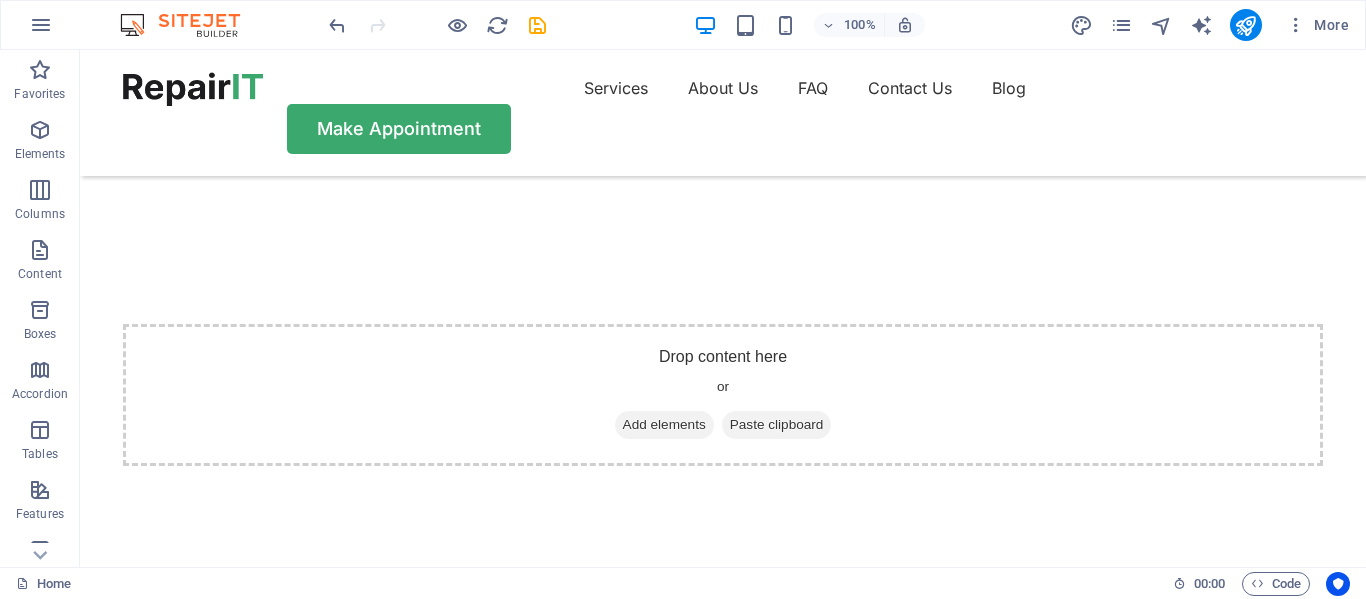scroll, scrollTop: 416, scrollLeft: 0, axis: vertical 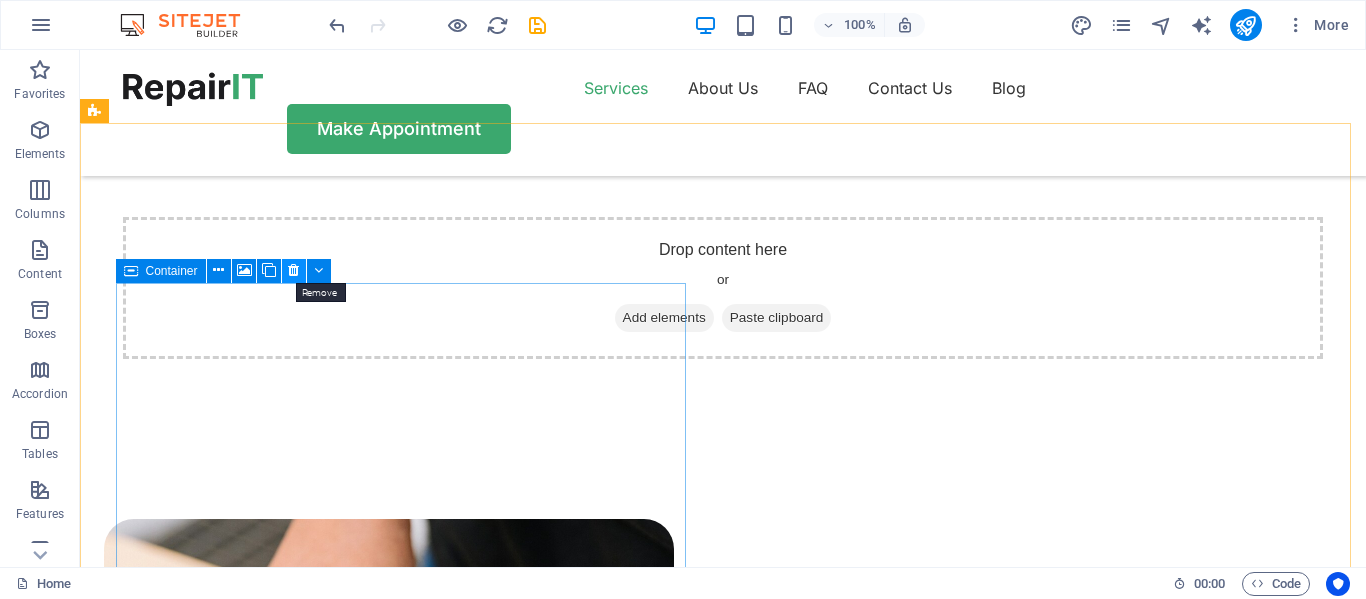 click at bounding box center (293, 270) 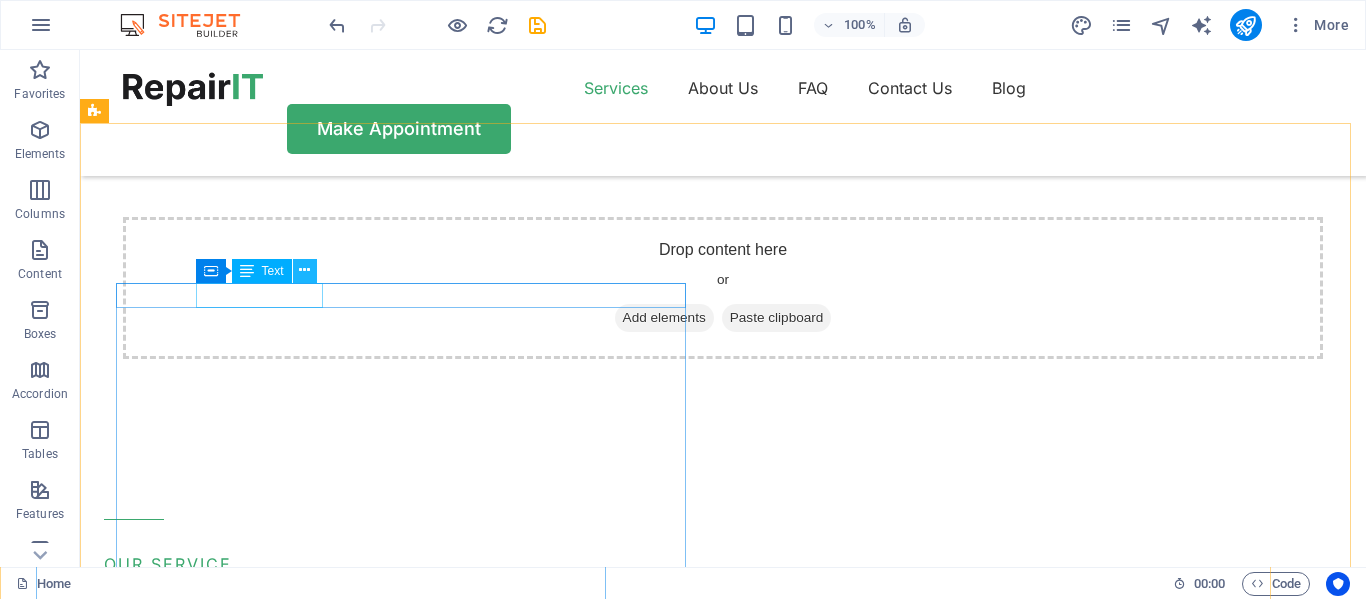 click at bounding box center [304, 270] 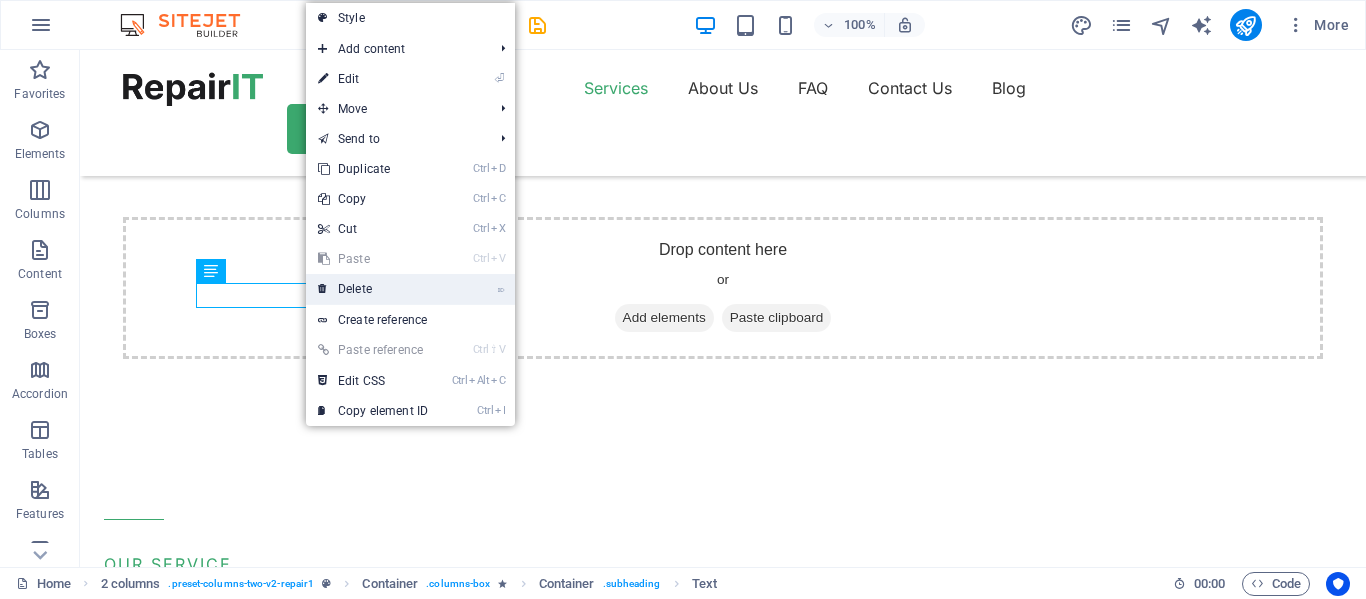 click on "⌦  Delete" at bounding box center (373, 289) 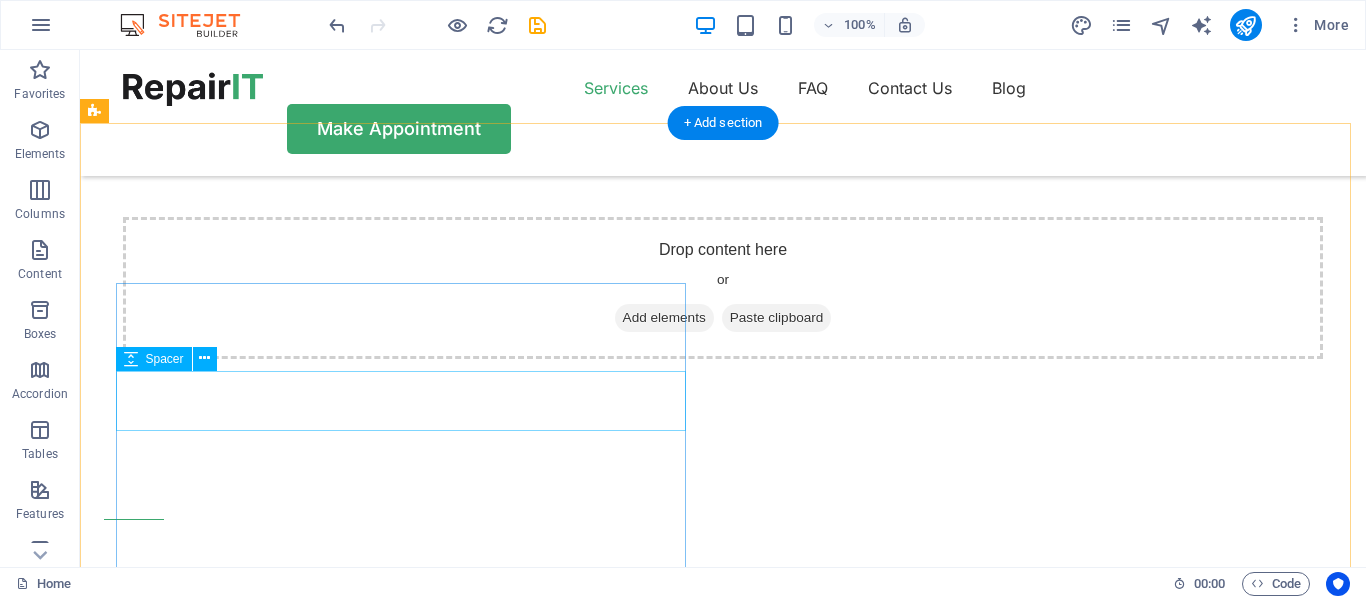 click at bounding box center [389, 646] 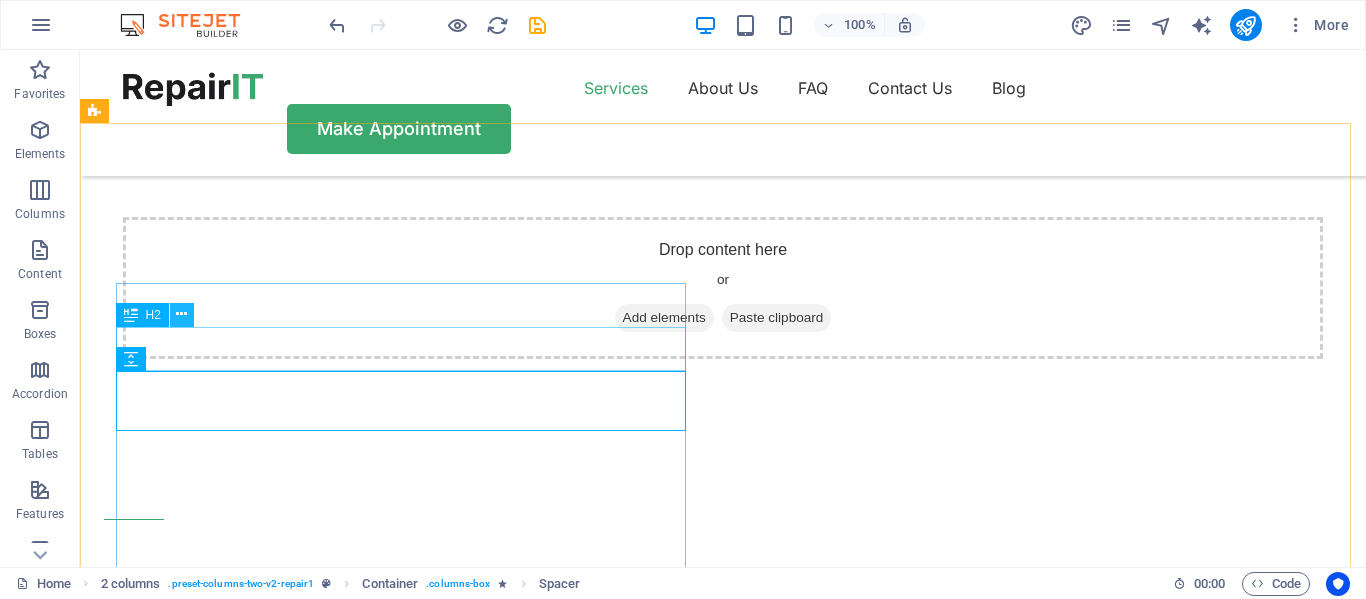 click at bounding box center [181, 314] 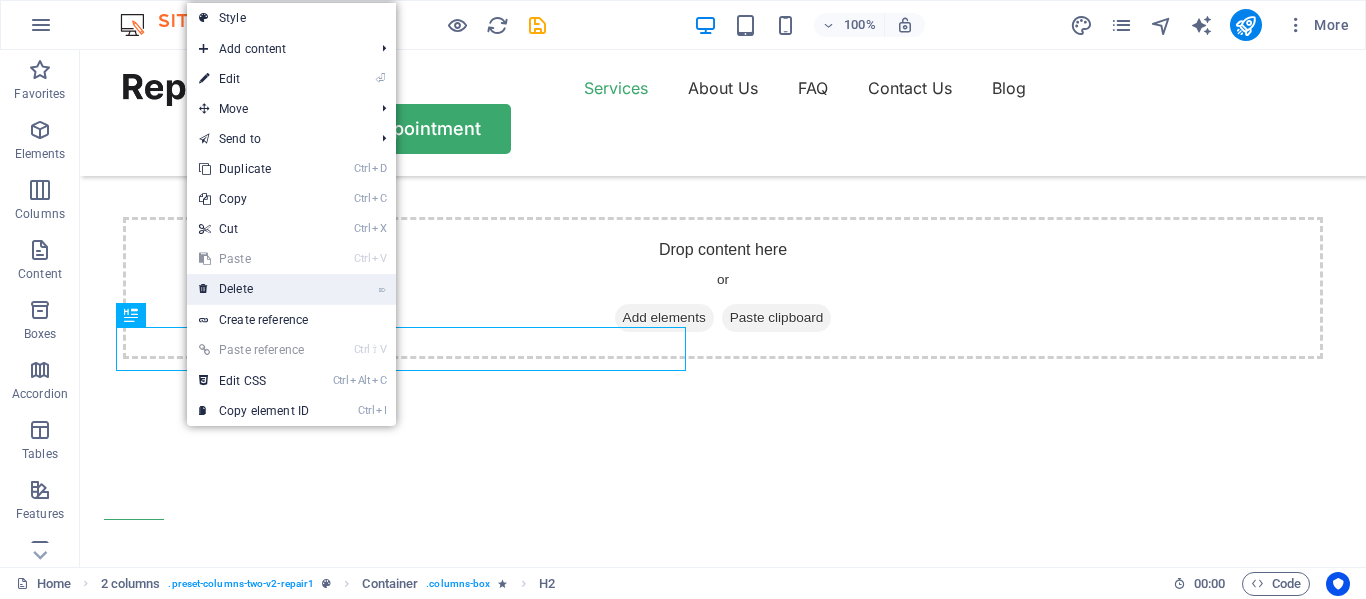 click on "⌦  Delete" at bounding box center (254, 289) 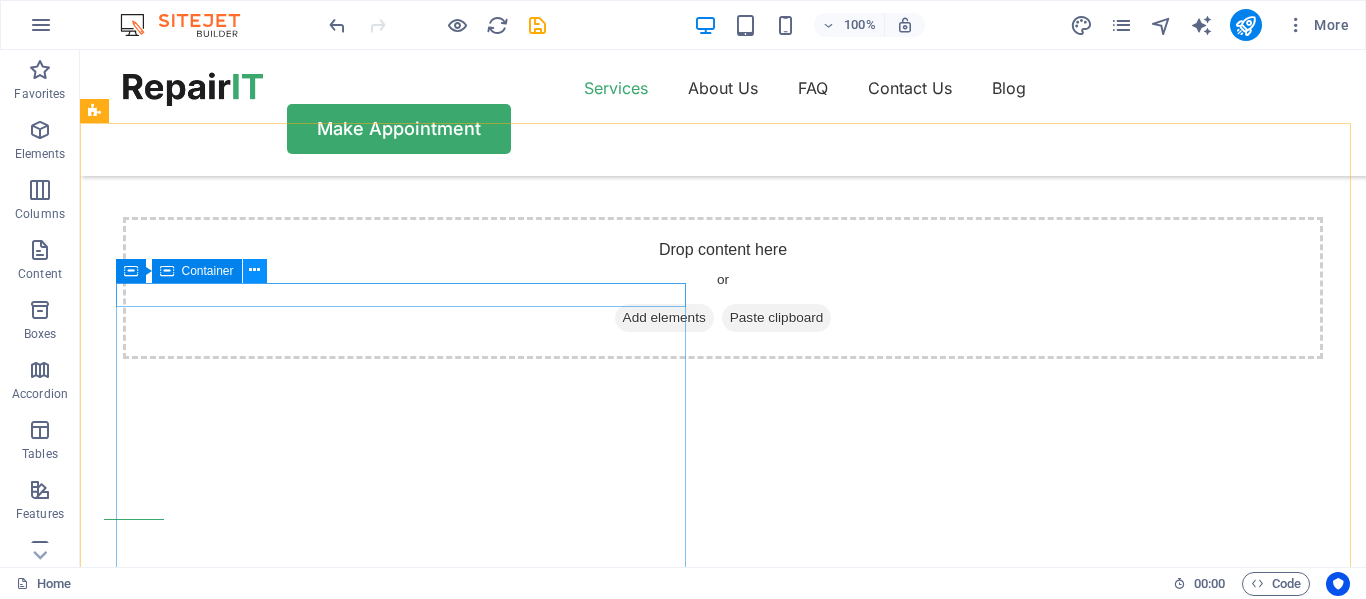 click at bounding box center (254, 270) 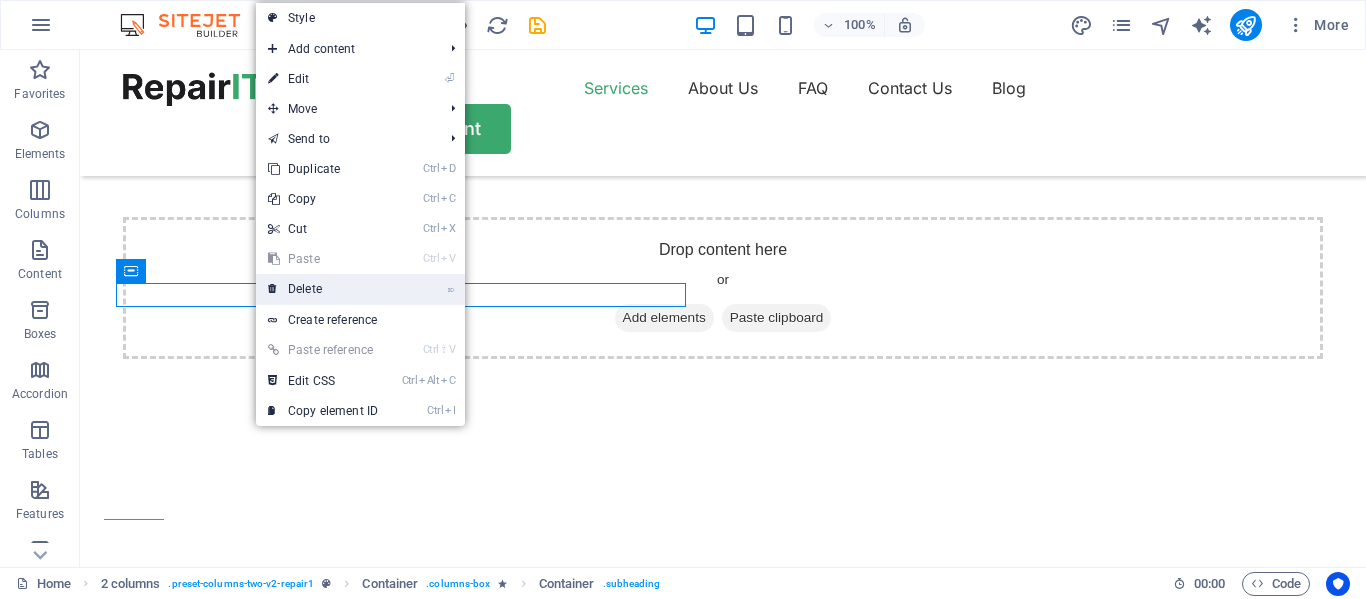 click on "⌦  Delete" at bounding box center [323, 289] 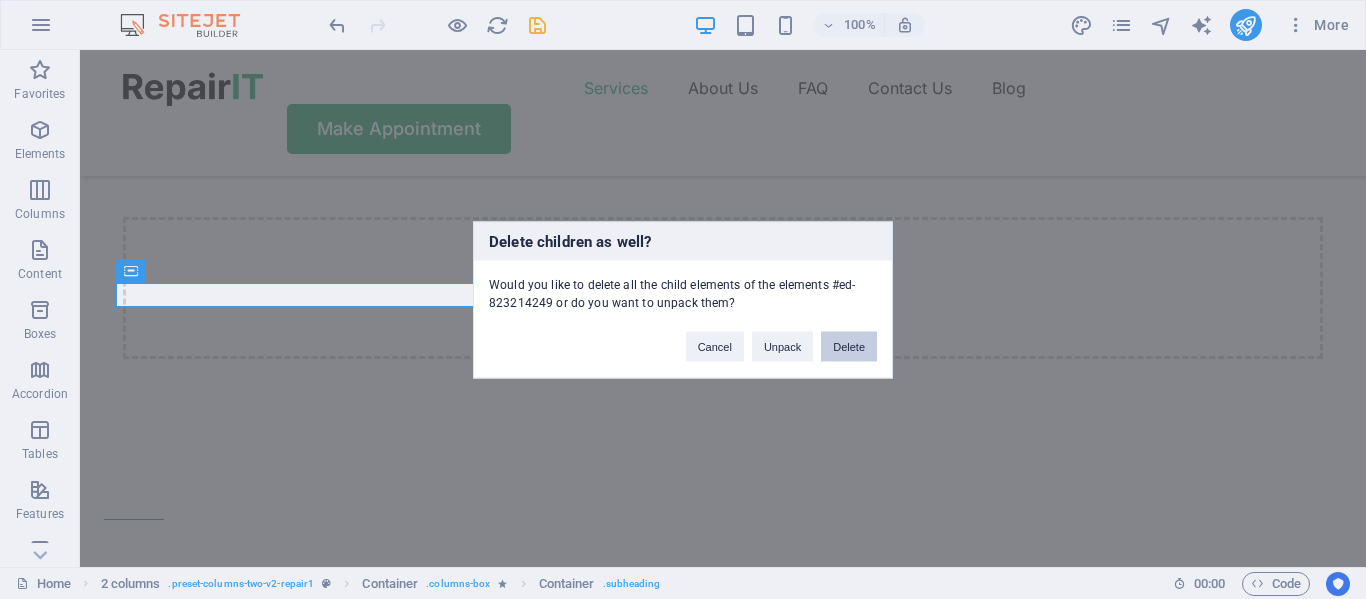 click on "Delete" at bounding box center (849, 346) 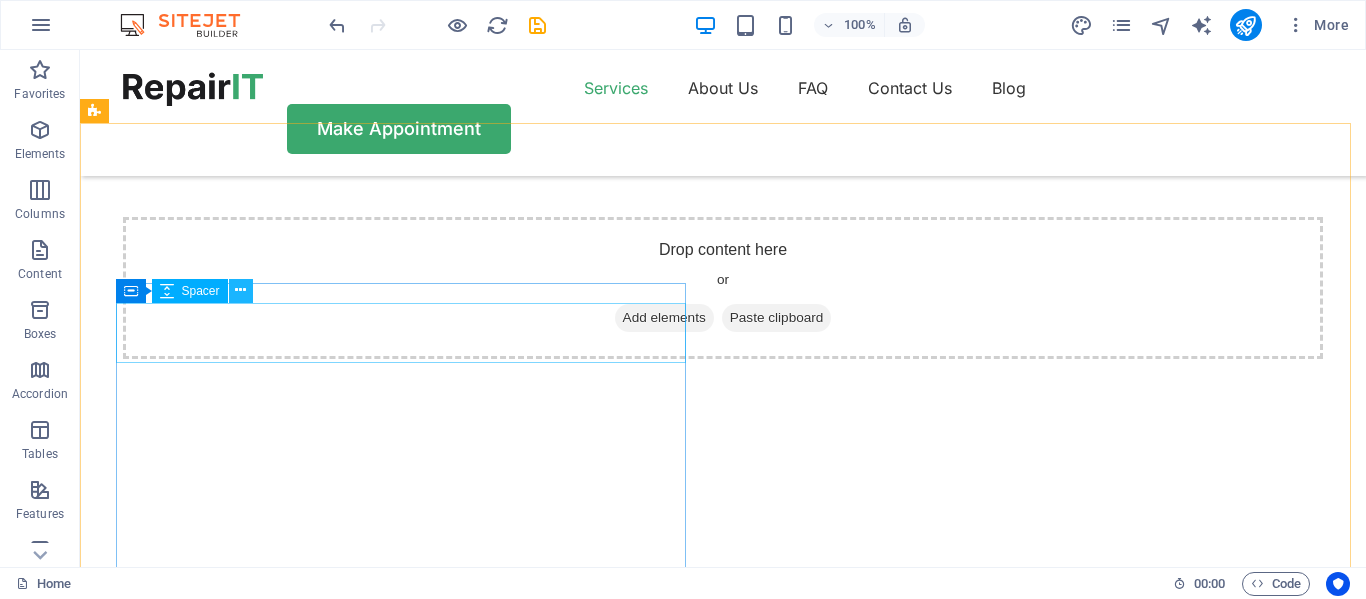 click at bounding box center (240, 290) 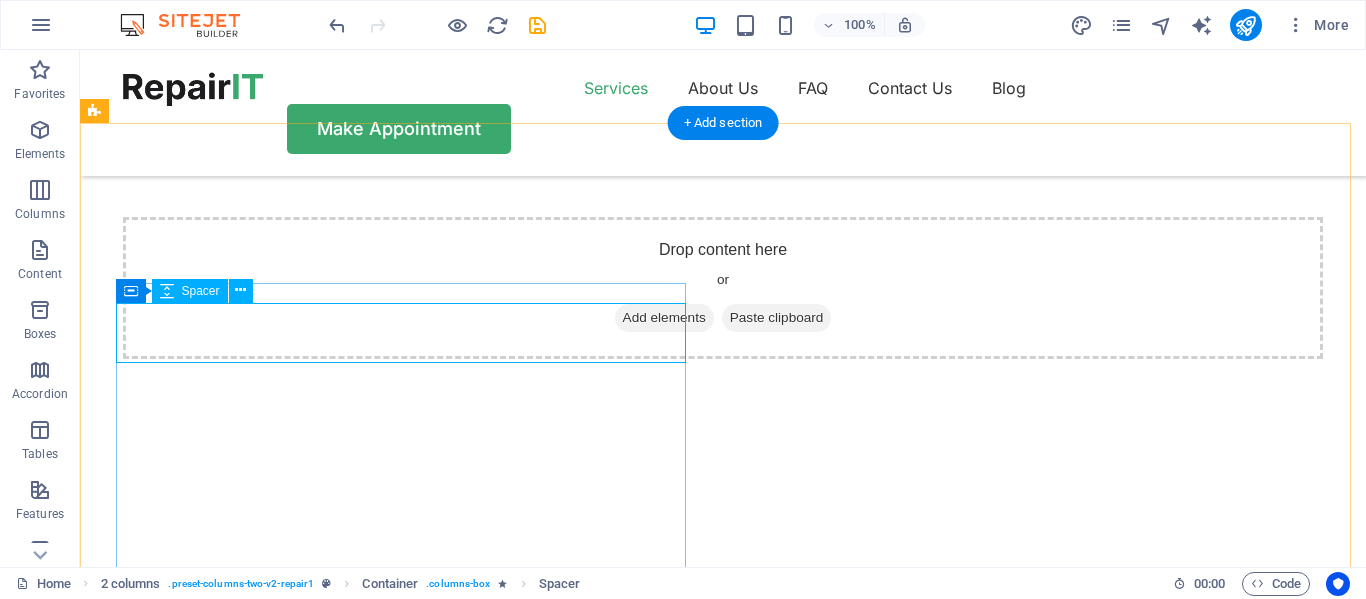 click at bounding box center (389, 569) 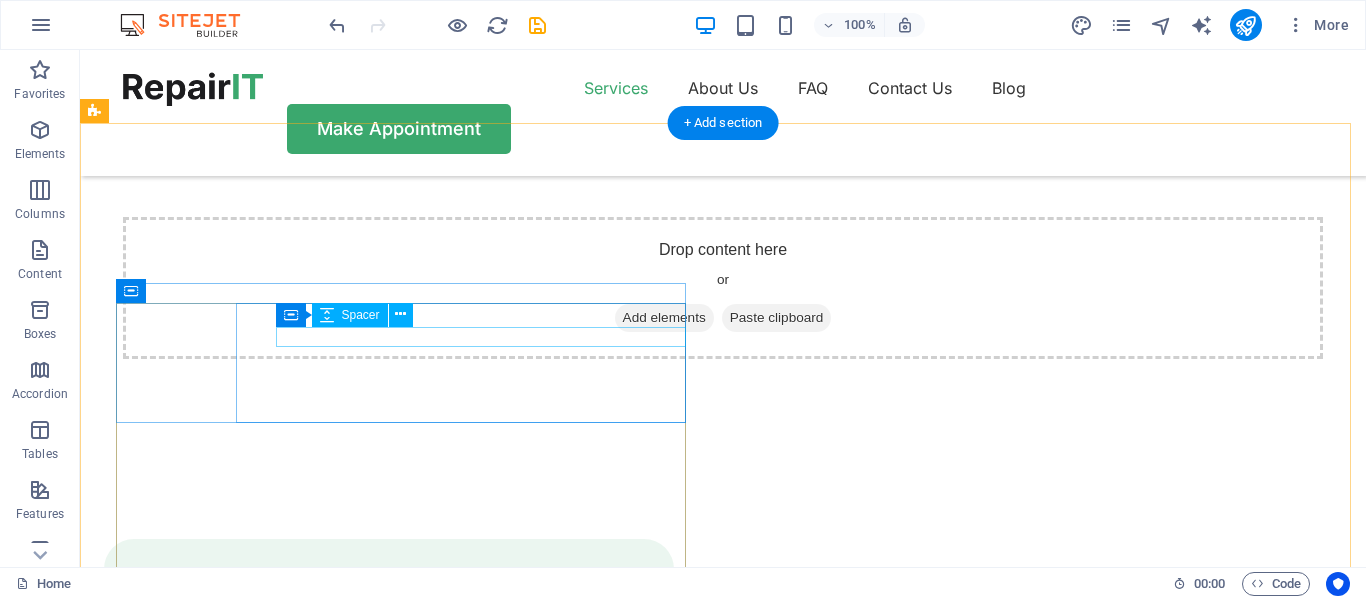 click at bounding box center (409, 693) 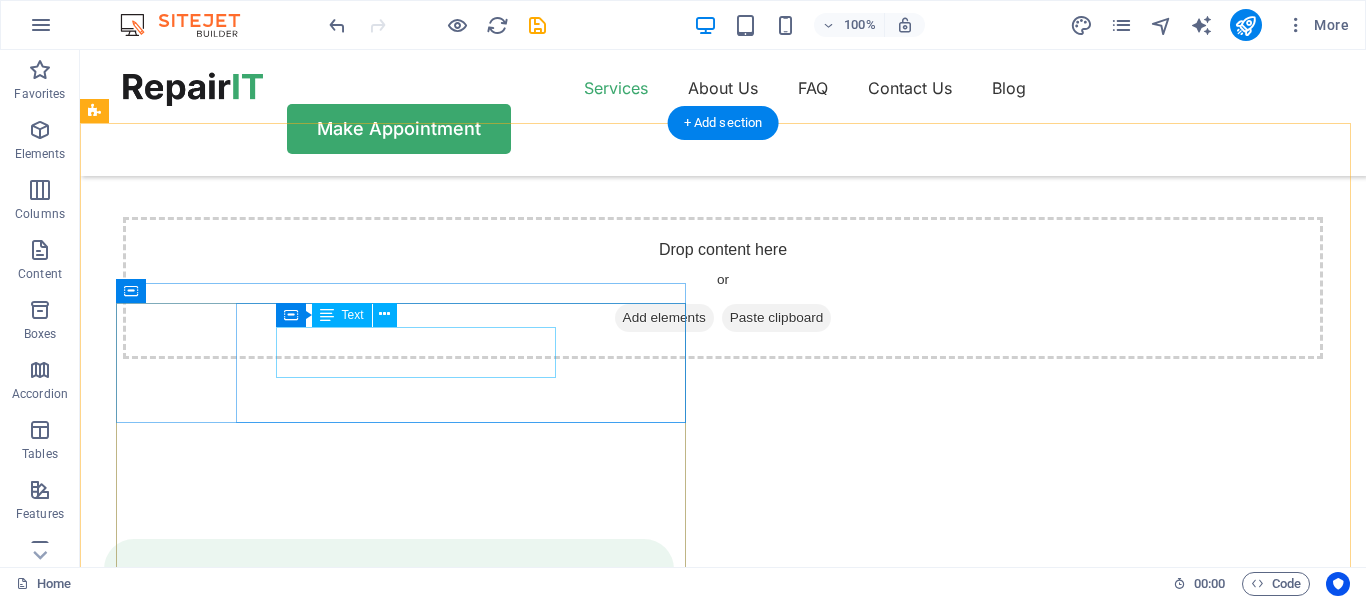 click on "Turpis nisl praesent tempor congue magna neque amet." at bounding box center [409, 696] 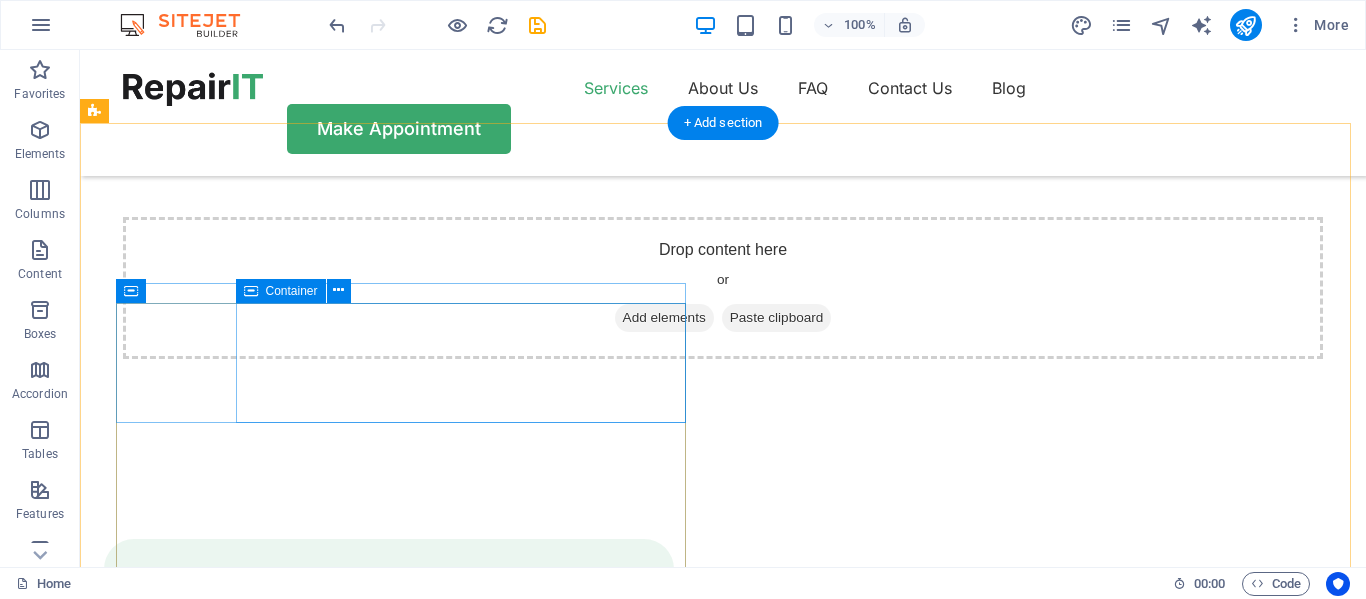 click on "Computer cleaning & repair" at bounding box center [389, 671] 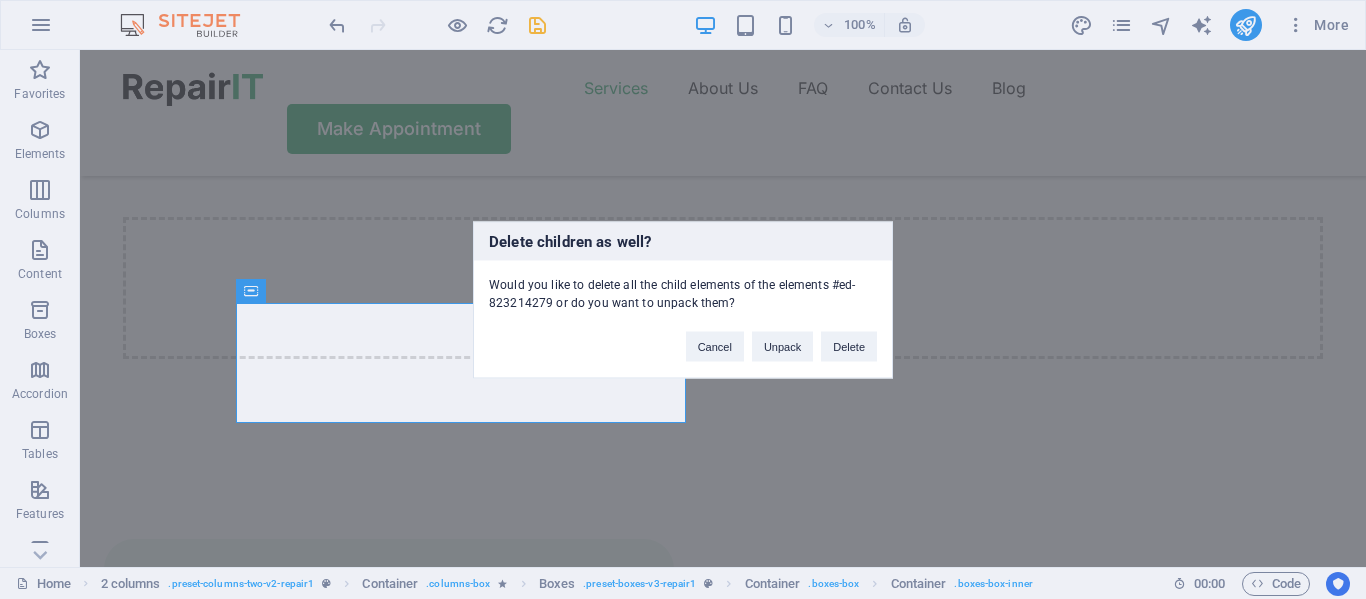 type 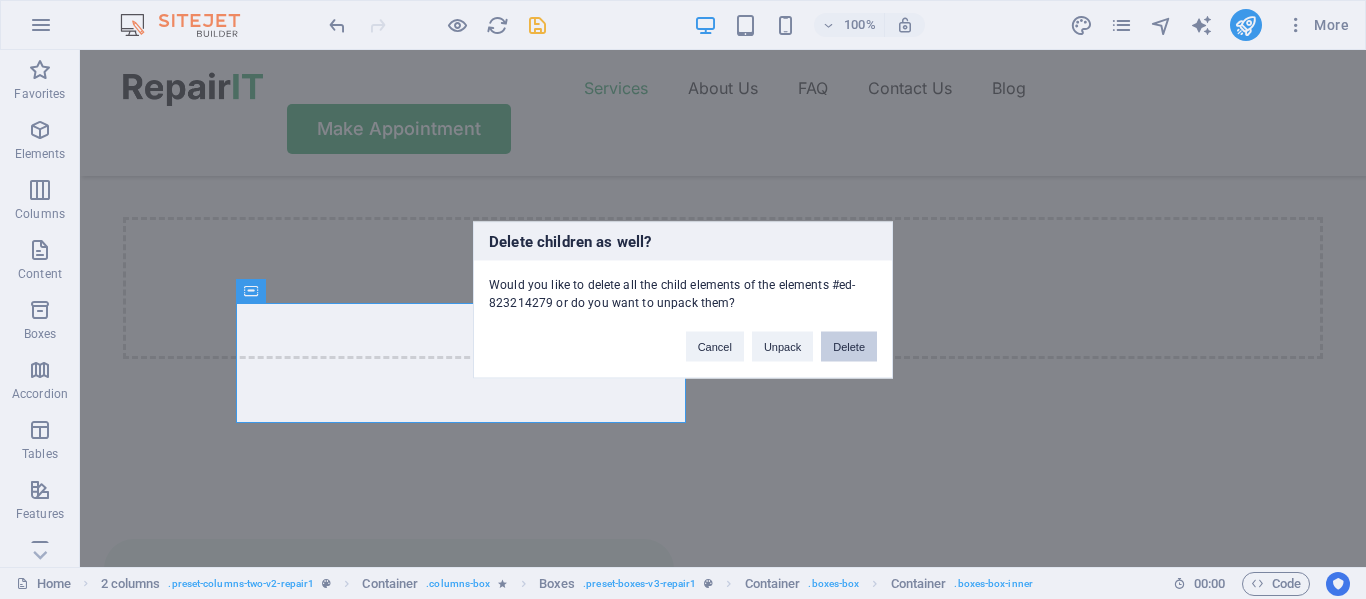 click on "Delete" at bounding box center (849, 346) 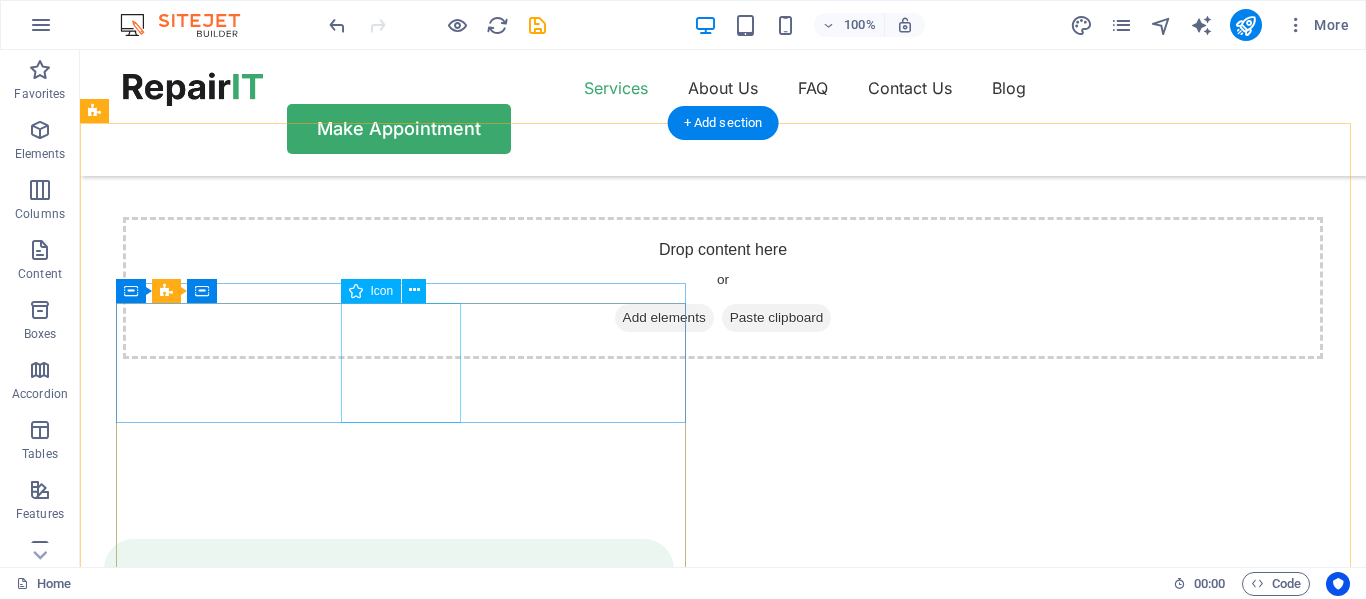 click at bounding box center (389, 599) 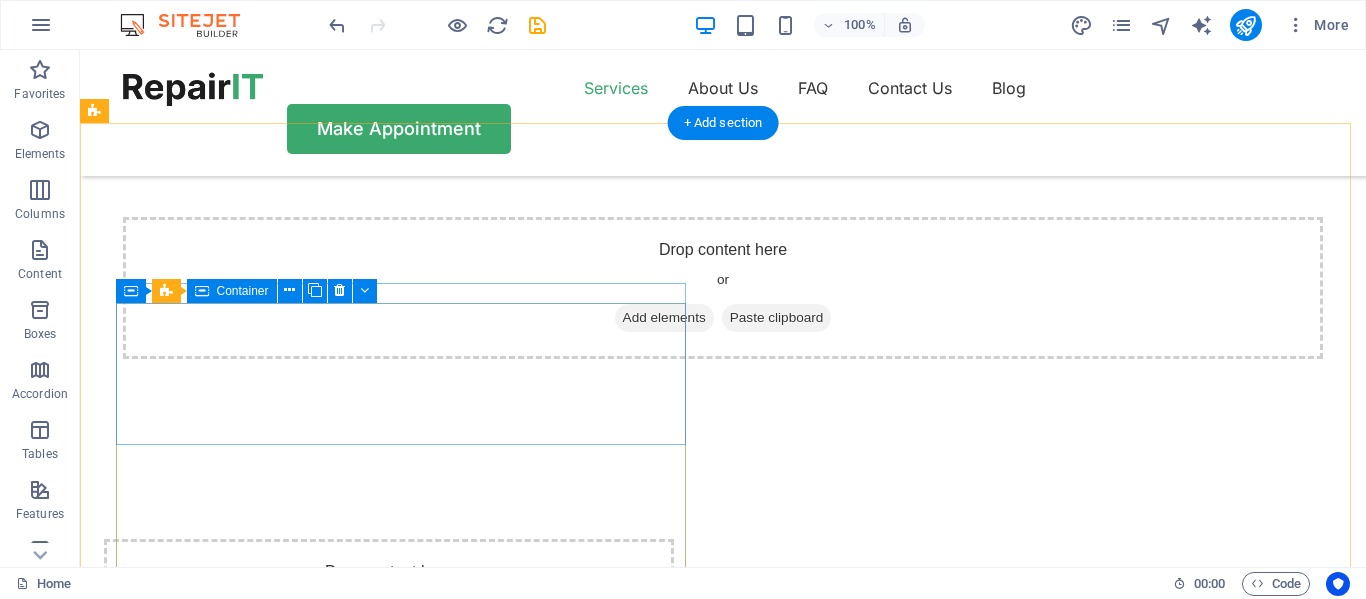 click on "Drop content here or  Add elements  Paste clipboard" at bounding box center [389, 610] 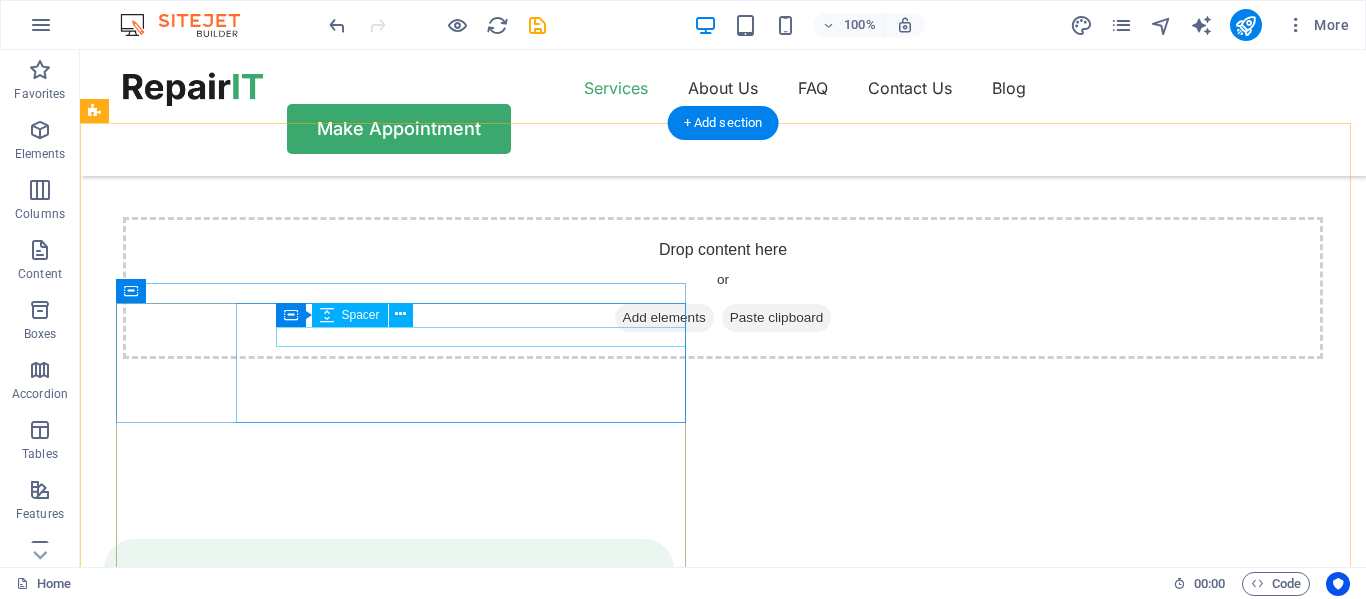 click at bounding box center [409, 693] 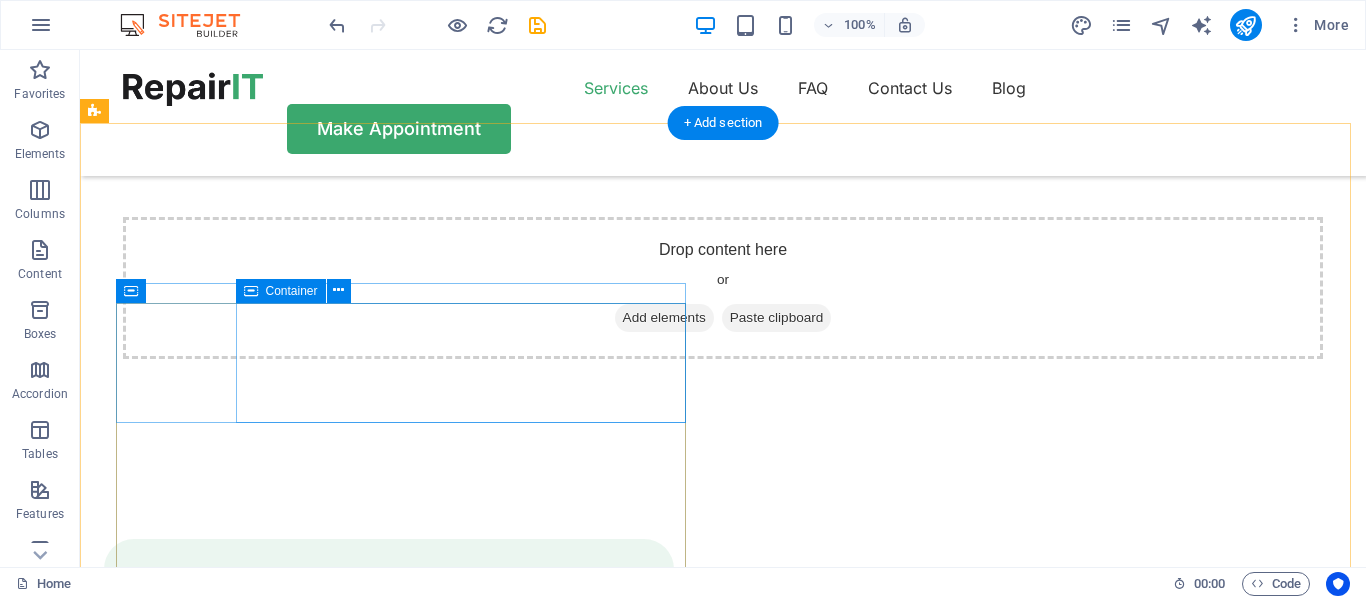 click on "Mobile cleaning & repair Turpis nisl praesent tempor congue magna neque amet." at bounding box center (389, 684) 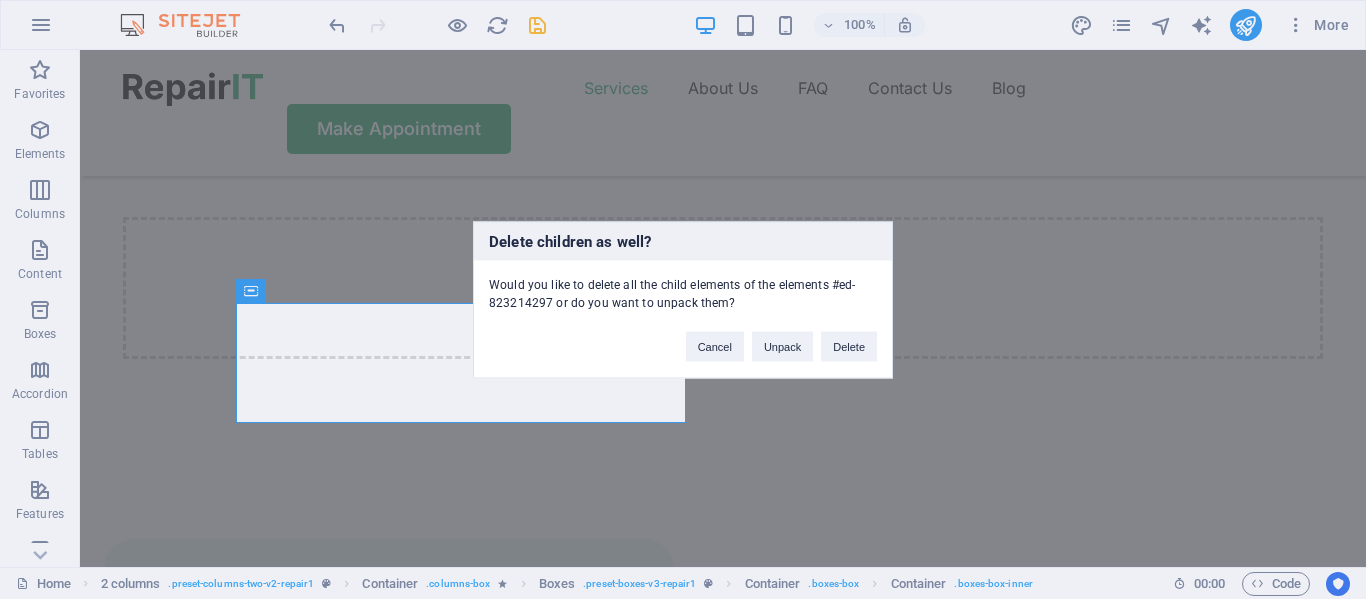 type 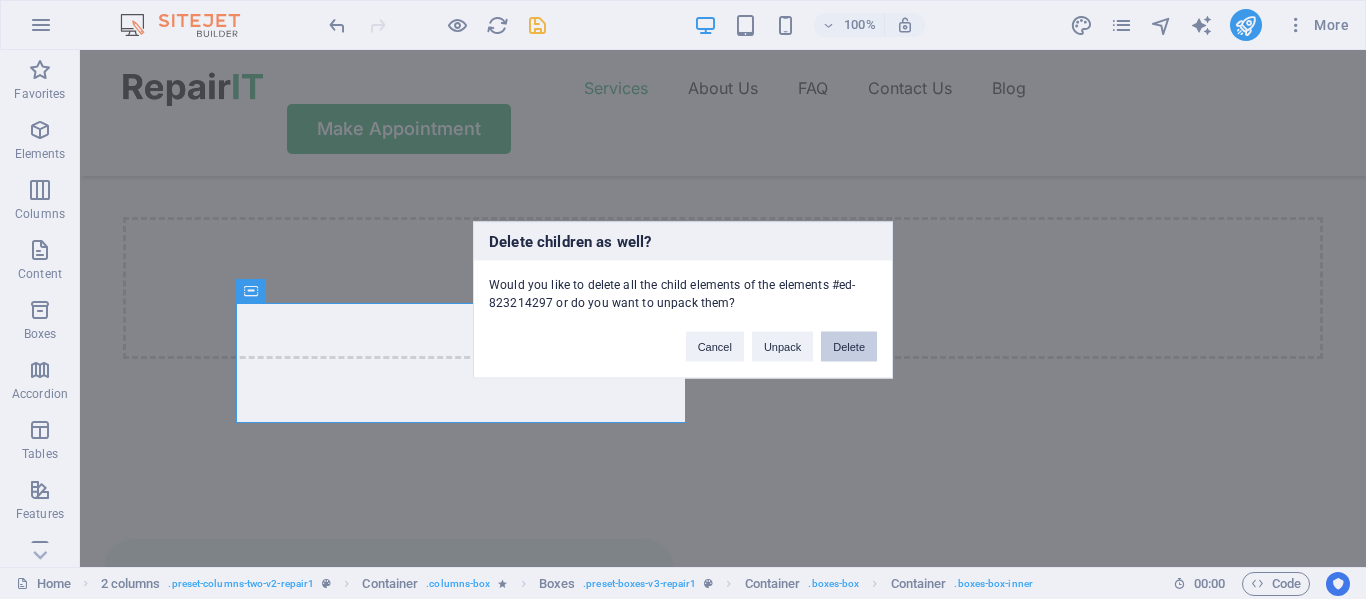 click on "Delete" at bounding box center (849, 346) 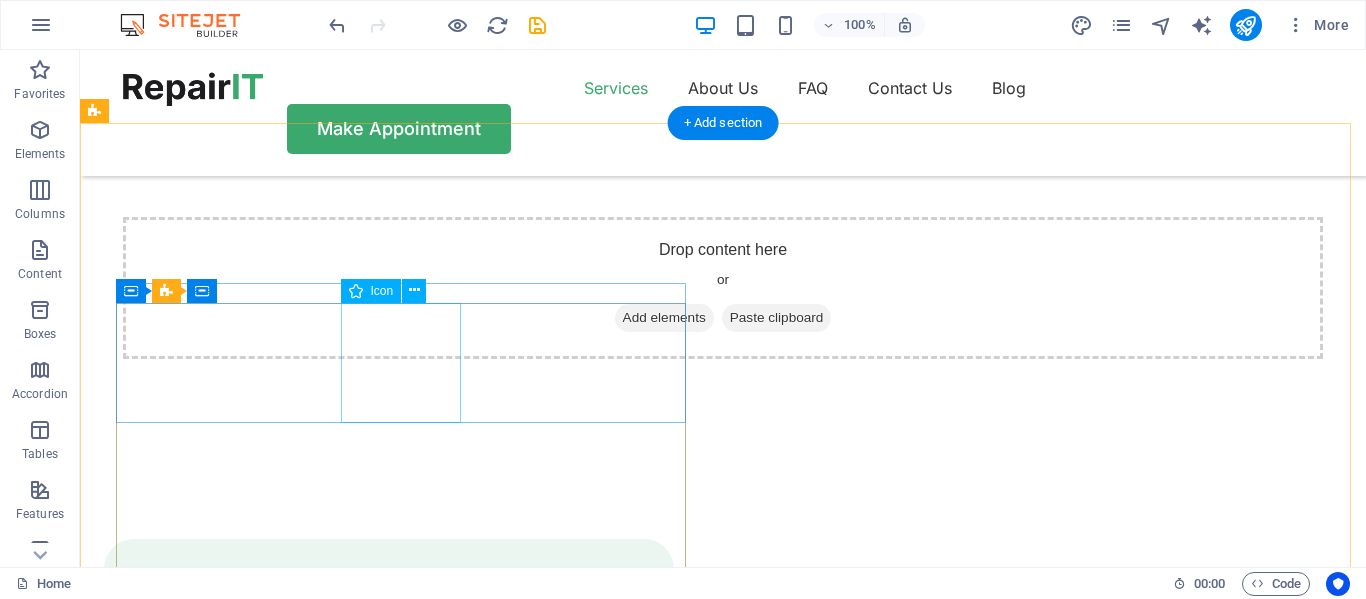 click at bounding box center (389, 599) 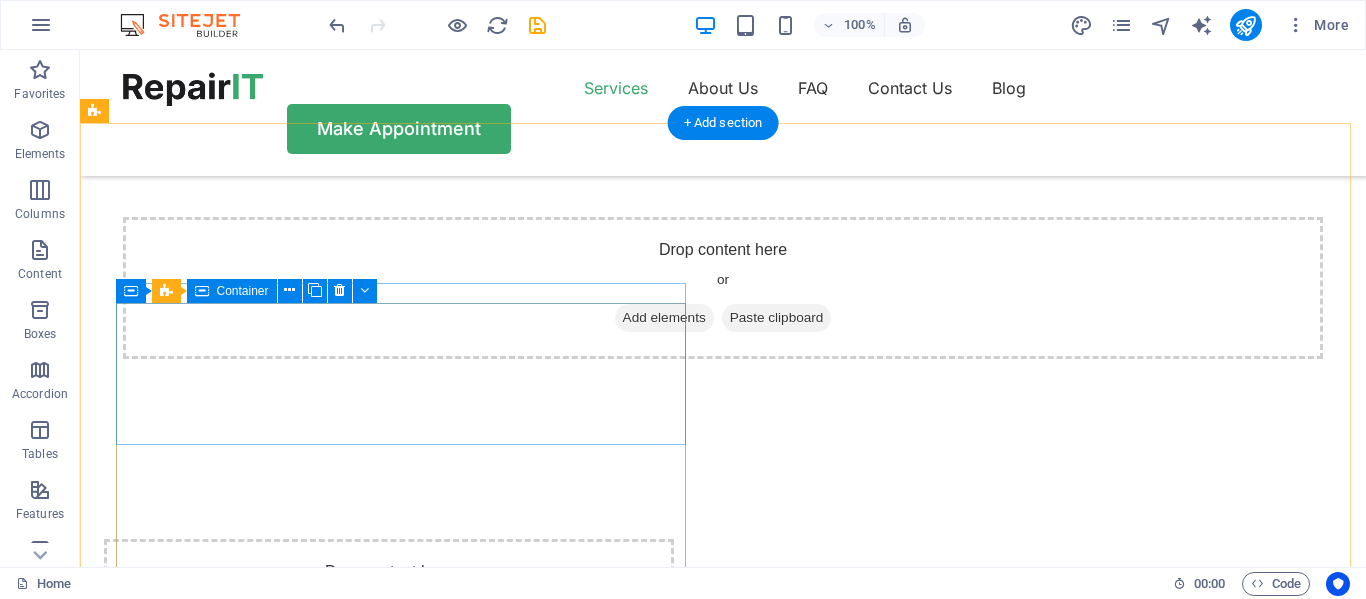 click on "Drop content here or  Add elements  Paste clipboard" at bounding box center (389, 610) 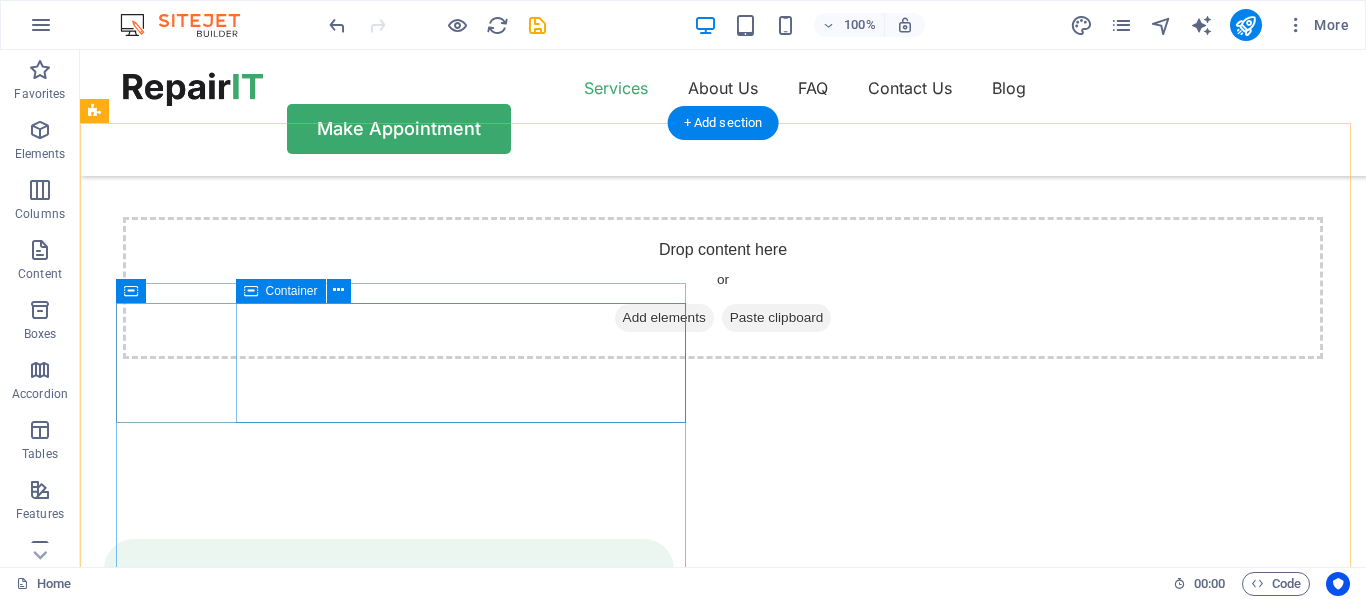 click on "Data recovery Turpis nisl praesent tempor congue magna neque amet." at bounding box center (389, 694) 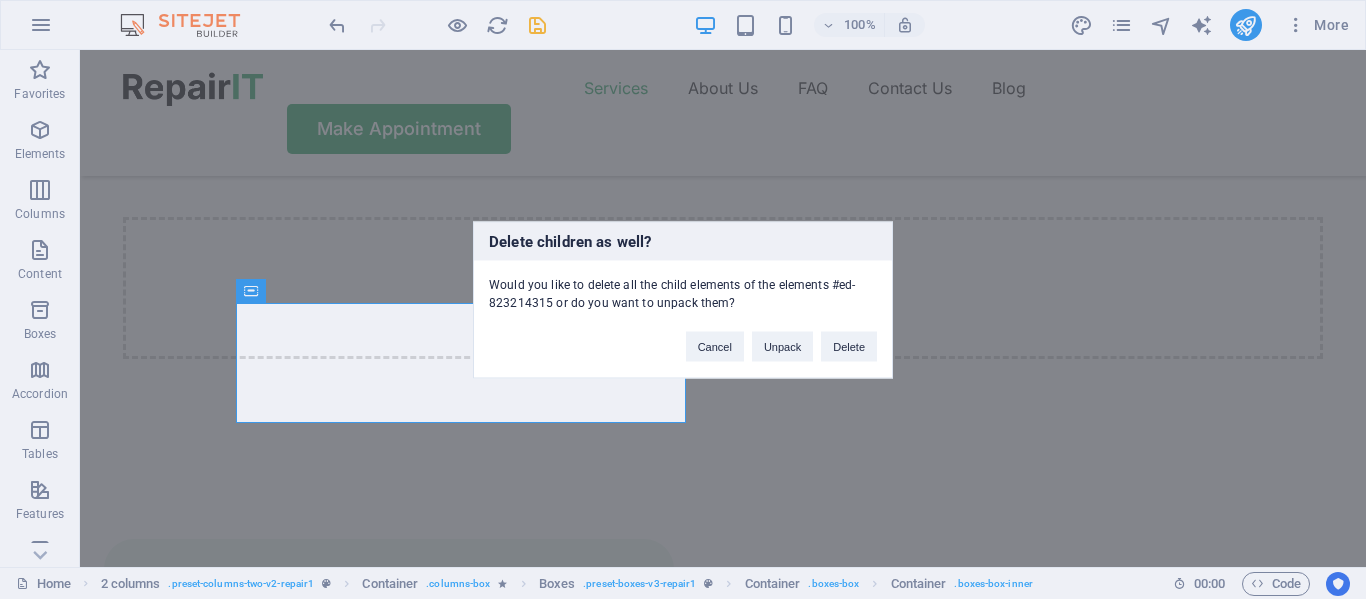 type 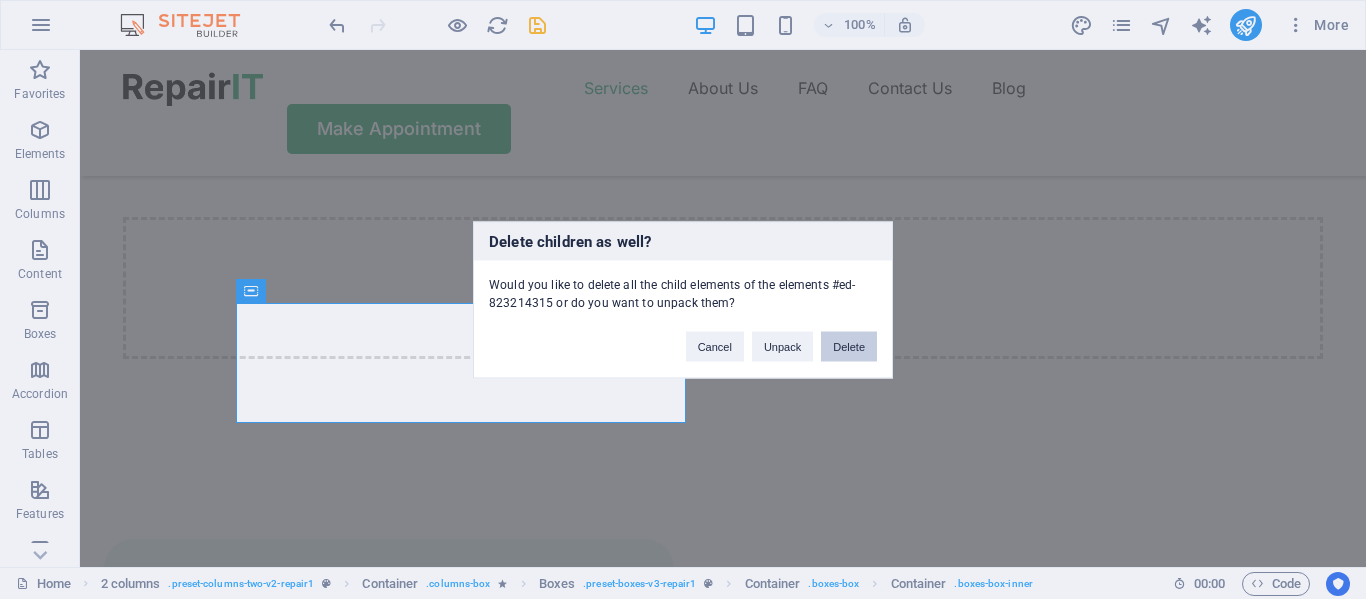 click on "Delete" at bounding box center (849, 346) 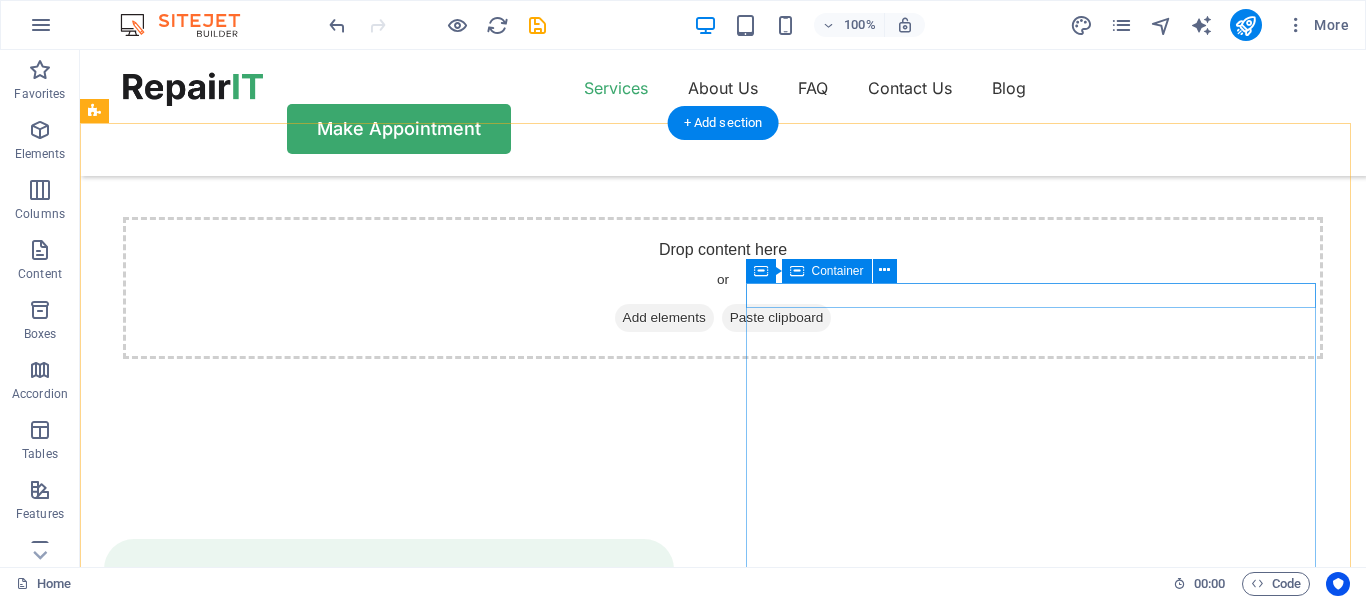 click on "OUR PROCESS" at bounding box center (389, 718) 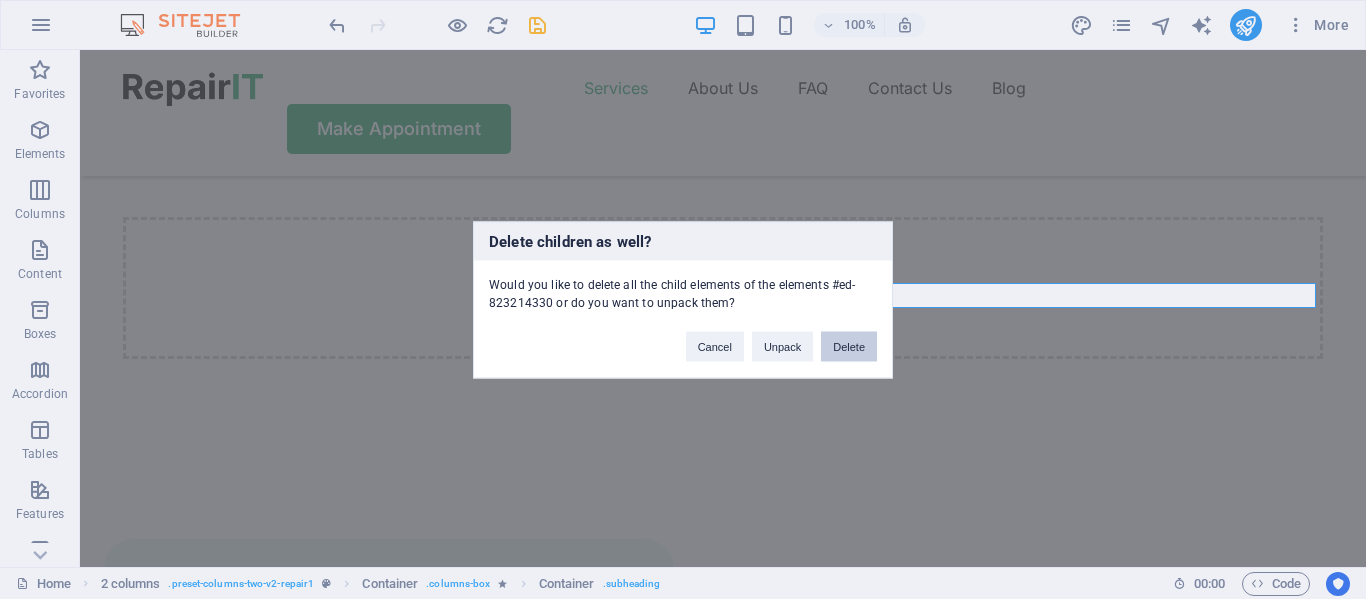 click on "Delete" at bounding box center (849, 346) 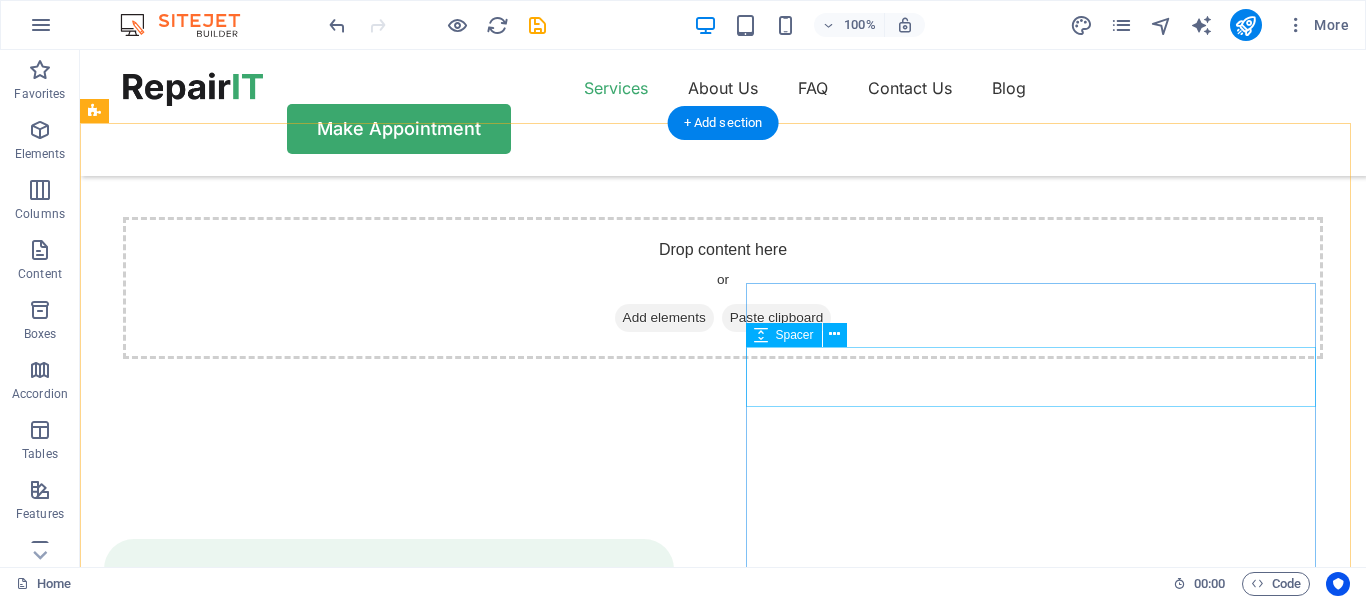 click at bounding box center (389, 783) 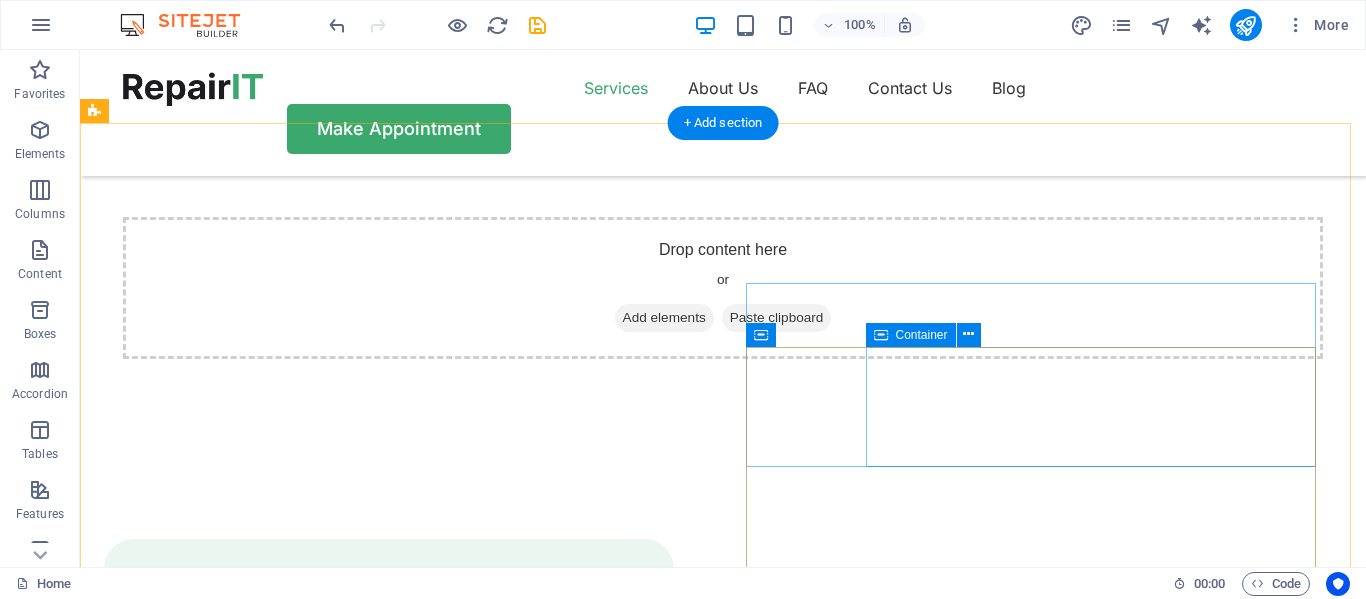 click on "Tell us your issue Turpis nisl praesent tempor congue magna neque amet." at bounding box center [389, 908] 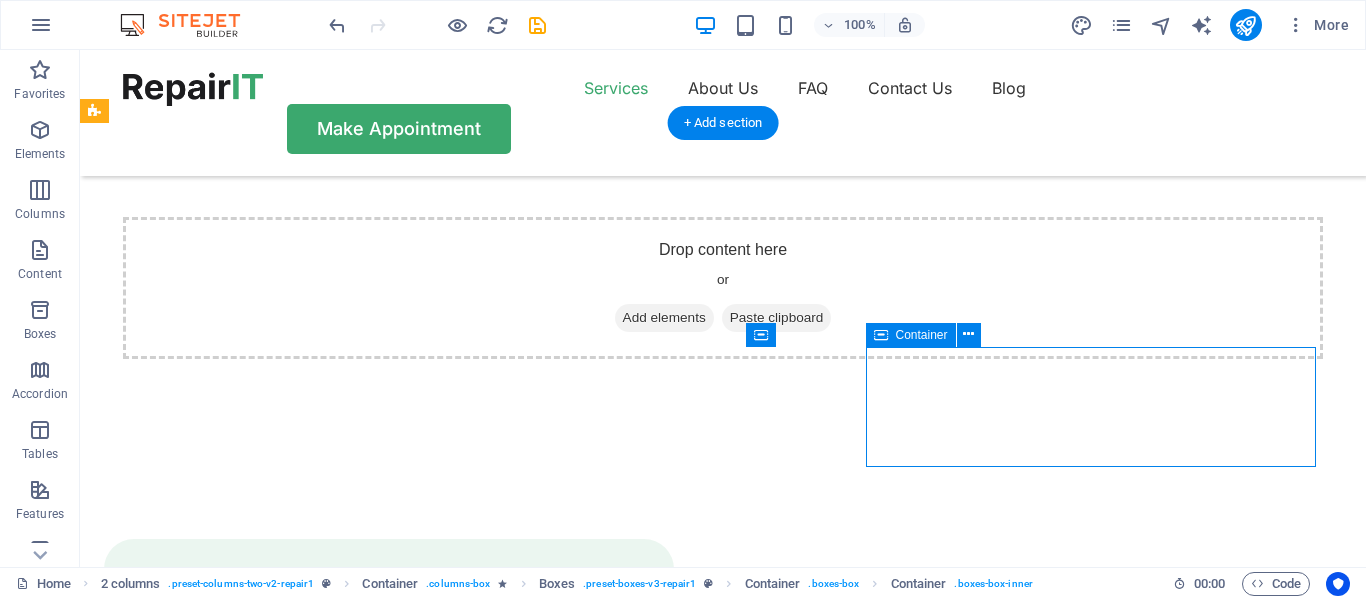 click on "Tell us your issue Turpis nisl praesent tempor congue magna neque amet." at bounding box center [389, 908] 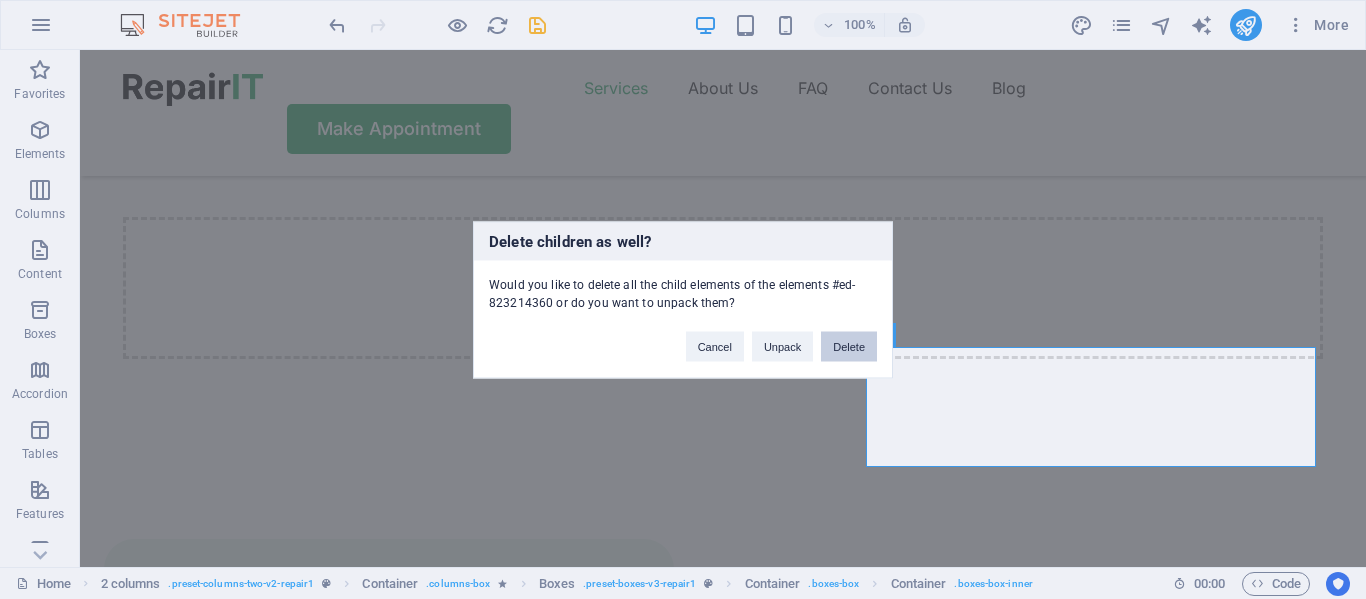 click on "Delete" at bounding box center (849, 346) 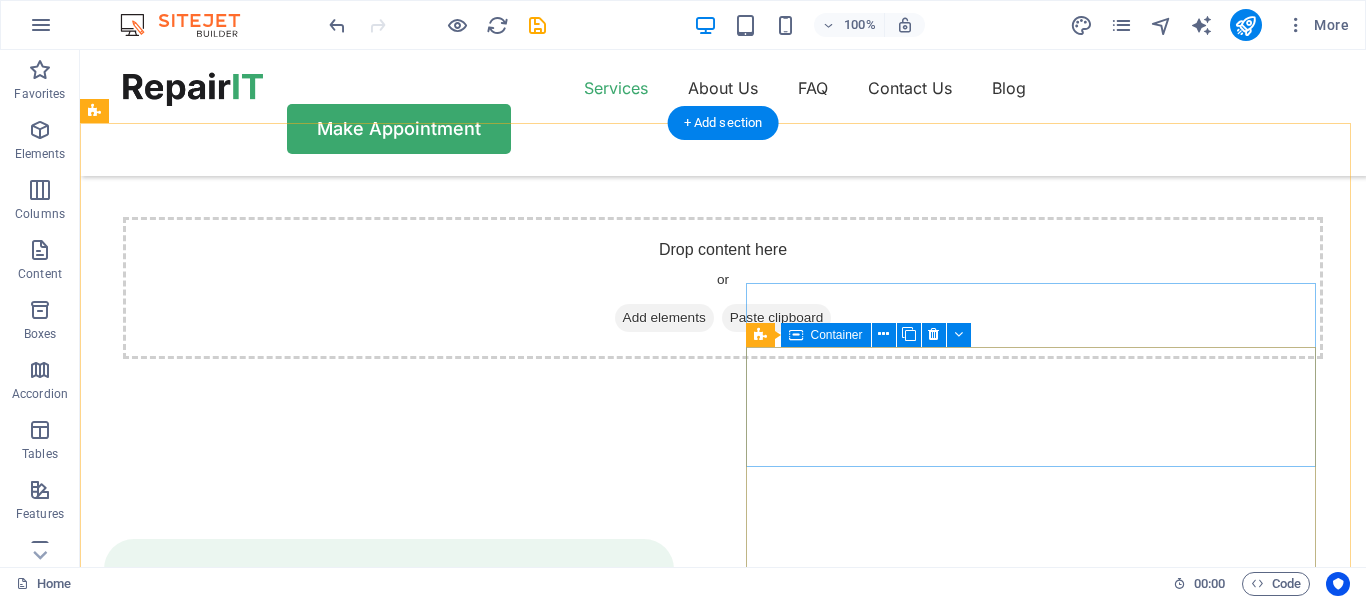 click at bounding box center [389, 813] 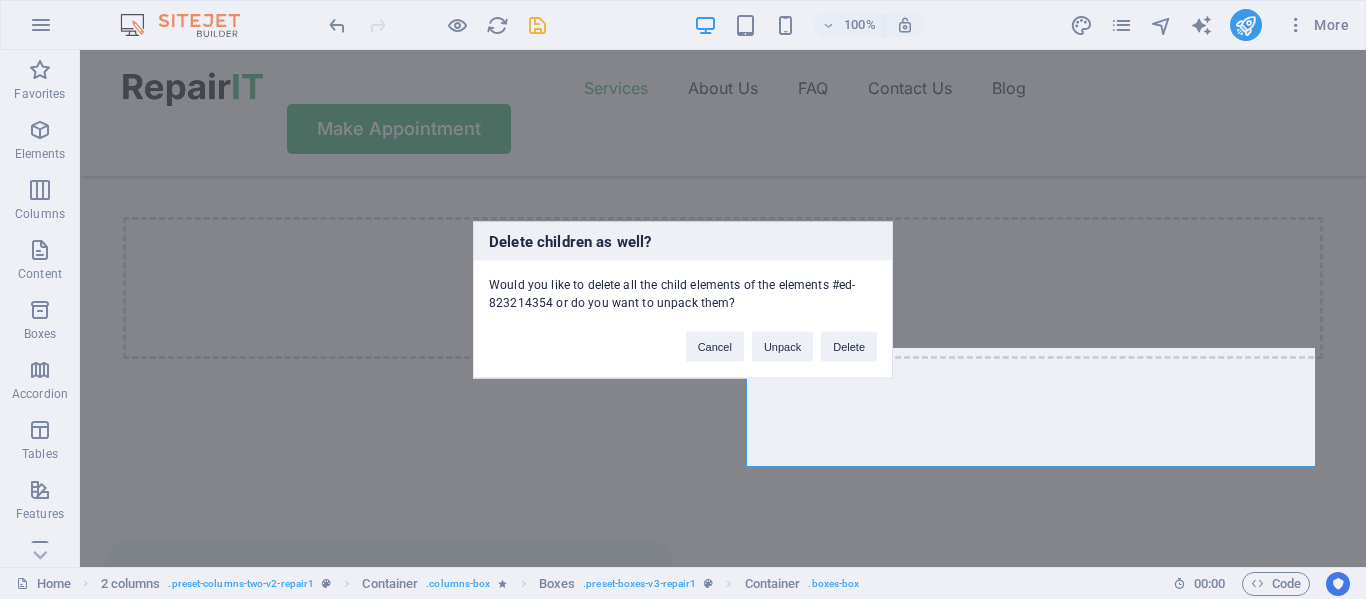 type 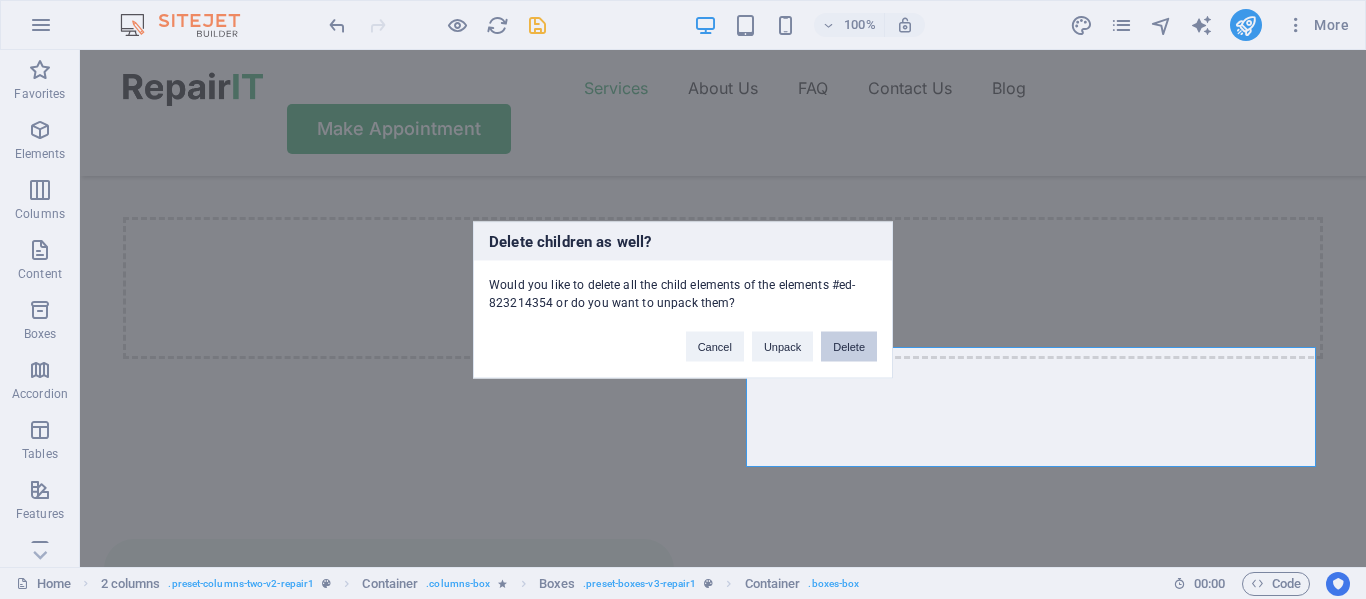 click on "Delete" at bounding box center [849, 346] 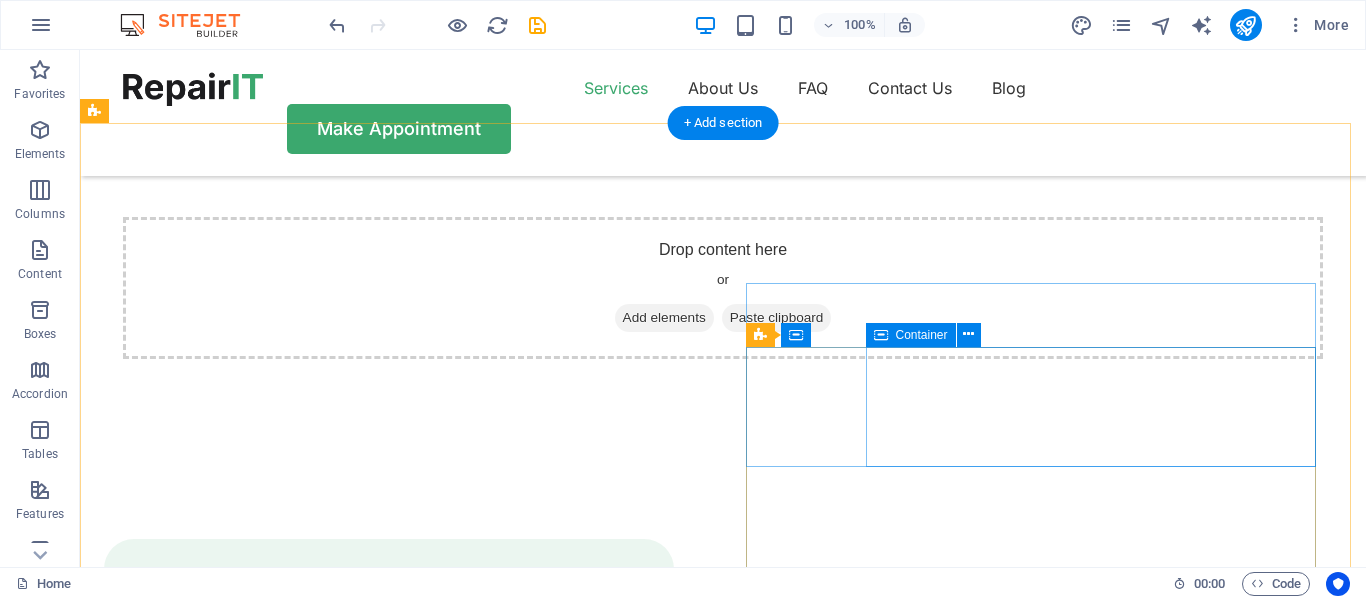 click on "Bring your device Turpis nisl praesent tempor congue magna neque amet." at bounding box center [389, 908] 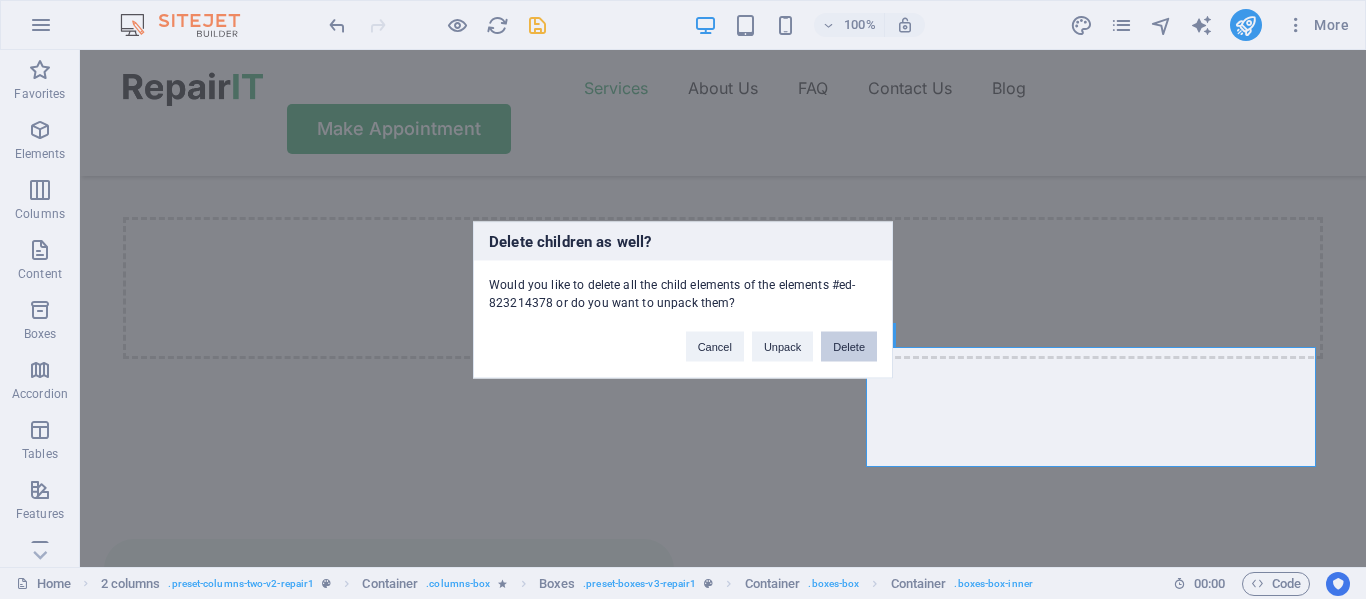 type 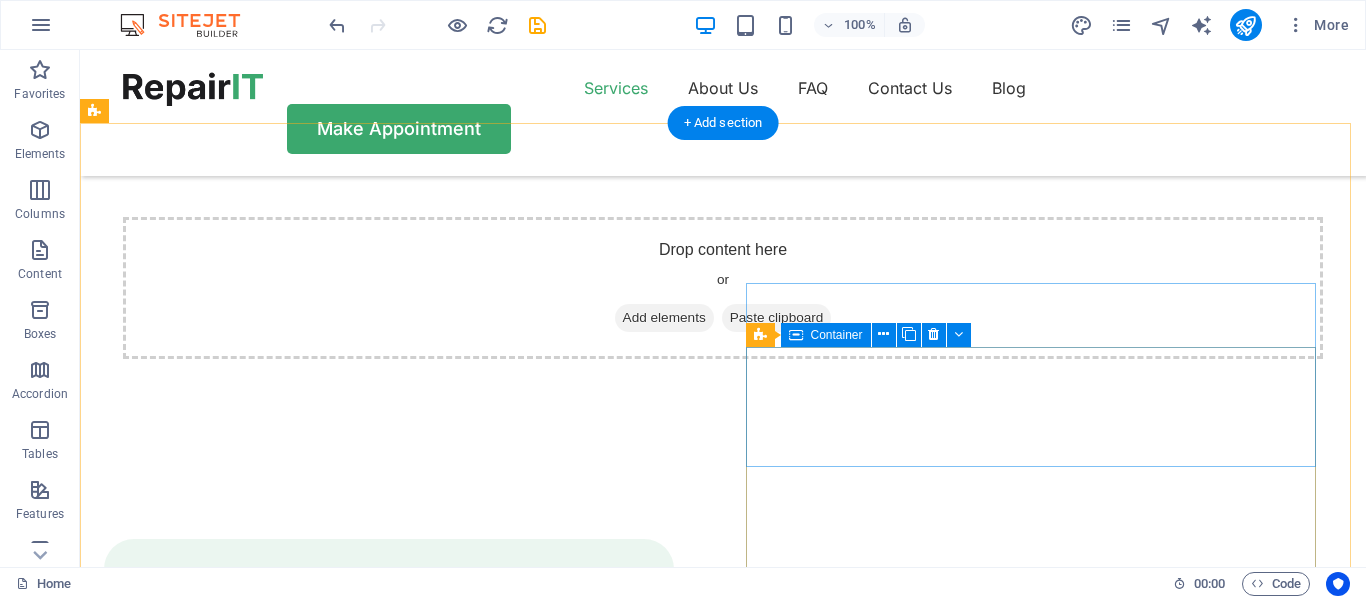 click at bounding box center (389, 813) 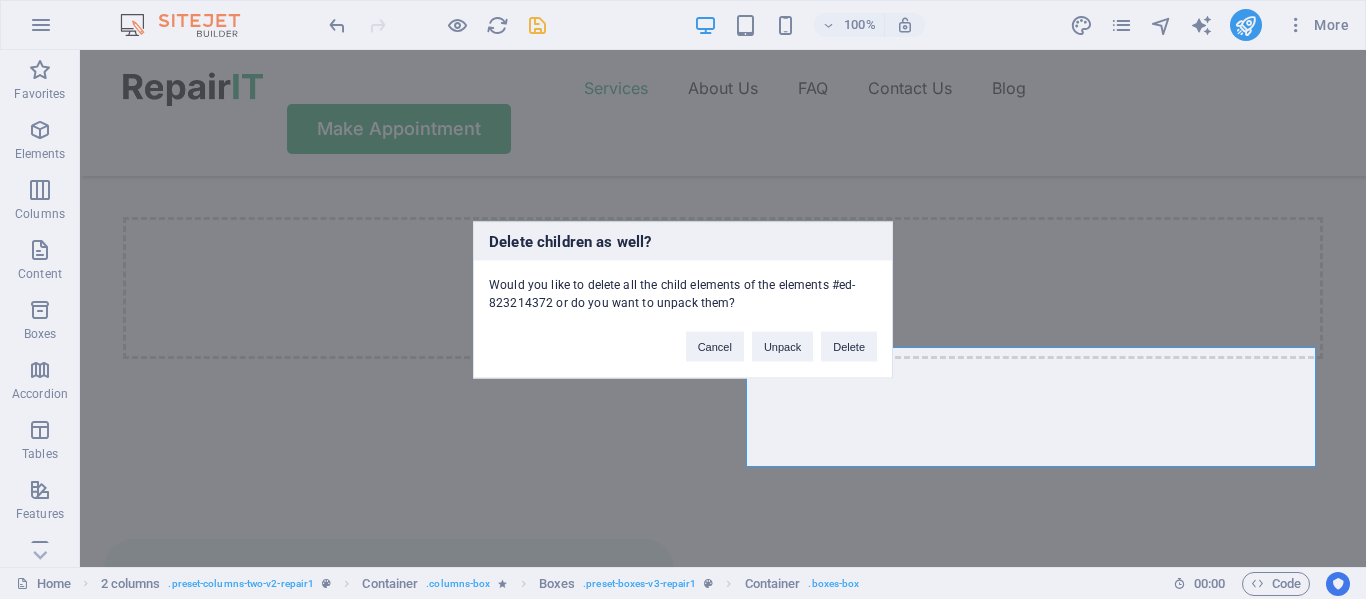 type 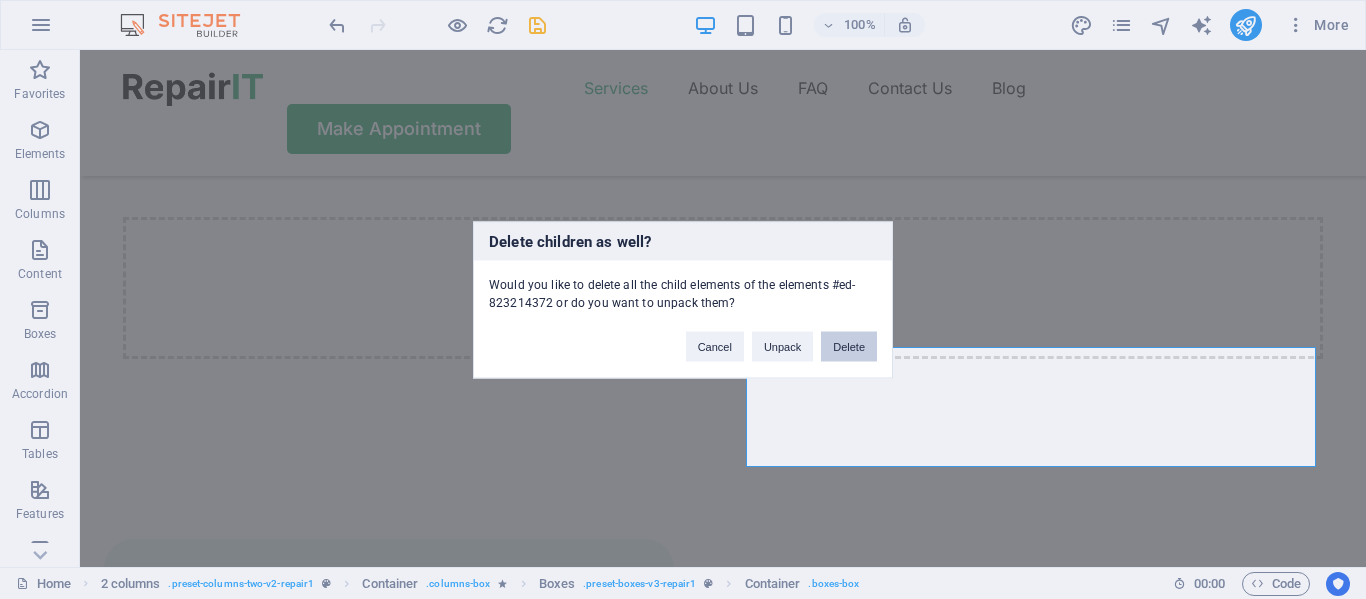 click on "Delete" at bounding box center [849, 346] 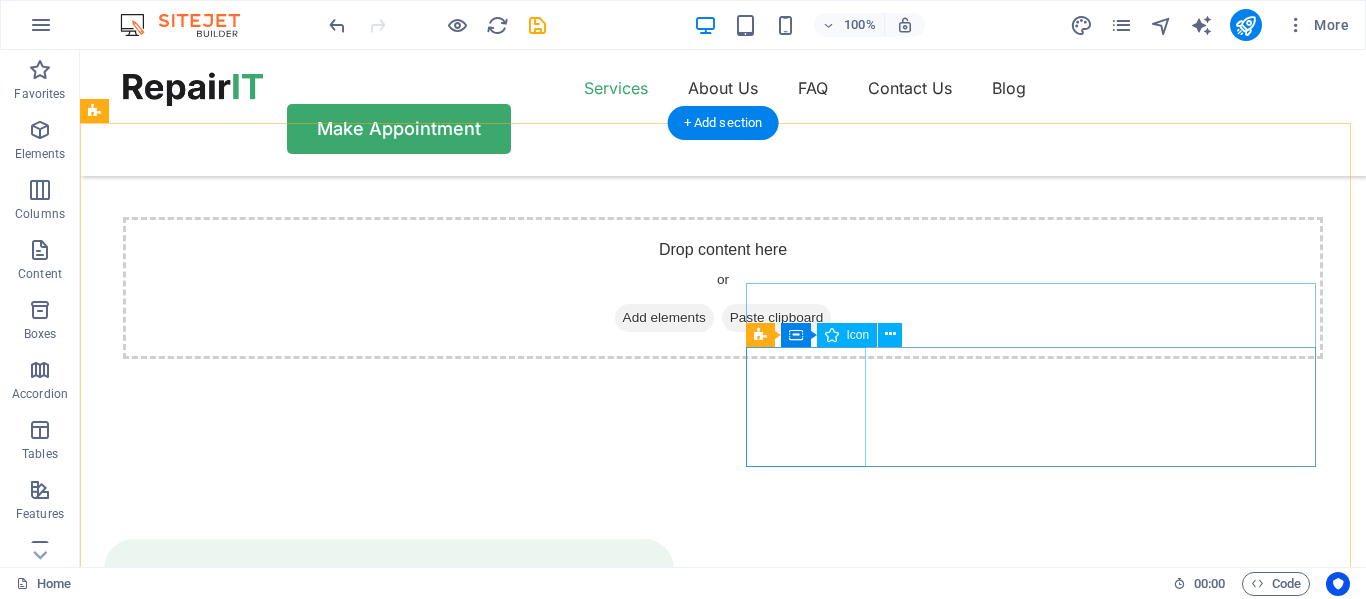 click at bounding box center [389, 813] 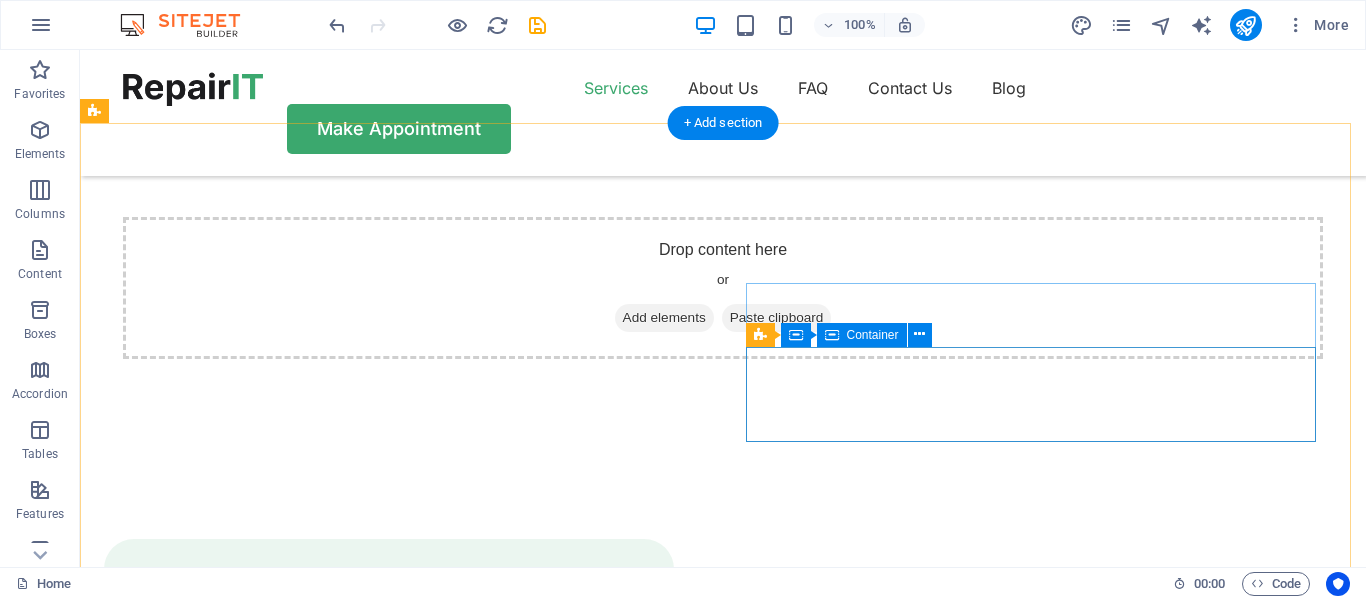 click on "Get your fixed device Turpis nisl praesent tempor congue magna neque amet." at bounding box center [389, 788] 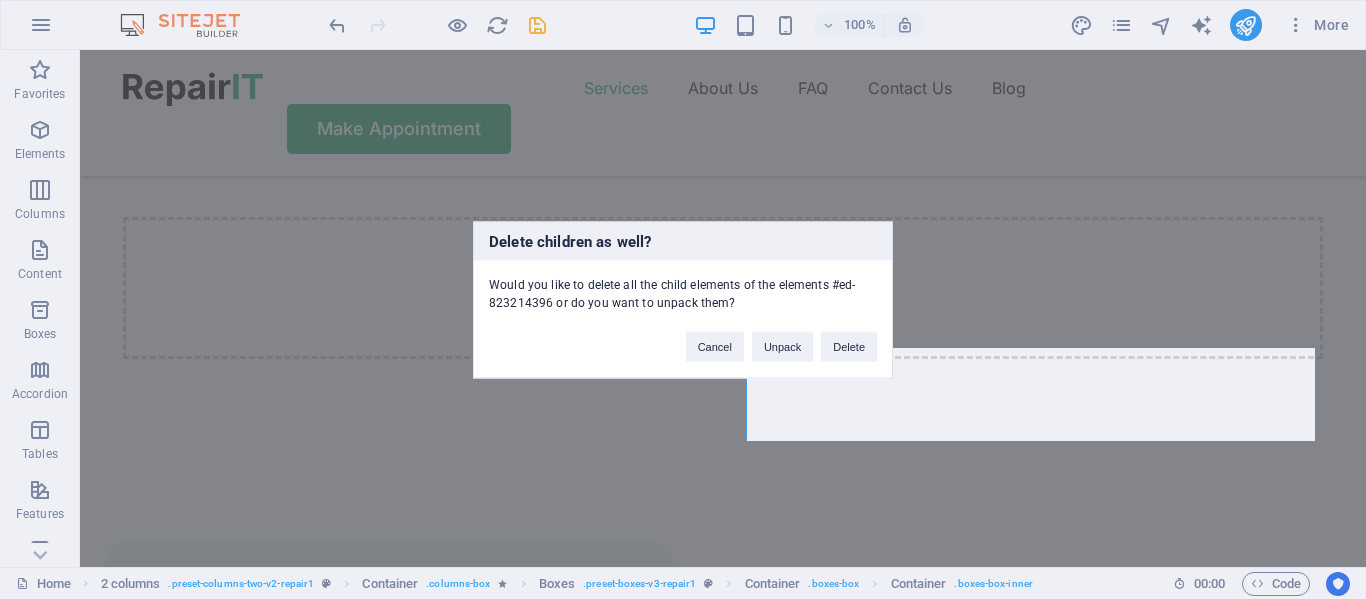 type 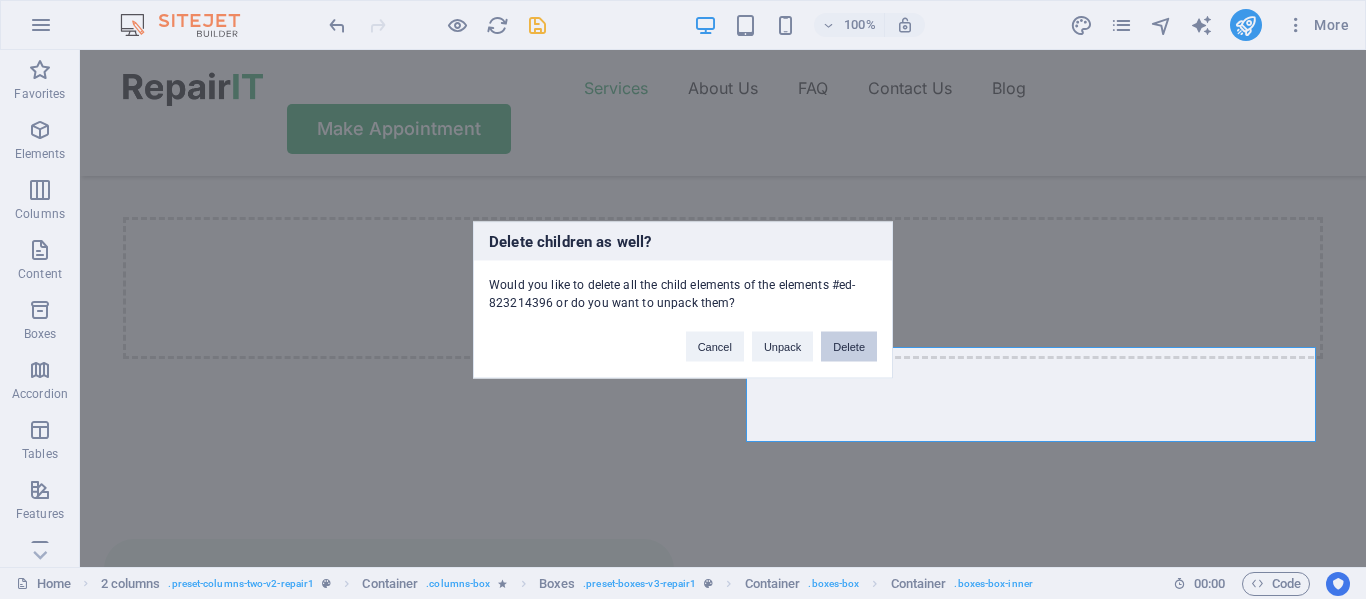 click on "Delete" at bounding box center (849, 346) 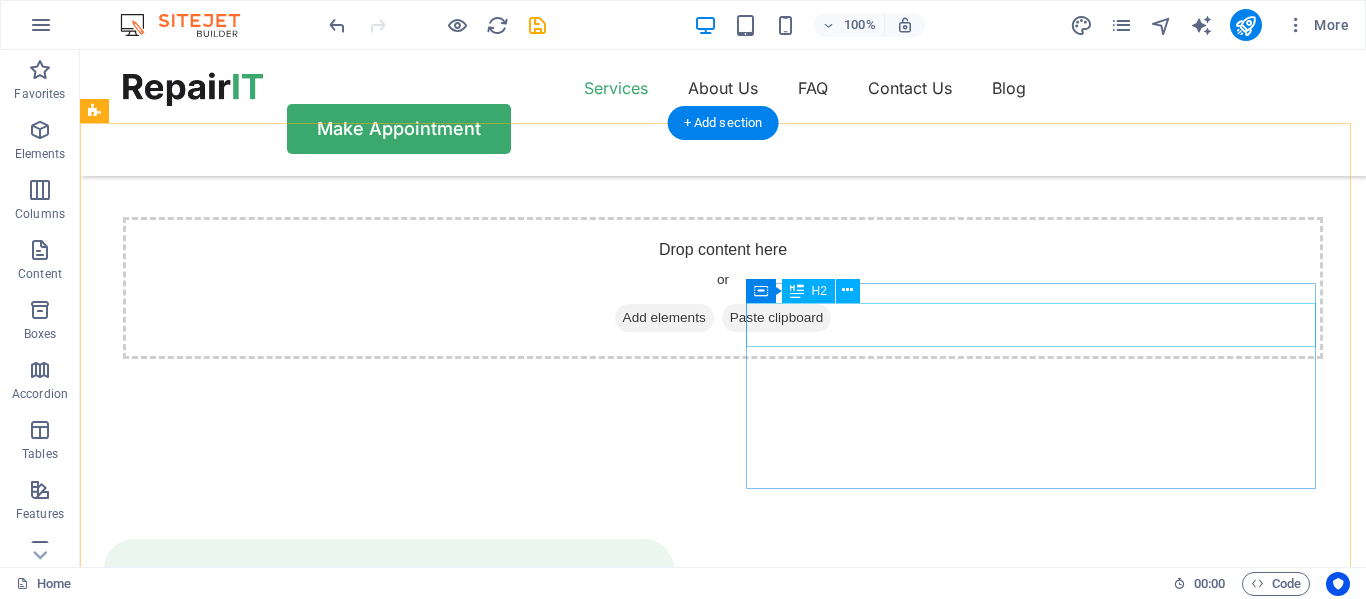 click on "How it works" at bounding box center (389, 731) 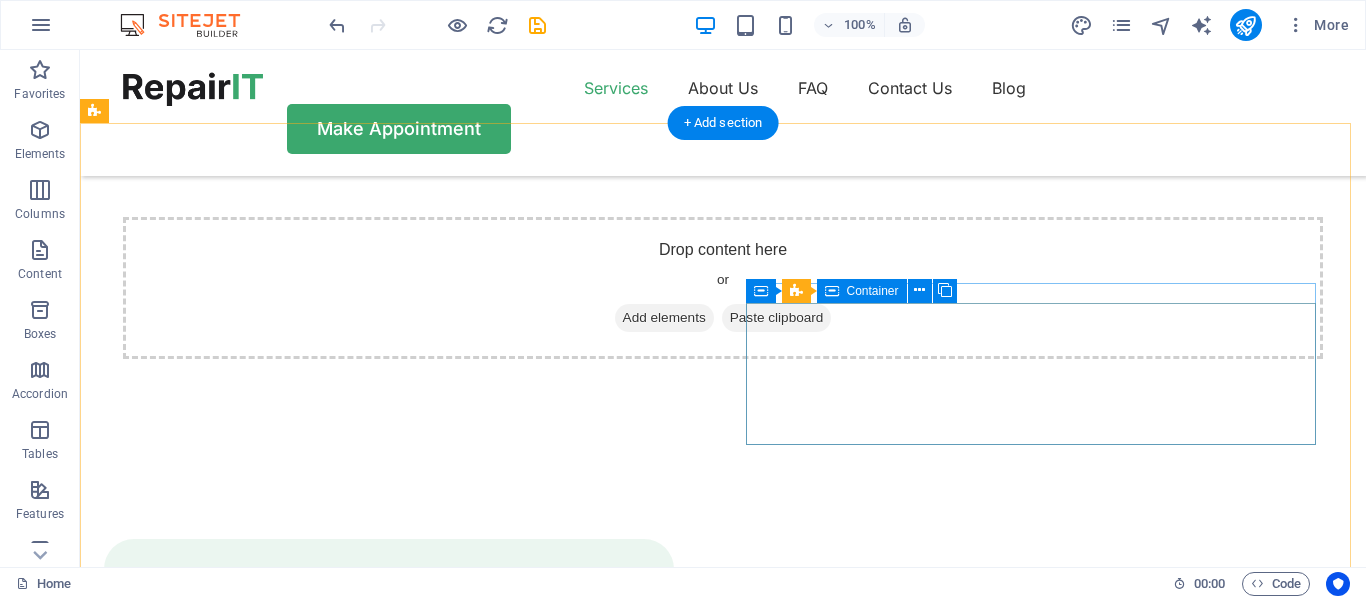 click on "Drop content here or  Add elements  Paste clipboard" at bounding box center (389, 780) 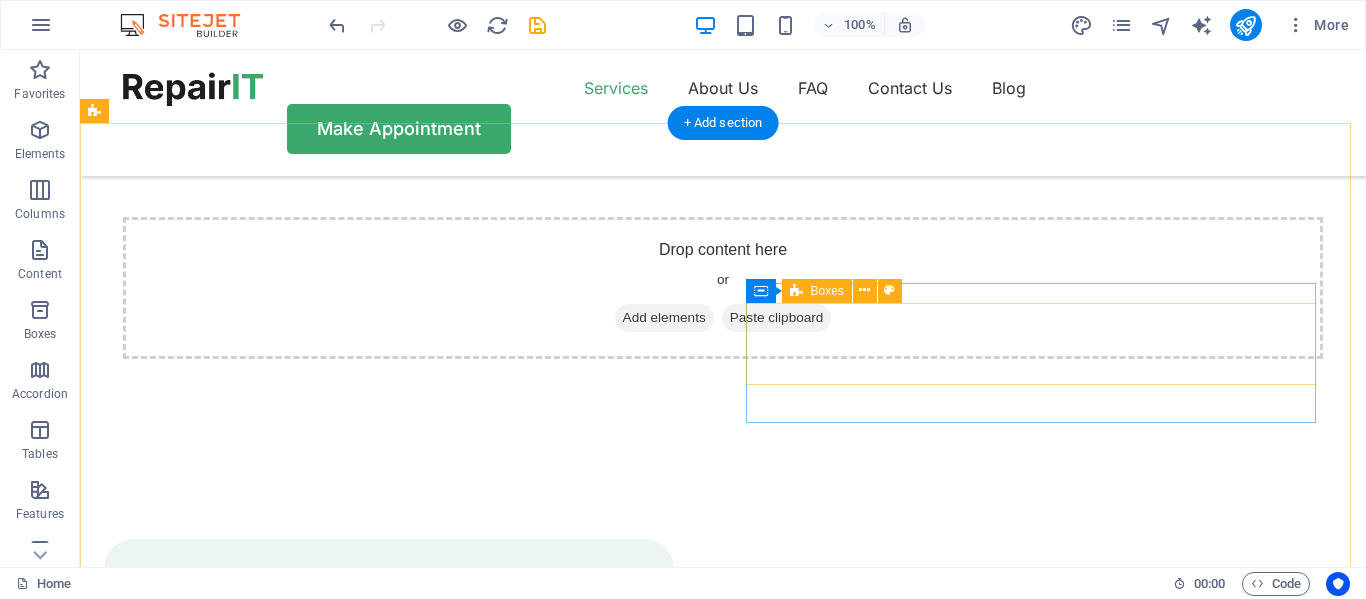 click on "Drop content here or  Add elements  Paste clipboard" at bounding box center [389, 750] 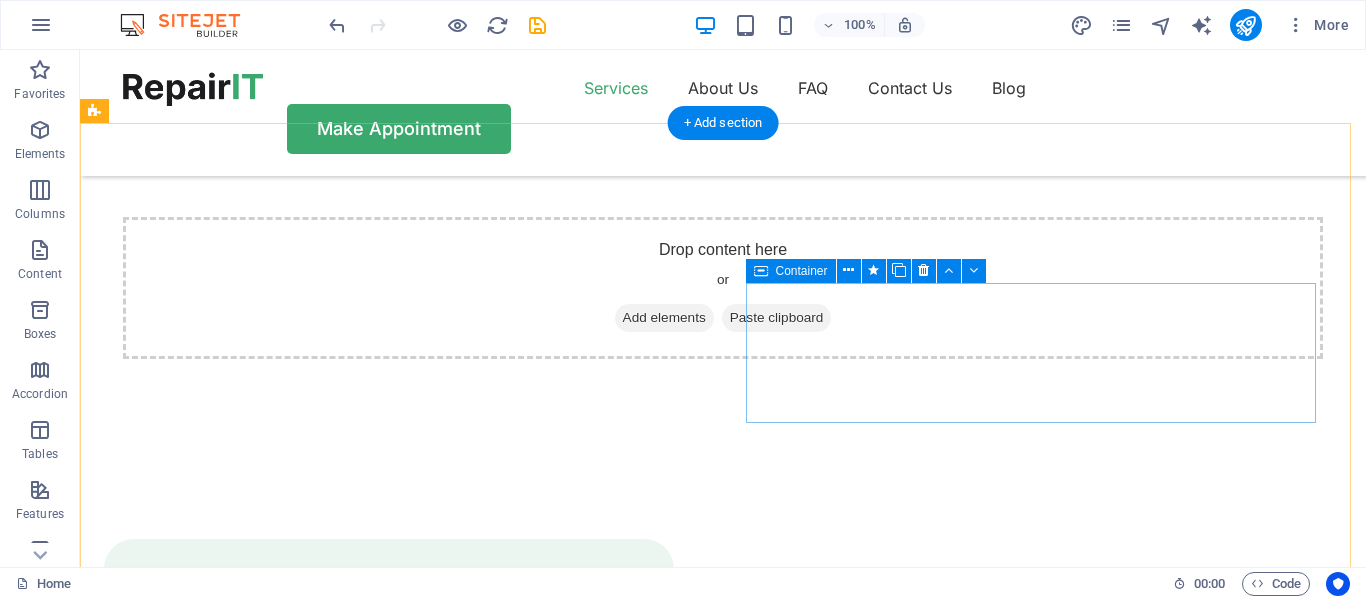 click at bounding box center [389, 699] 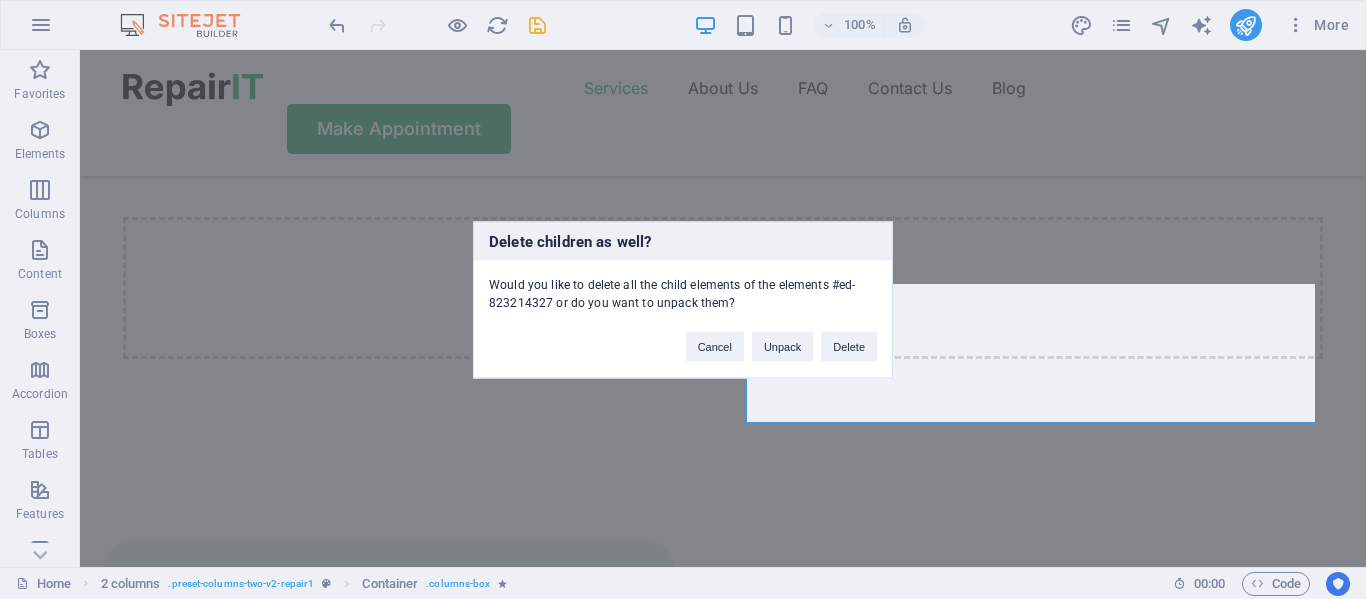 type 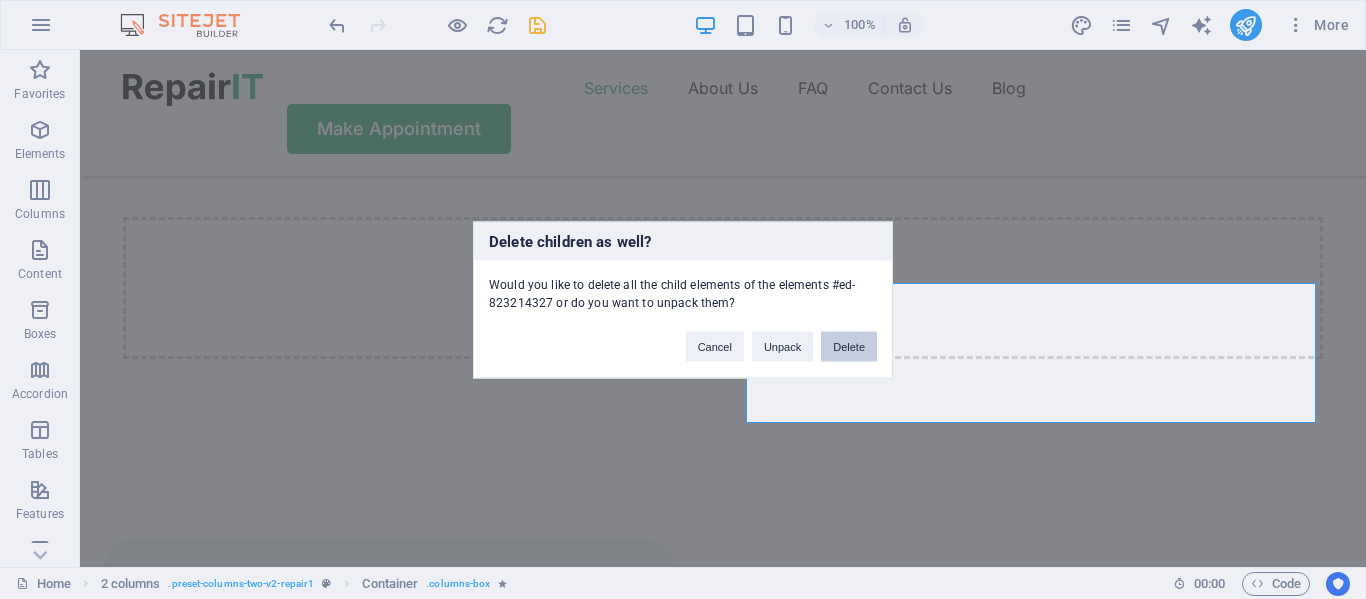 click on "Delete" at bounding box center [849, 346] 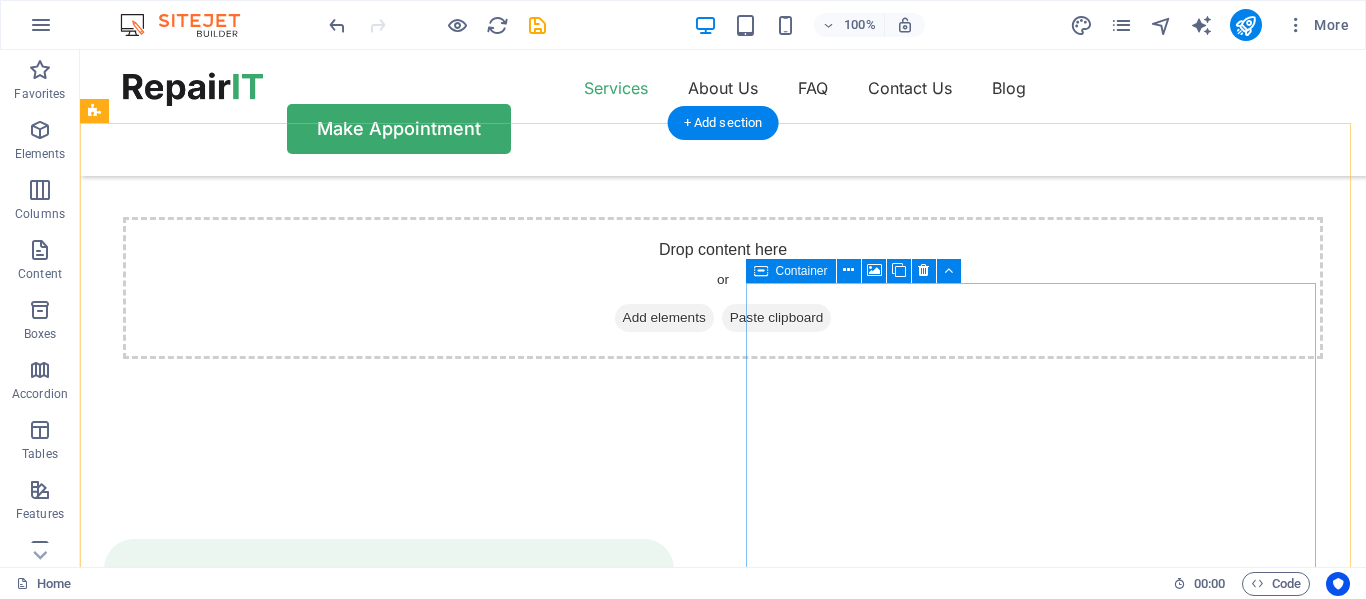 click on "Drop content here or  Add elements  Paste clipboard" at bounding box center [389, 1400] 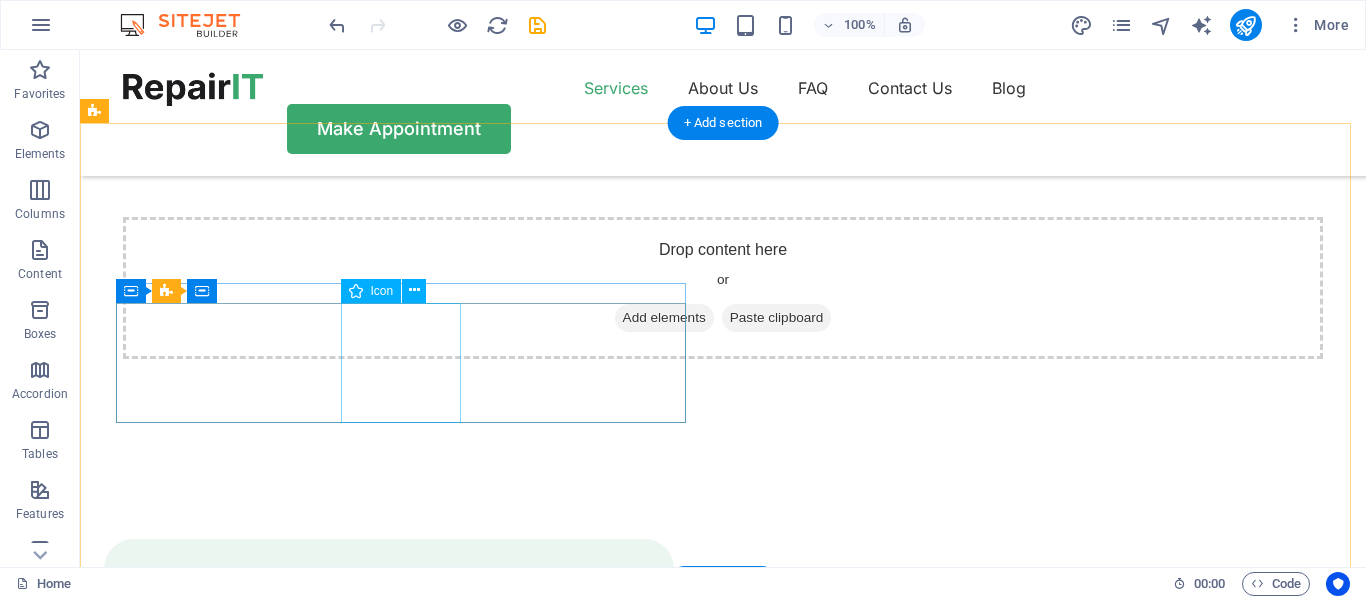 click at bounding box center (389, 599) 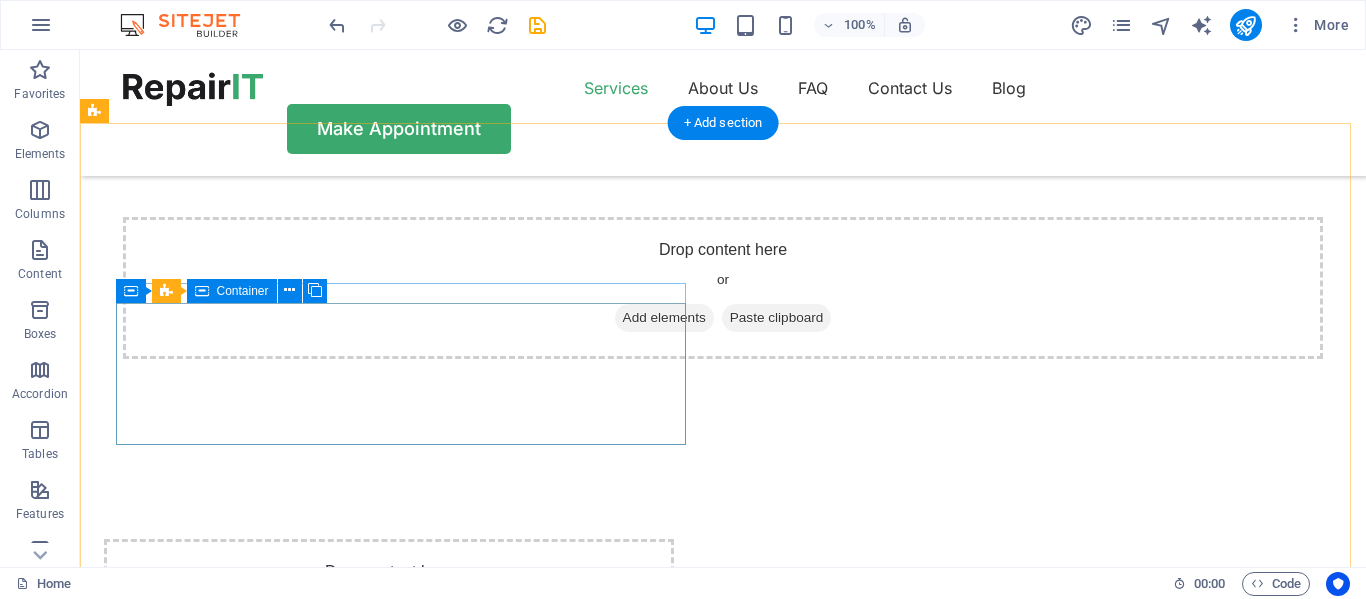 click on "Drop content here or  Add elements  Paste clipboard" at bounding box center (389, 610) 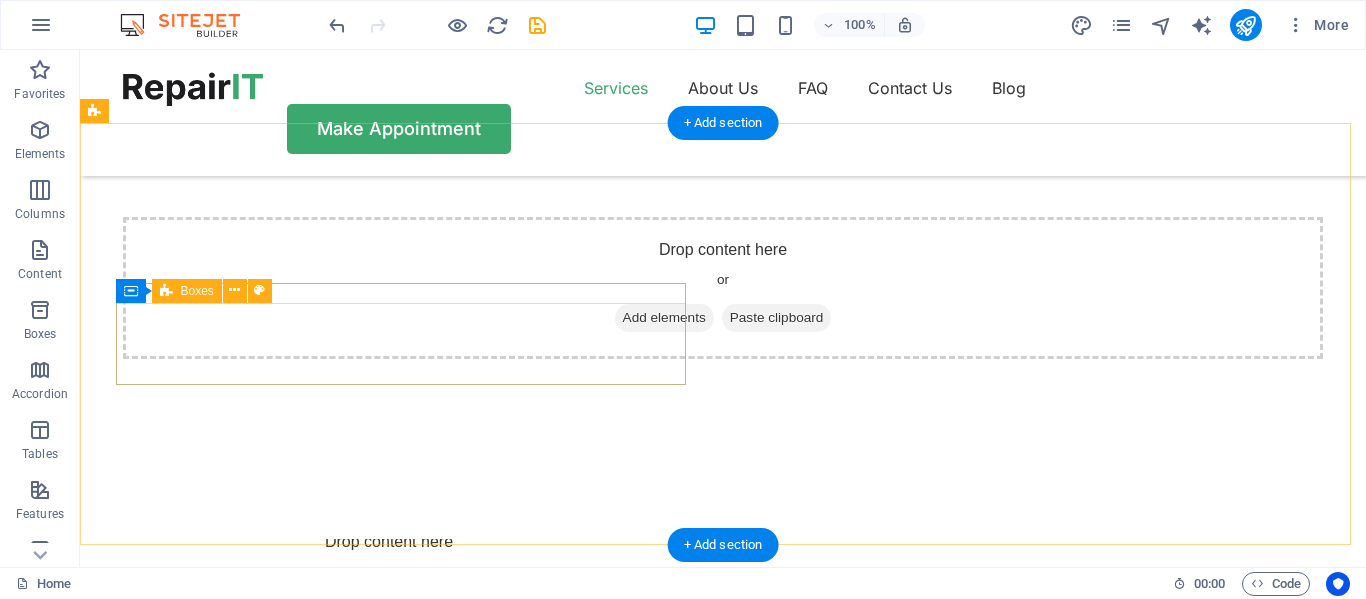 click on "Drop content here or  Add elements  Paste clipboard" at bounding box center (389, 580) 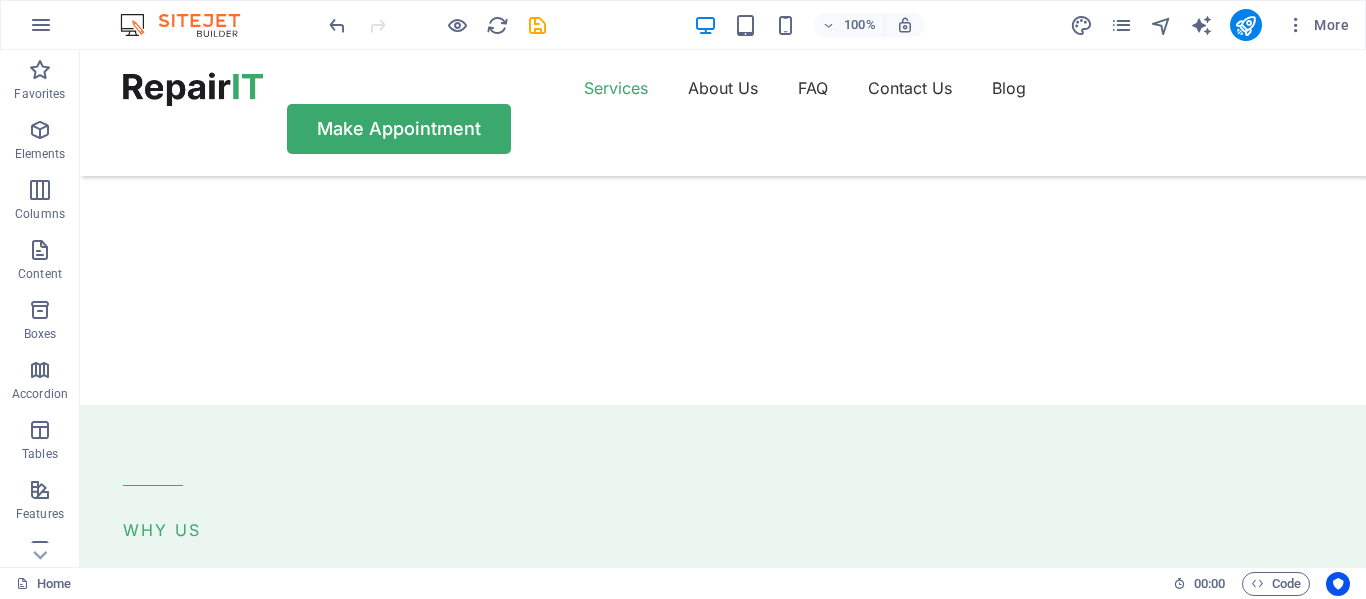 scroll, scrollTop: 659, scrollLeft: 0, axis: vertical 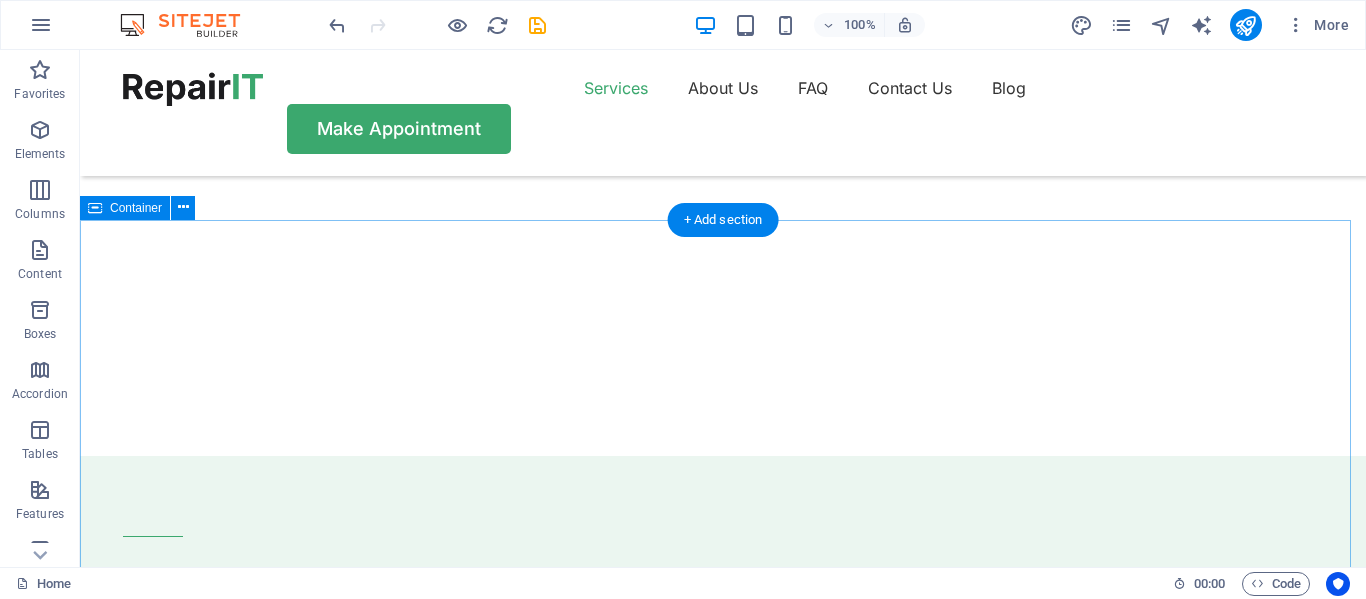 click on "WHY US Trusted Service With Affordable Price 32 + Years Experience 15 + Professional Team 2649 + Client Satisfication Drop content here or  Add elements  Paste clipboard Experienced Turpis nisl praesent tempor congue magna neque amet. Reliable Turpis nisl praesent tempor congue magna neque amet. High-quality Turpis nisl praesent tempor congue magna neque amet. Flexible Turpis nisl praesent tempor congue magna neque amet." at bounding box center [723, 1684] 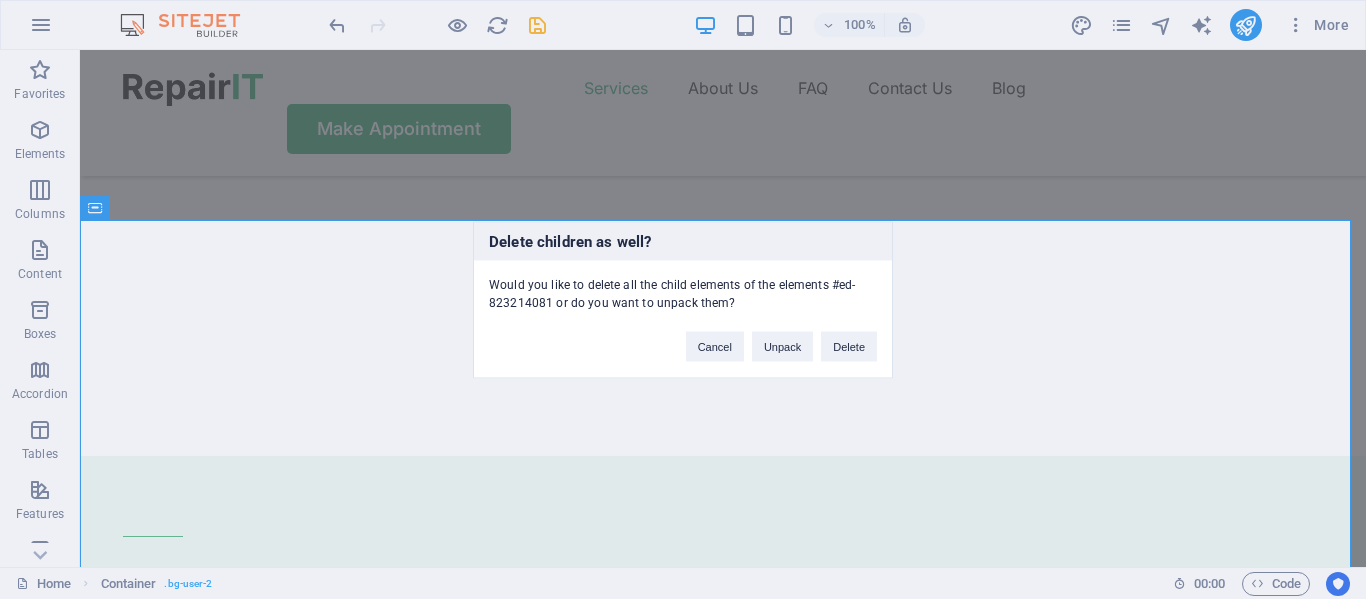 type 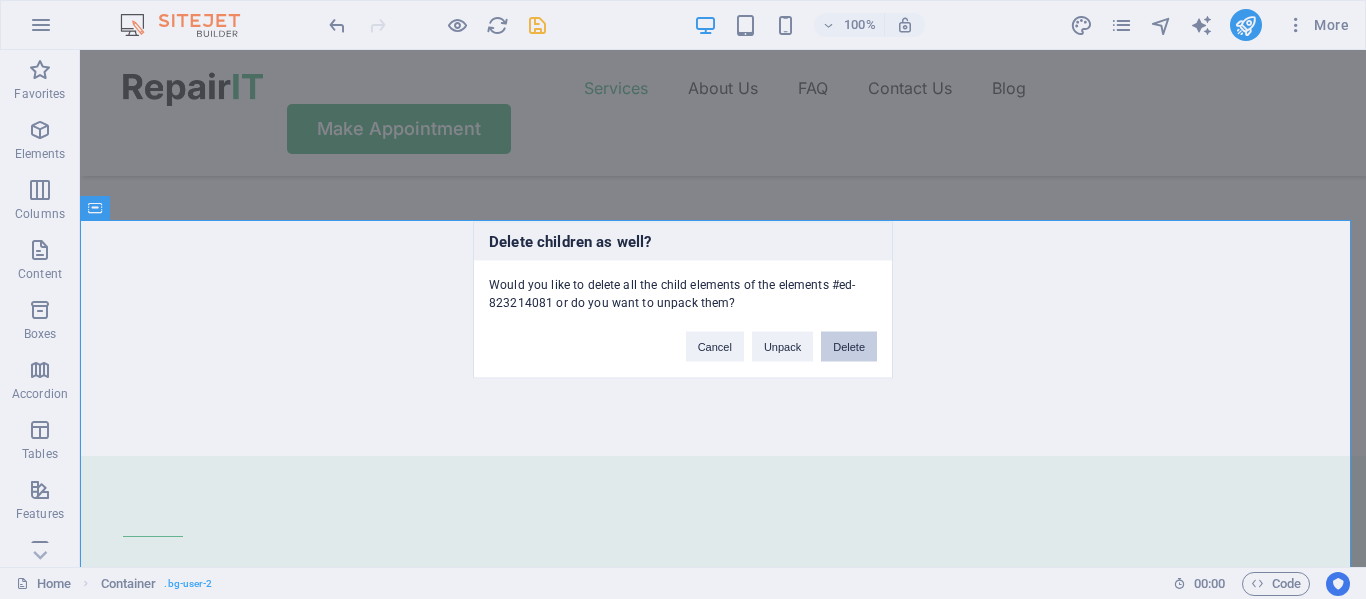 click on "Delete" at bounding box center (849, 346) 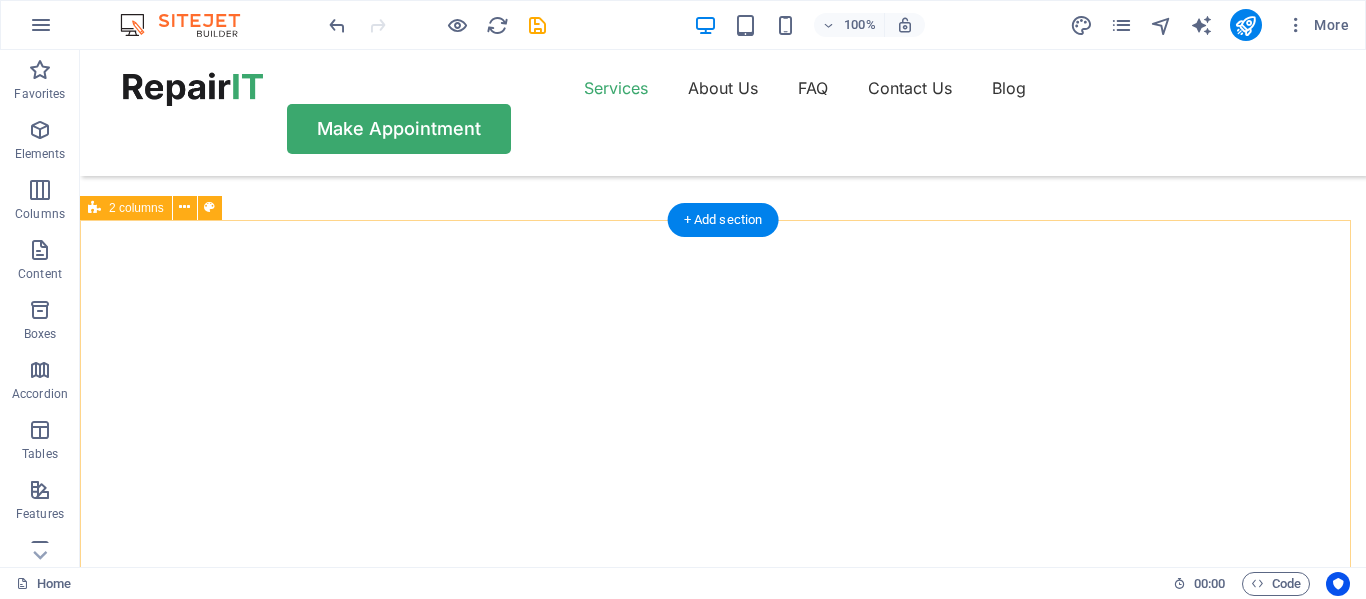 click on "FAQ Frequently Asked Questions What services does RepairIT cover? Sem morbi netus mauris purus eros blandit tristique at maecenas. Eu tellus enim cursus lectus nunc. Do you offer emergency repair? Sem morbi netus mauris purus eros blandit tristique at maecenas. Eu tellus enim cursus lectus nunc. Can I send my device to you? Sem morbi netus mauris purus eros blandit tristique at maecenas. Eu tellus enim cursus lectus nunc. Do you offer a warranty? Sem morbi netus mauris purus eros blandit tristique at maecenas. Eu tellus enim cursus lectus nunc. Need More Help? Sem morbi netus mauris purus eros blandit tristique at maecenas. Eu tellus enim. Need More Help? Sem morbi netus mauris purus eros blandit tristique at maecenas. Eu tellus enim. Contact Us" at bounding box center (723, 1408) 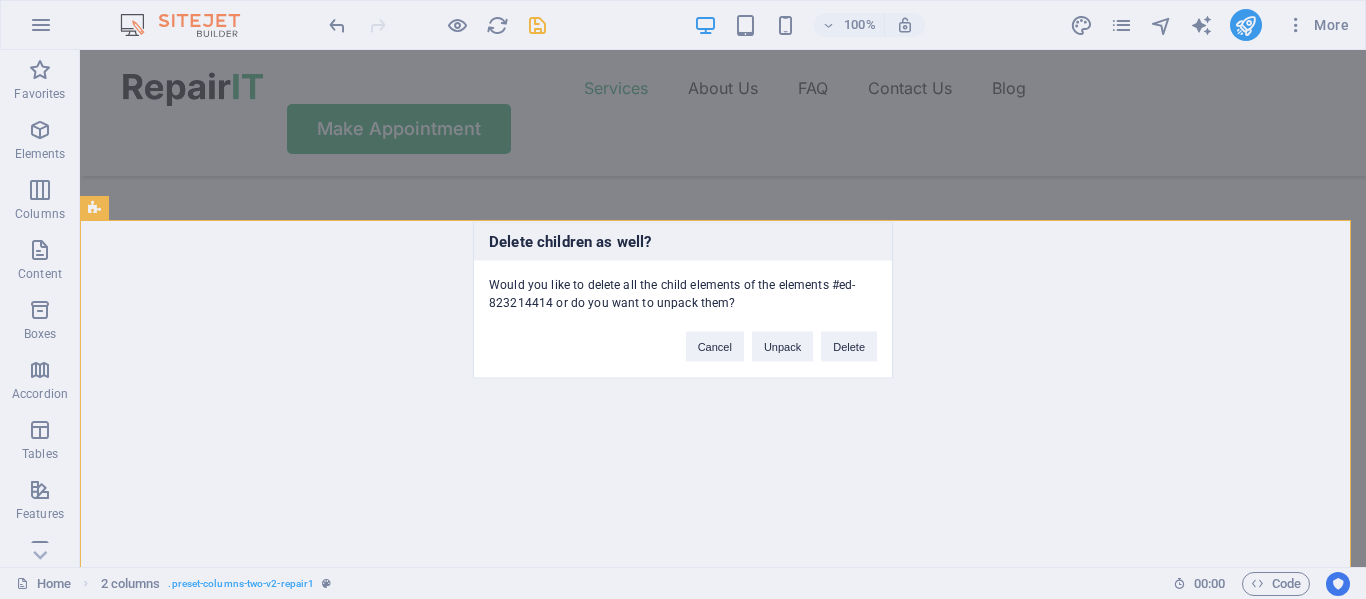 type 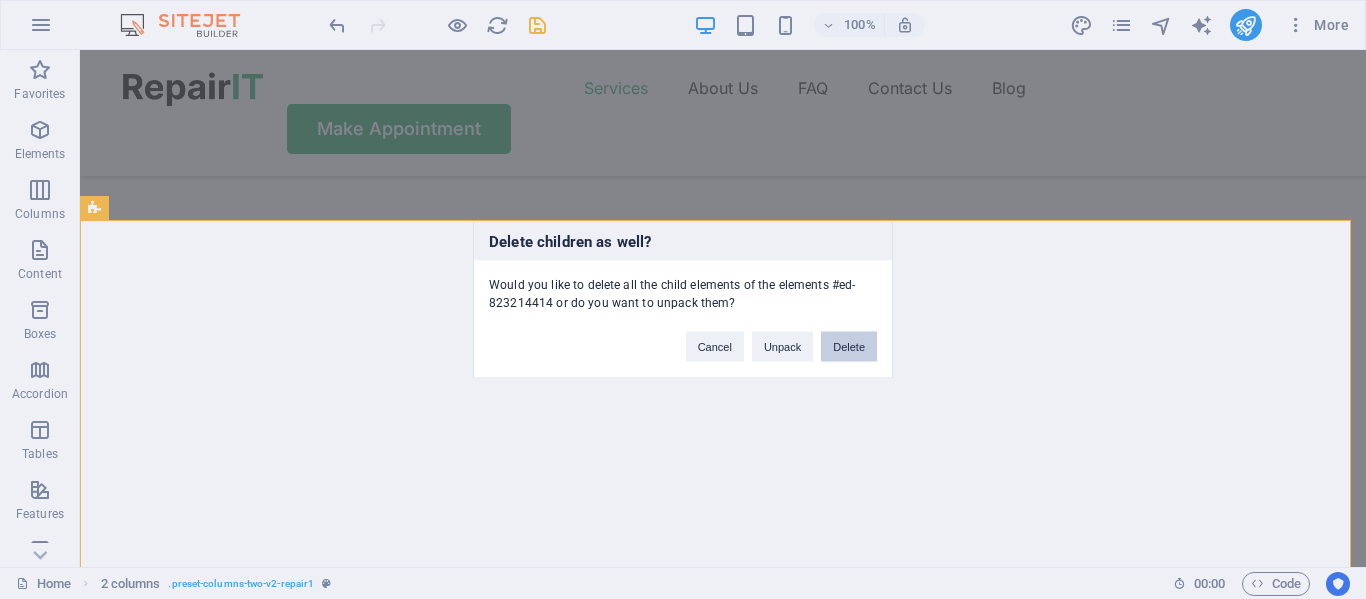click on "Delete" at bounding box center (849, 346) 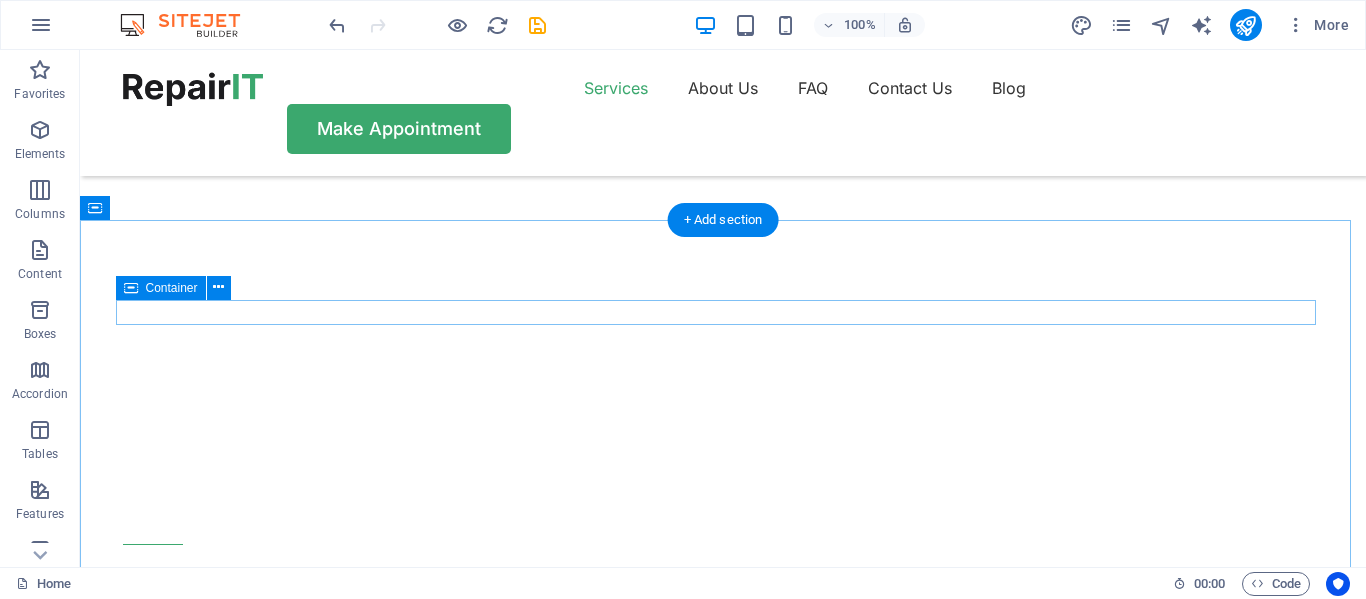 click on "OUR BLOG" at bounding box center [723, 573] 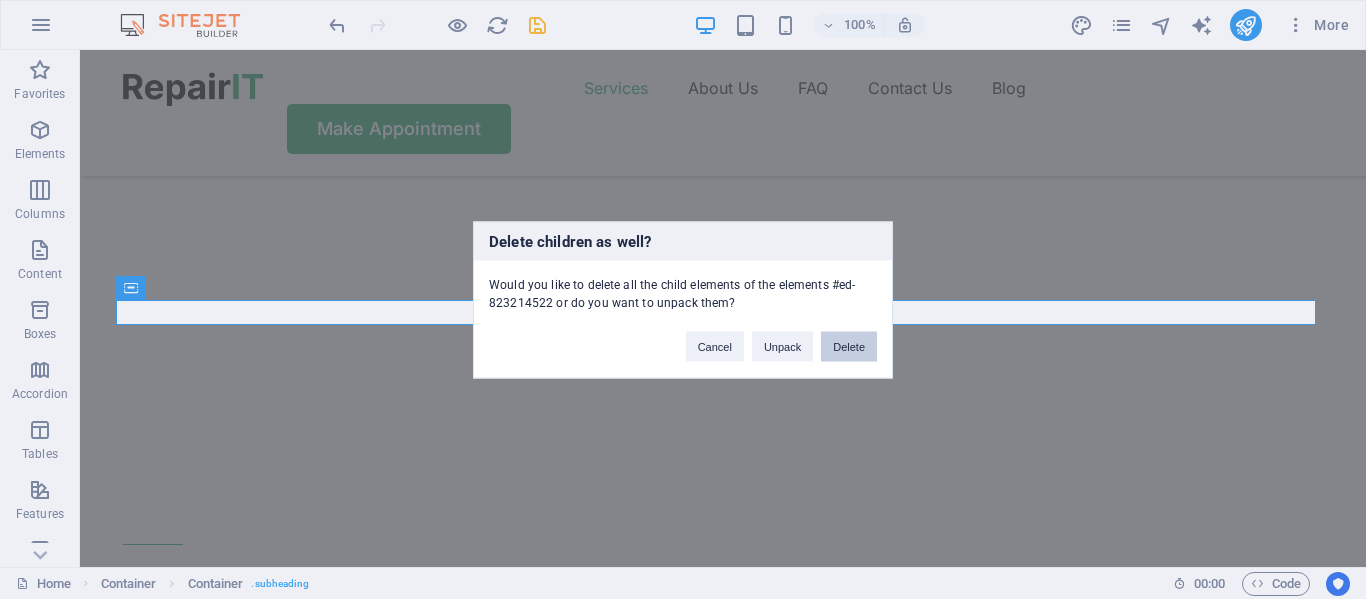 click on "Delete" at bounding box center [849, 346] 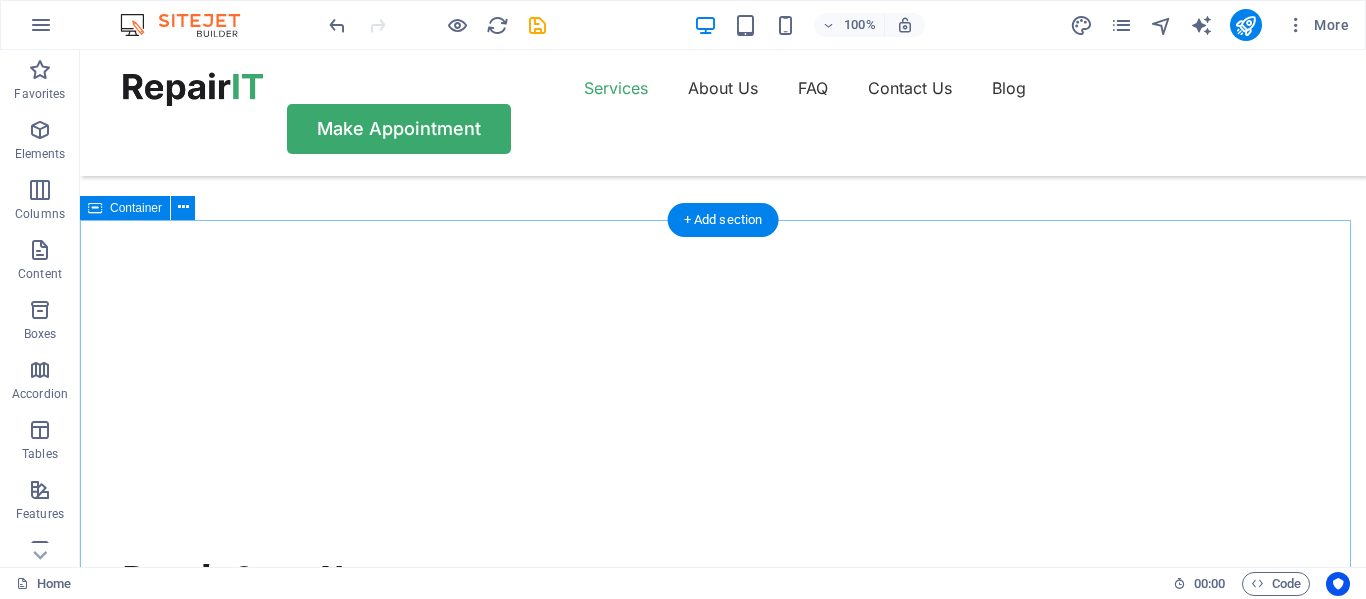 click on "Read Our News October 20, 2024 Updating Your Device Firmware Learn how to prevent frozen pipes during the cold winter months and avoid costly repairs with these helpful tips. Read More October 20, 2024 How to Change Phone Broken Screen Learn how to prevent frozen pipes during the cold winter months and avoid costly repairs with these helpful tips. Read More October 20, 2024 Basic Phone Repair Principles Learn how to prevent frozen pipes during the cold winter months and avoid costly repairs with these helpful tips. Read More  Vorherige Nächste" at bounding box center [723, 1349] 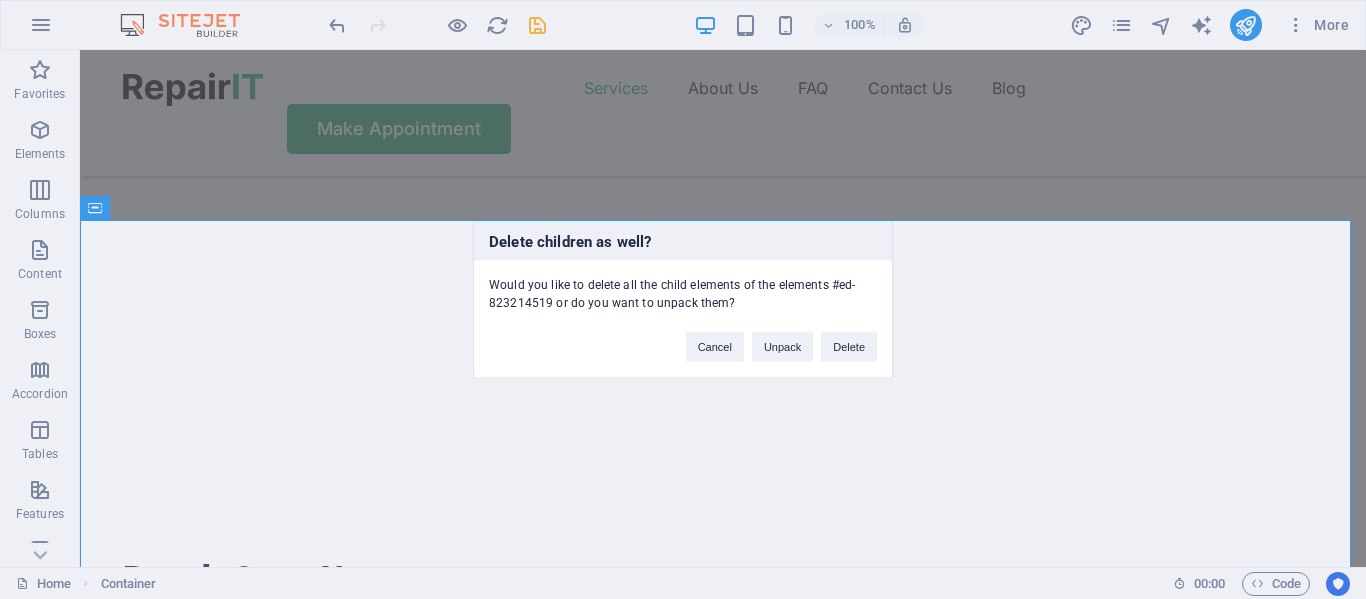 type 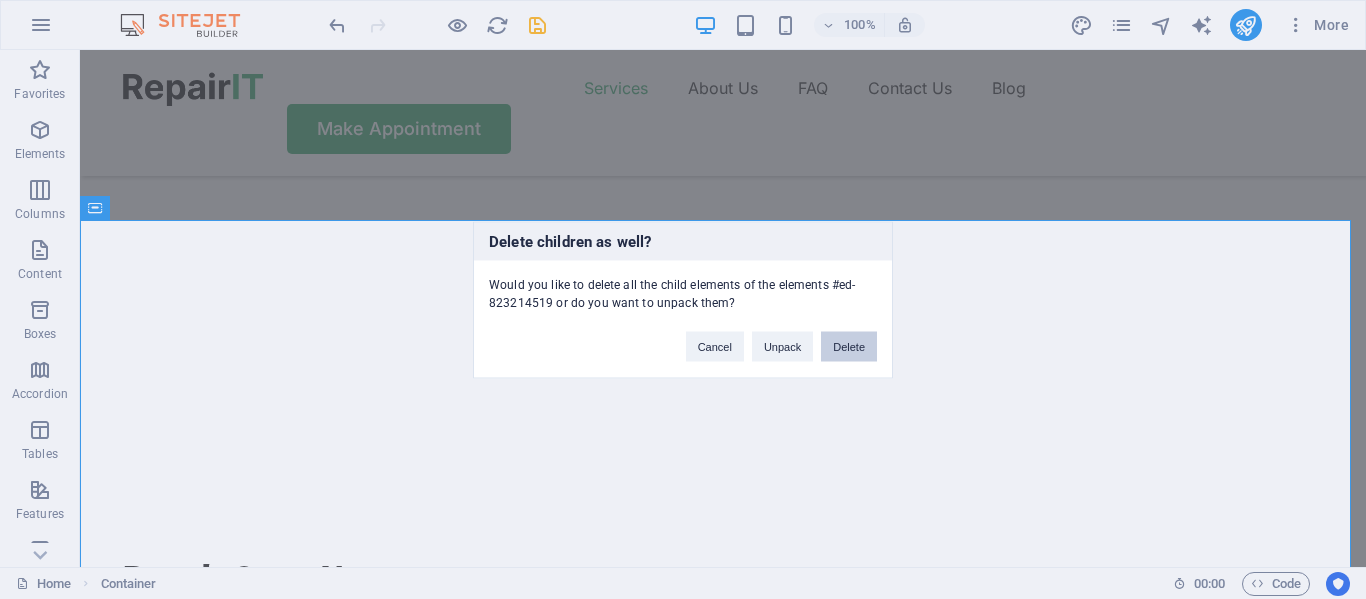 click on "Delete" at bounding box center (849, 346) 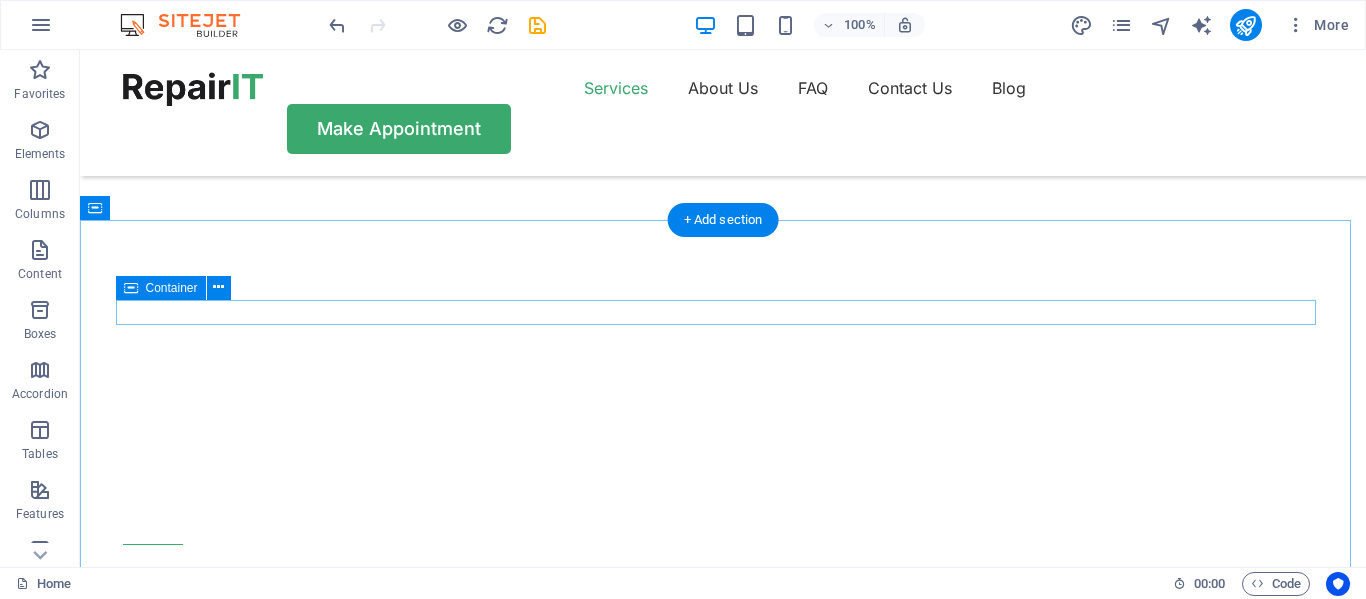 click on "CUSTOMER STORIES" at bounding box center (723, 573) 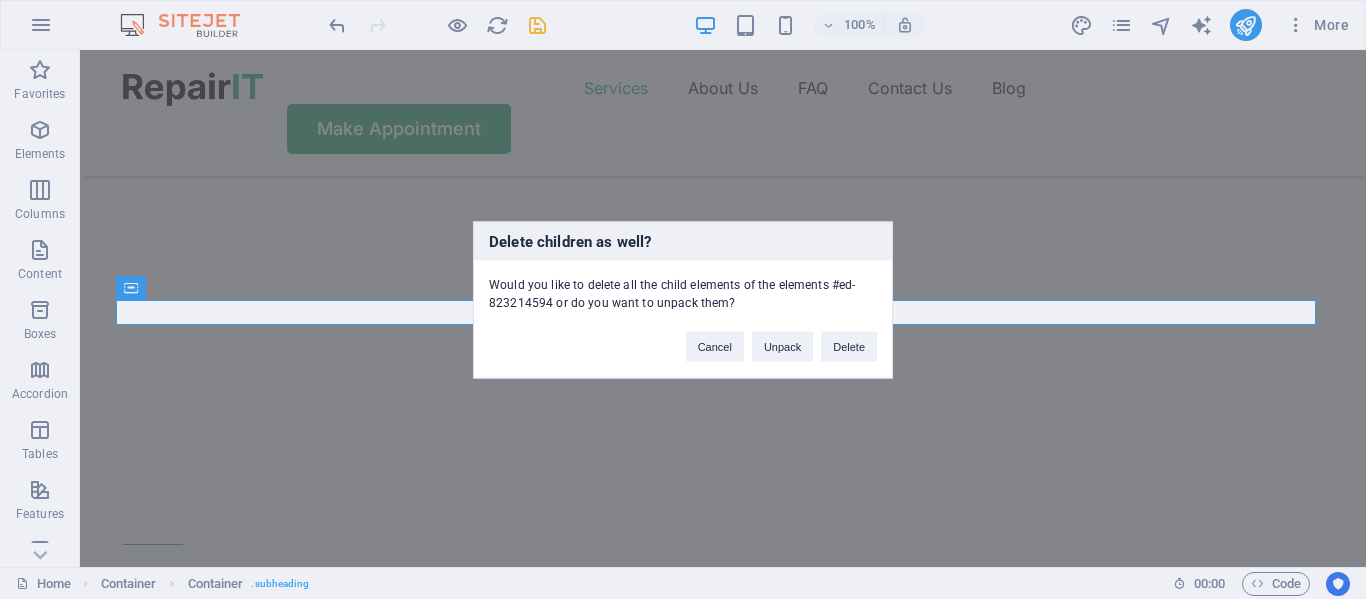 type 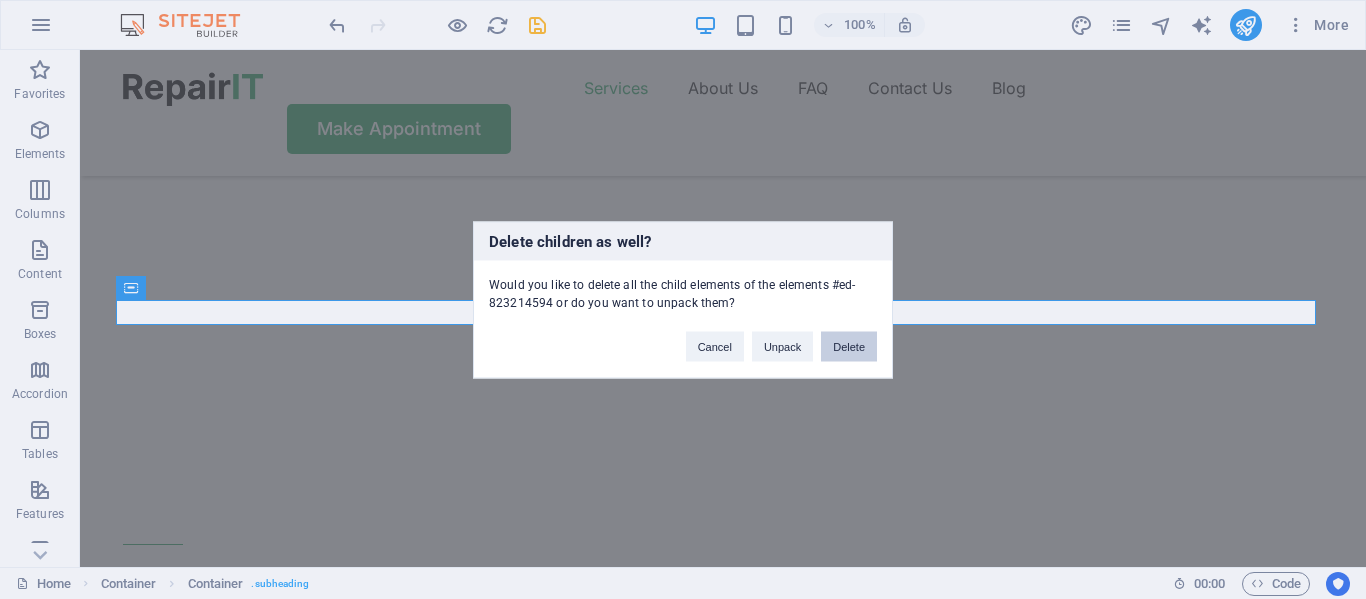 click on "Delete" at bounding box center (849, 346) 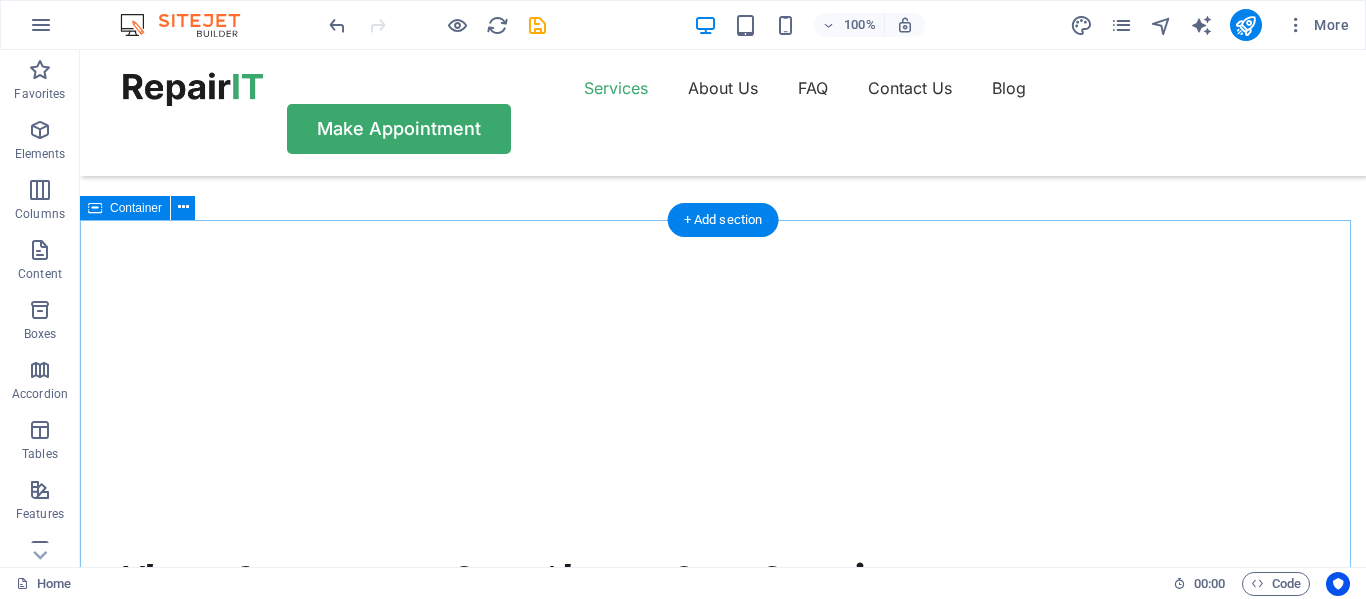 click on "What Customers Say About Our Service [FIRST] [LAST] Problem: Broken Phone Glass 4.5 Lorem ipsum dolor sit amet, consectetur adipiscing elit, sed do eiusmod tempor incididunt ut labore et dolore magna aliqua. Ut enim ad minim veniam, quis nostrud exercitation ullamco laboris. Drop content here or  Add elements  Paste clipboard [FIRST] [LAST] Problem : Data Recovery needed 4.5 Lorem ipsum dolor sit amet, consectetur adipiscing elit, sed do eiusmod tempor incididunt ut labore et dolore magna aliqua." at bounding box center (723, 1635) 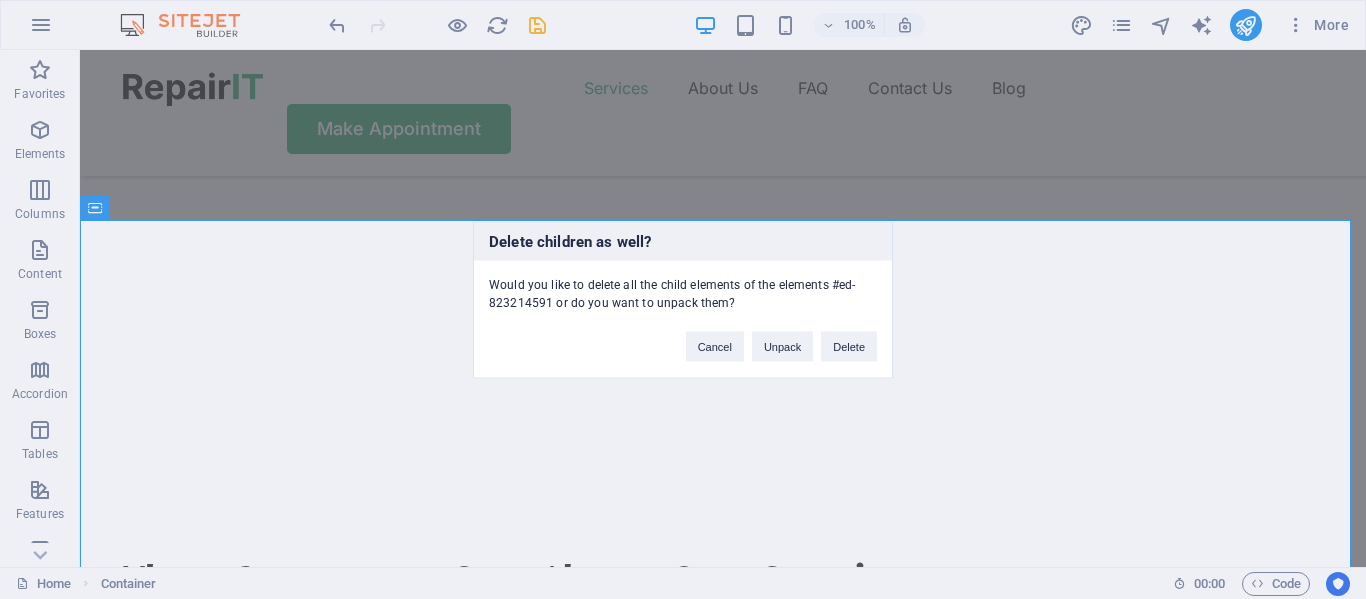 type 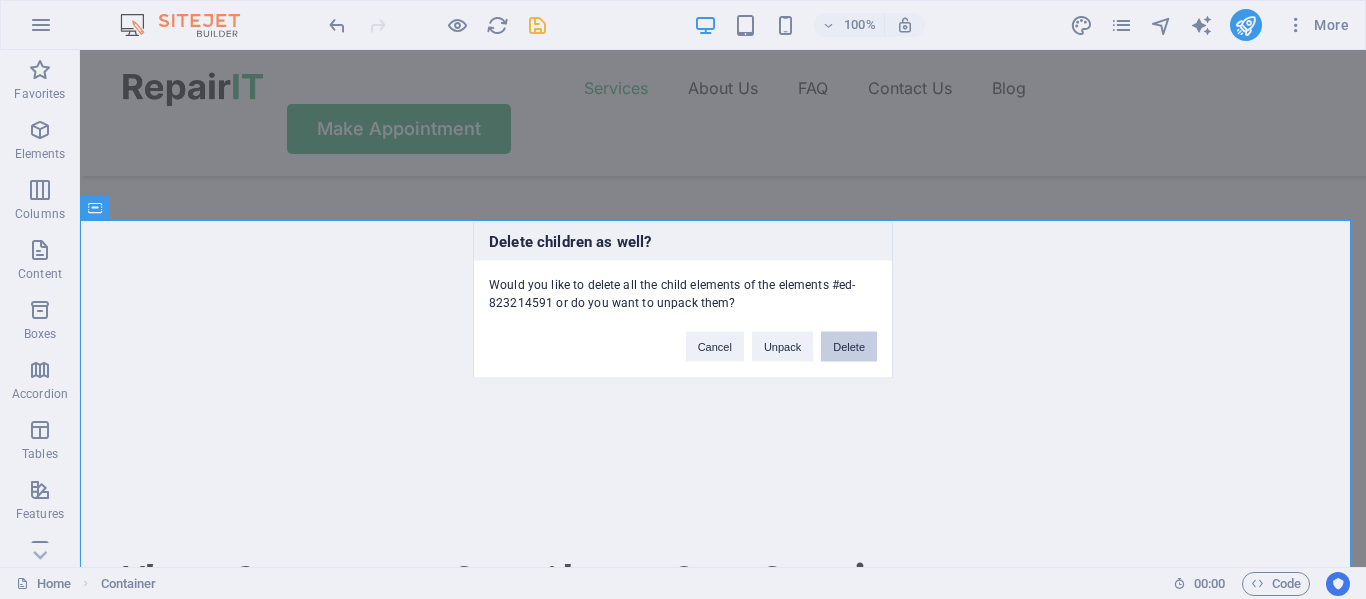 click on "Delete" at bounding box center [849, 346] 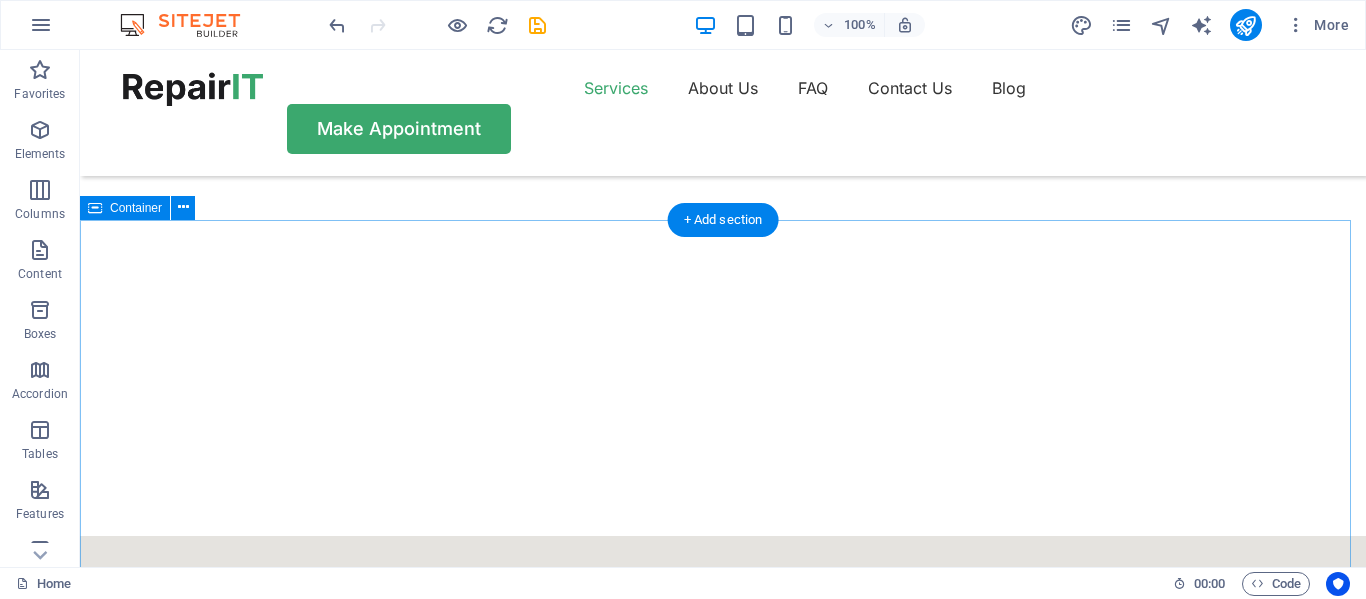 click on "Contact Us Our location Street
[CITY] ,  [POSTAL_CODE] Call us [PHONE] Send an email [EMAIL]" at bounding box center (723, 1077) 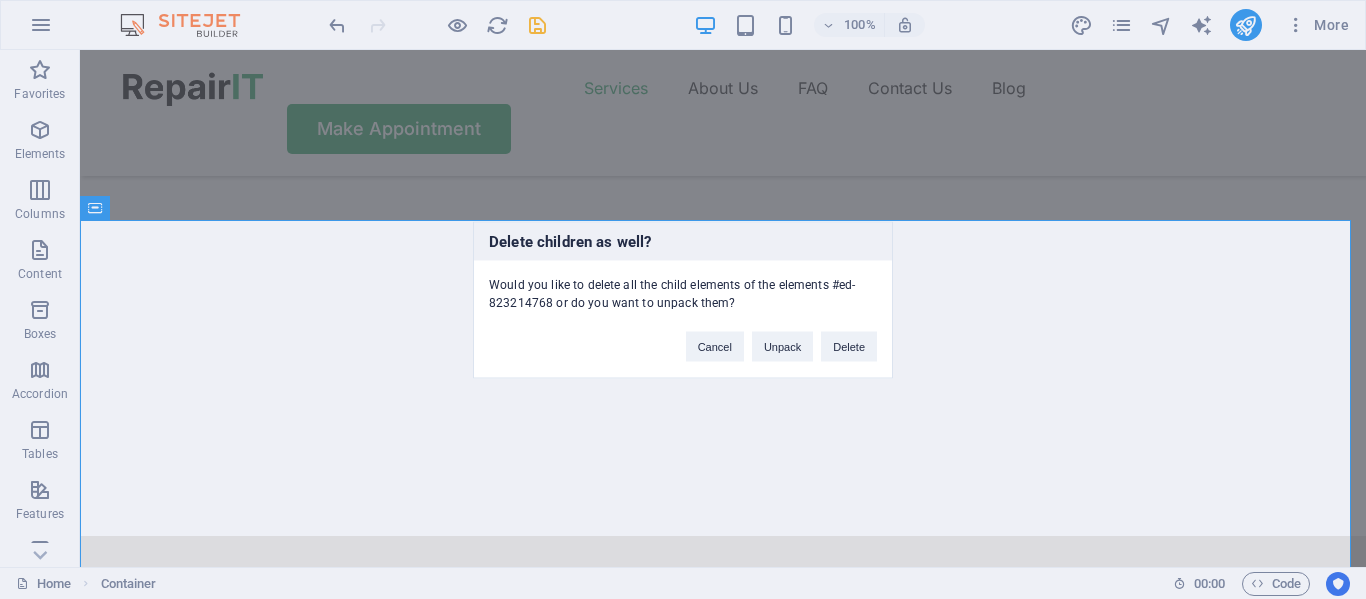 type 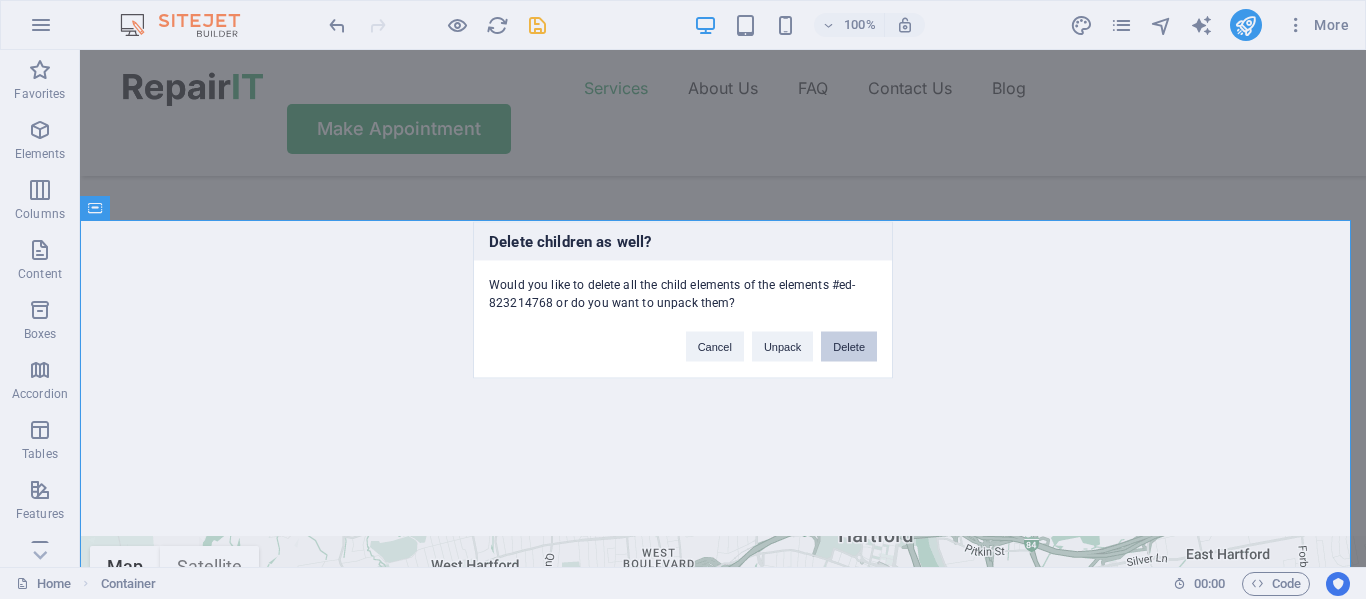 click on "Delete" at bounding box center [849, 346] 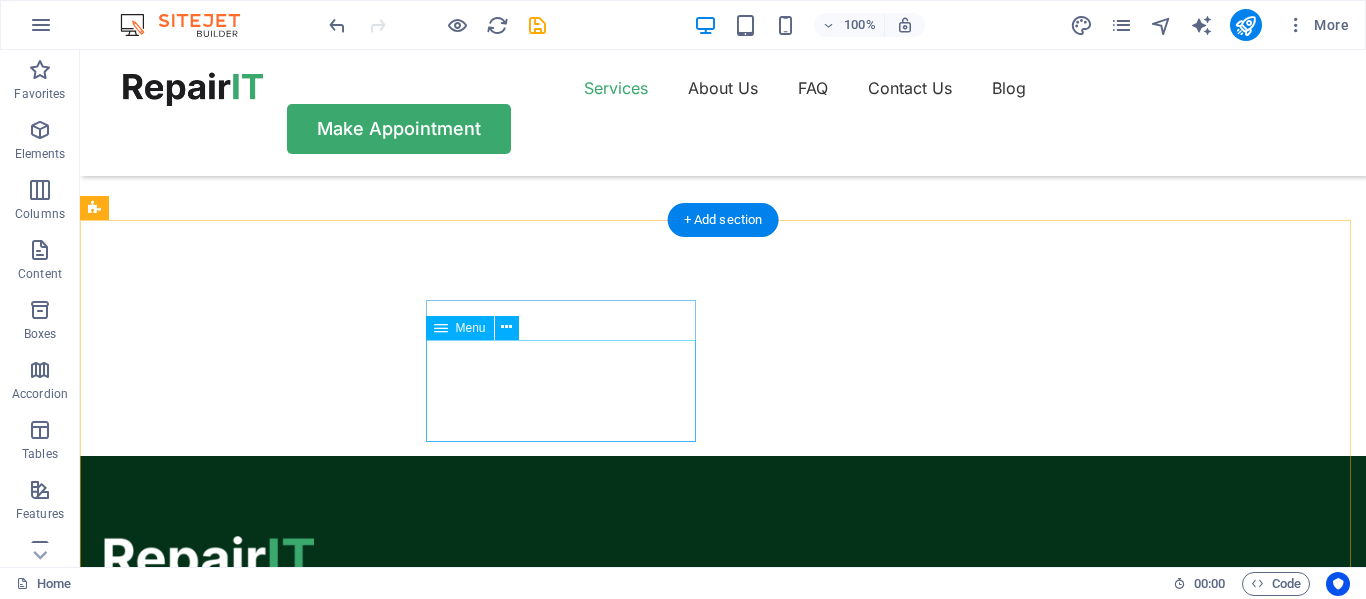 click on "Home About Us Services Contact Us" at bounding box center (239, 749) 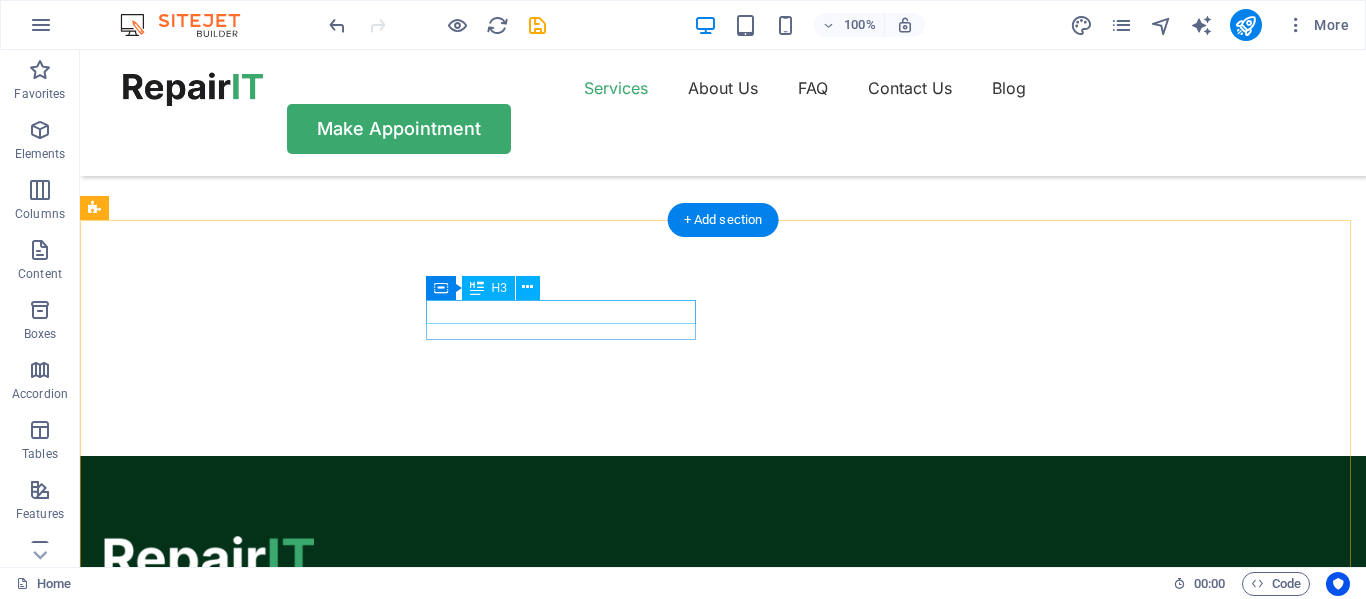 click on "Navigation" at bounding box center (239, 670) 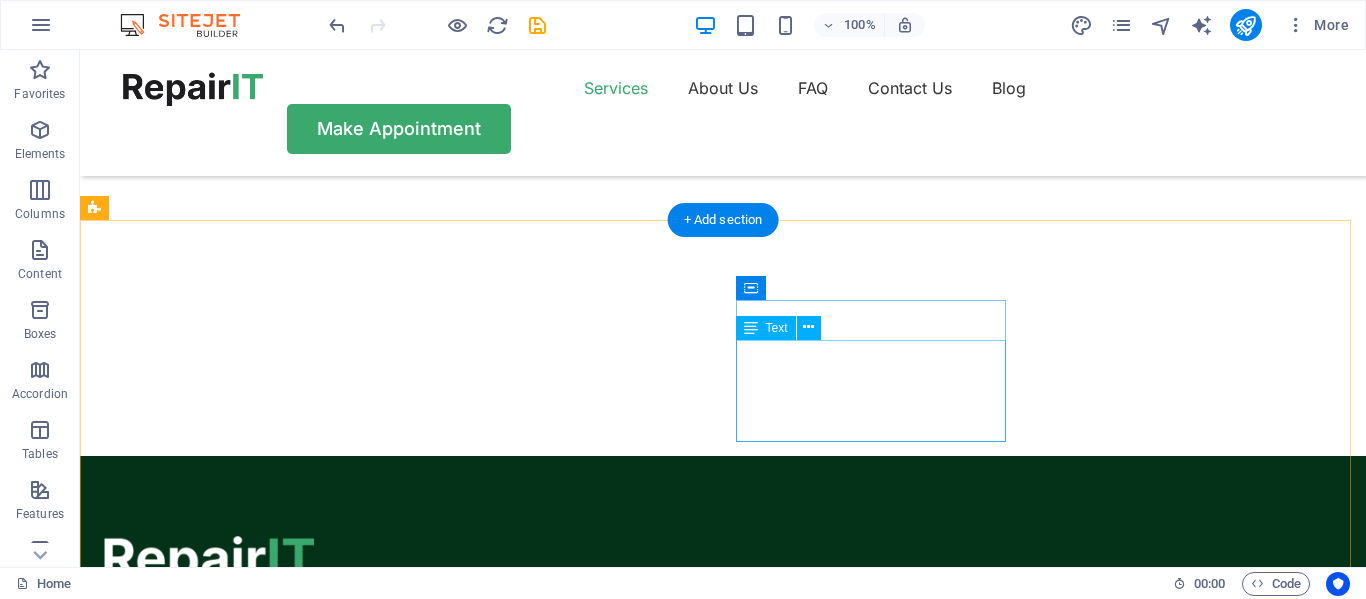click on "Legal Notice
Privacy Policy
Blog
FAQ" at bounding box center (239, 785) 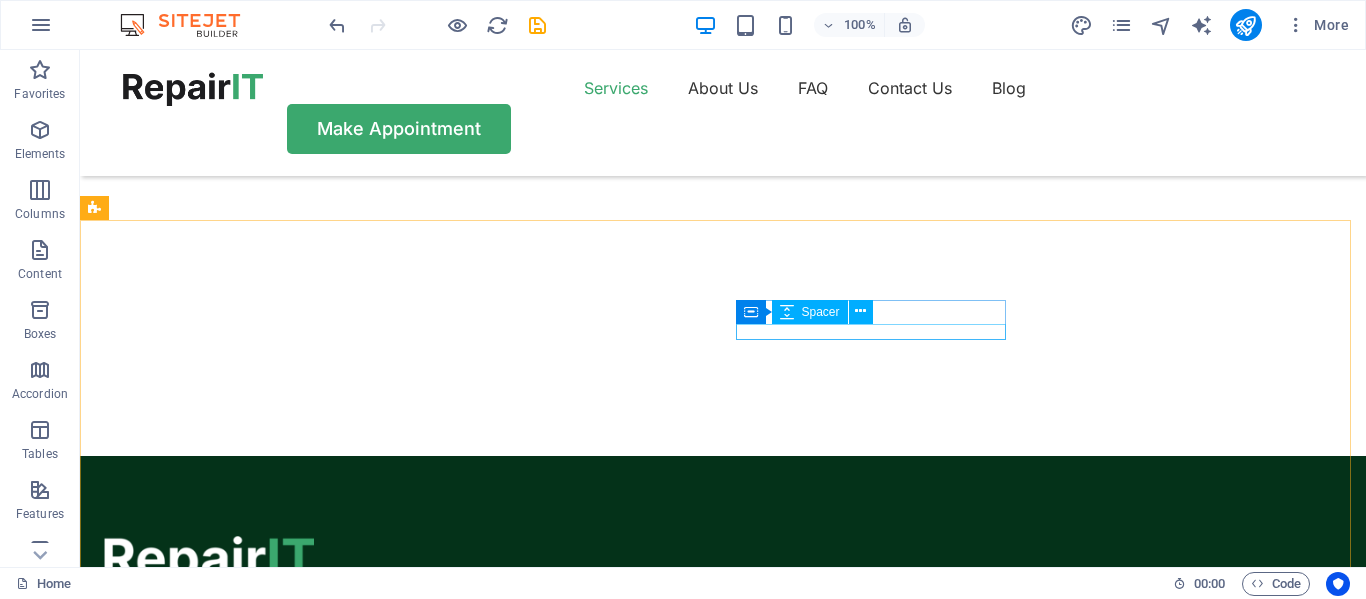 click on "Spacer" at bounding box center (810, 312) 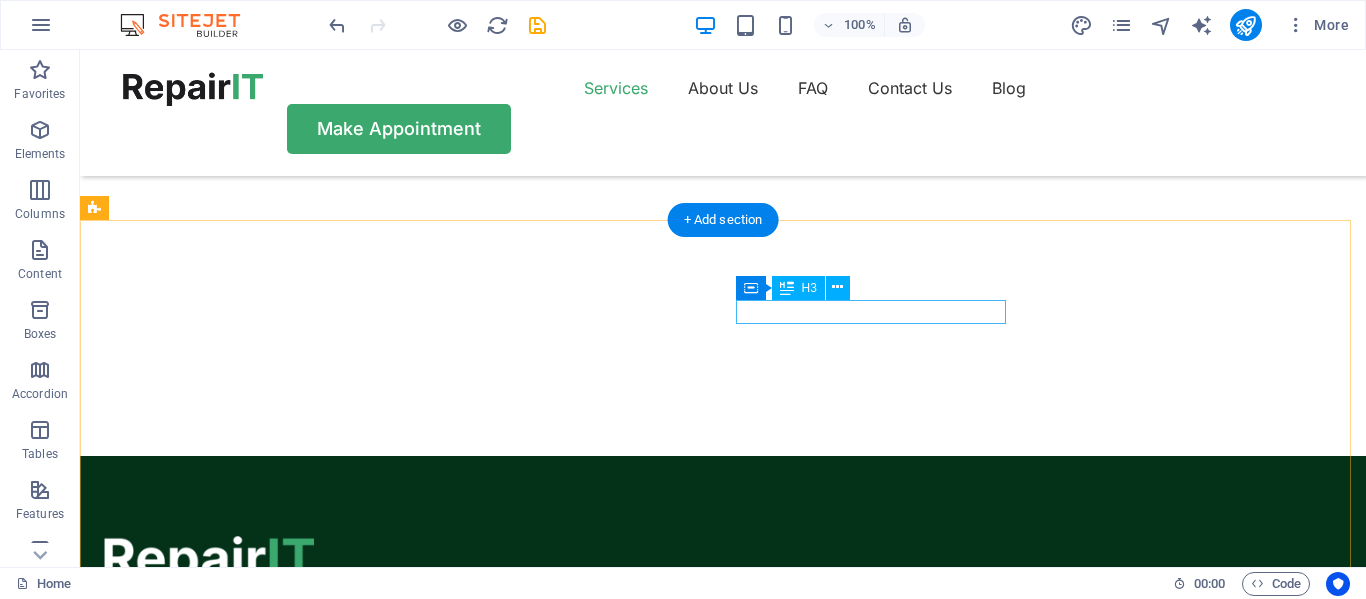 click on "Quick Links" at bounding box center (239, 706) 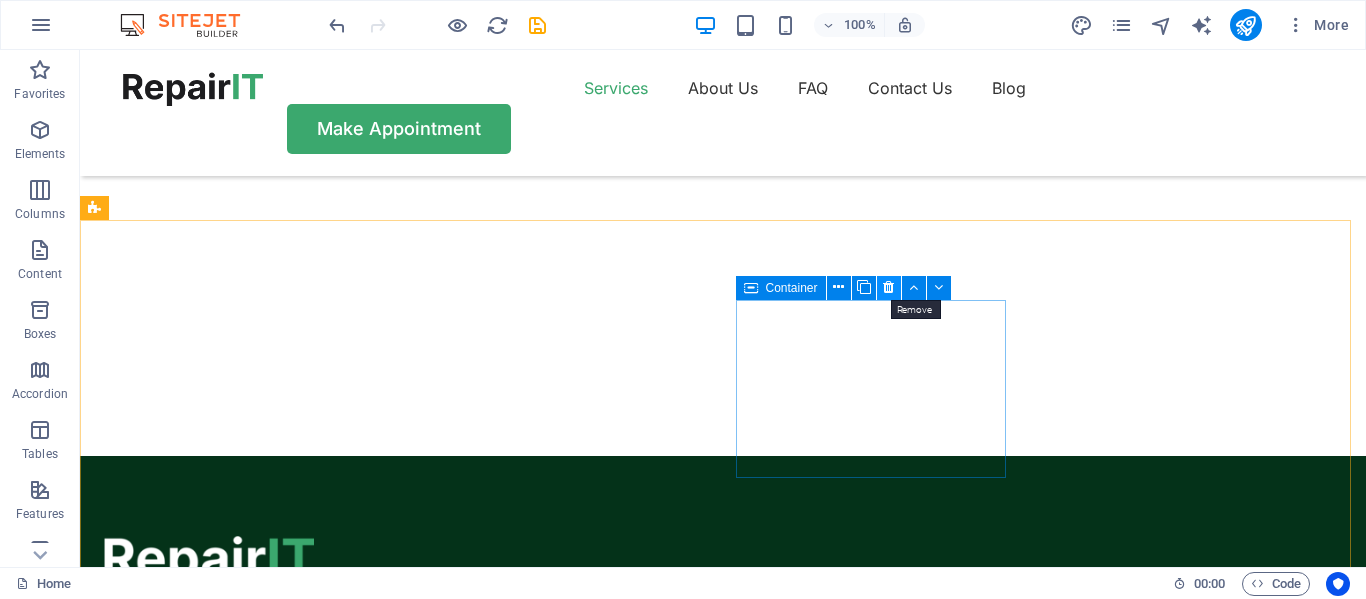 click at bounding box center [889, 288] 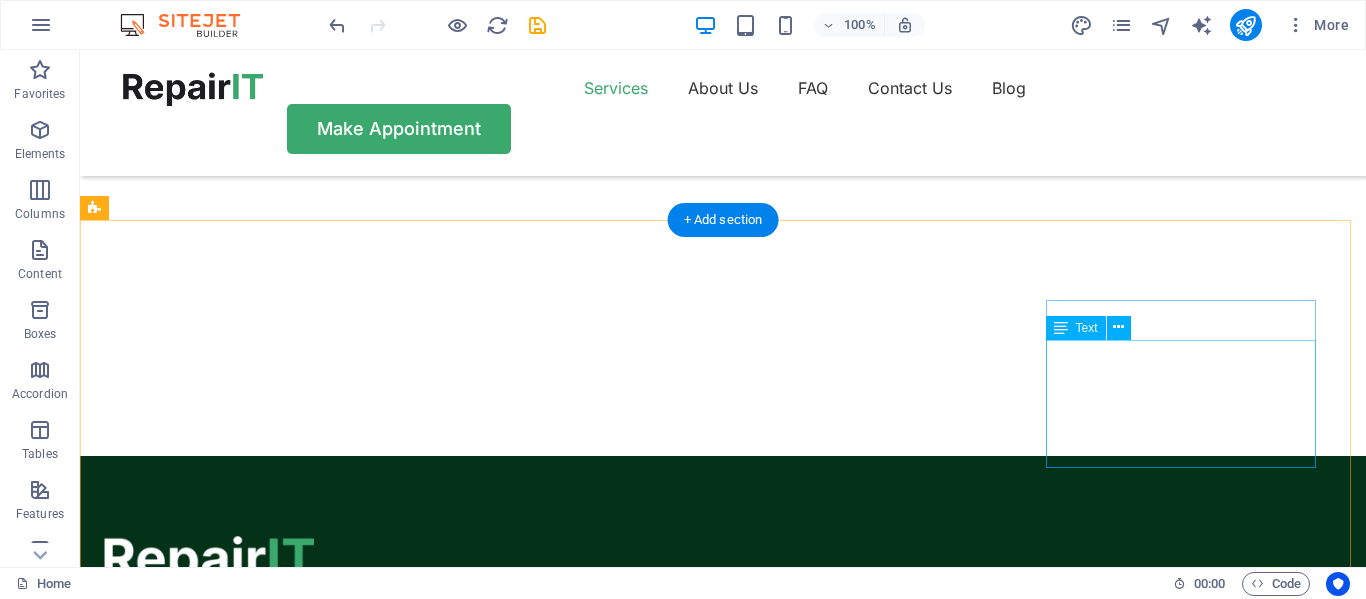 click on "Our Support and Sales team is available 24 /7 to answer your queries
[PHONE]
[EMAIL]" at bounding box center (239, 798) 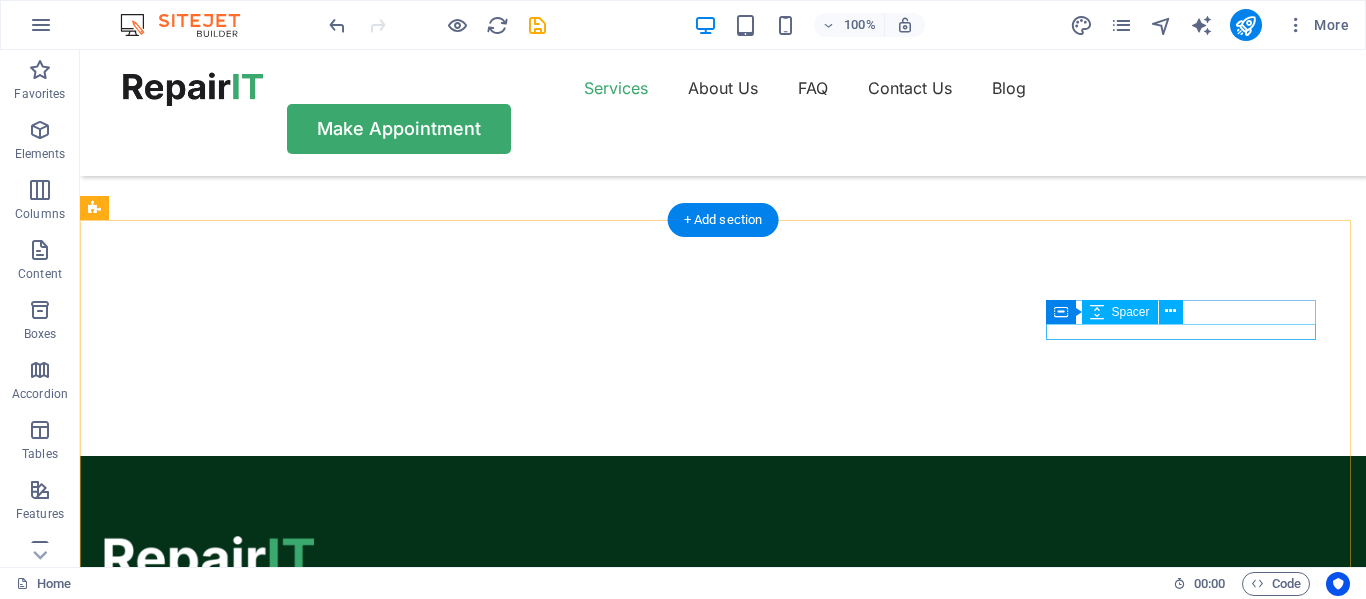 click at bounding box center [239, 726] 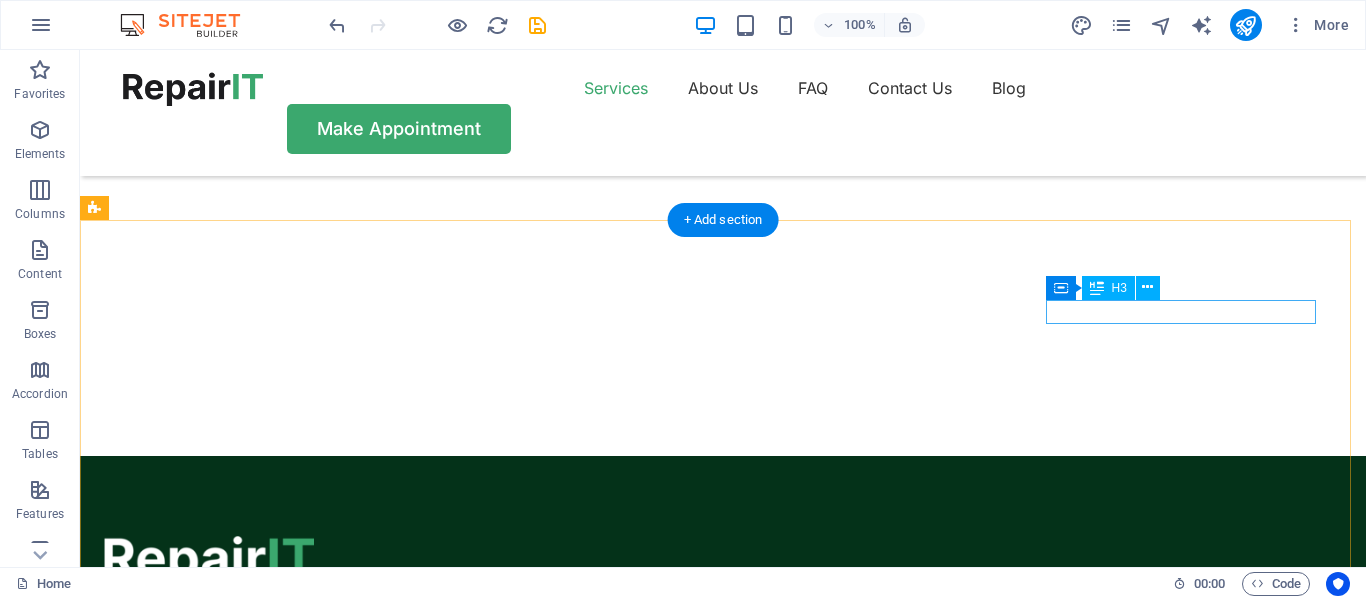 click on "Contact Us" at bounding box center [239, 706] 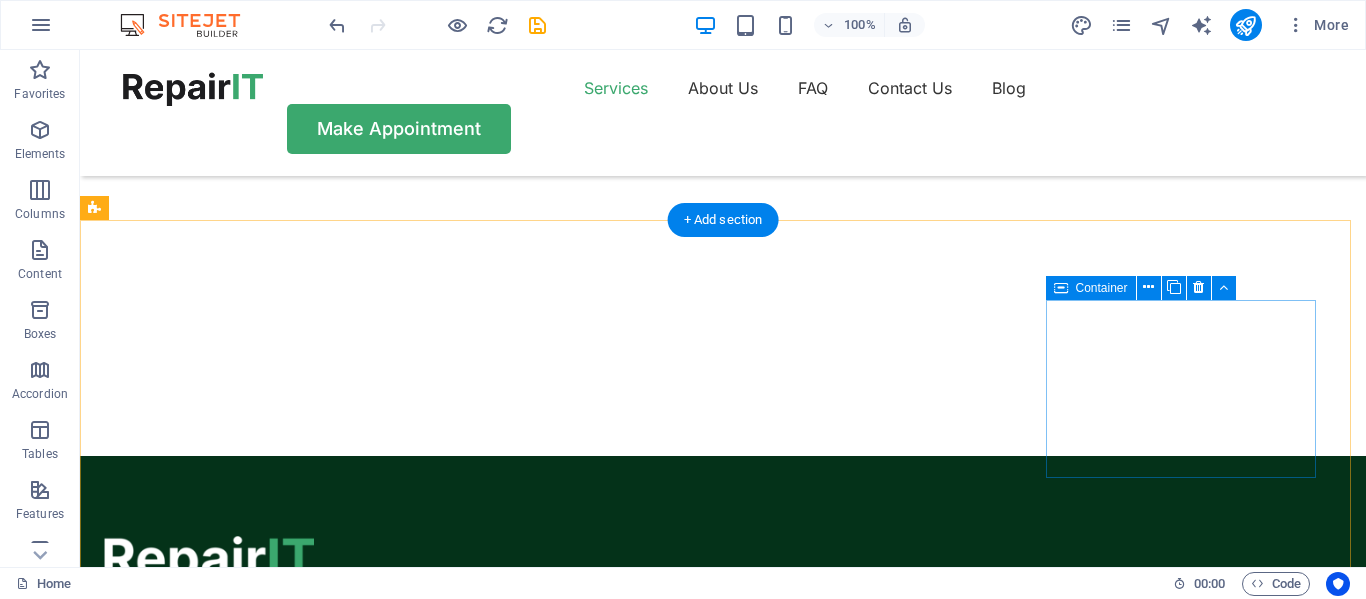 click on "Add elements" at bounding box center [238, 795] 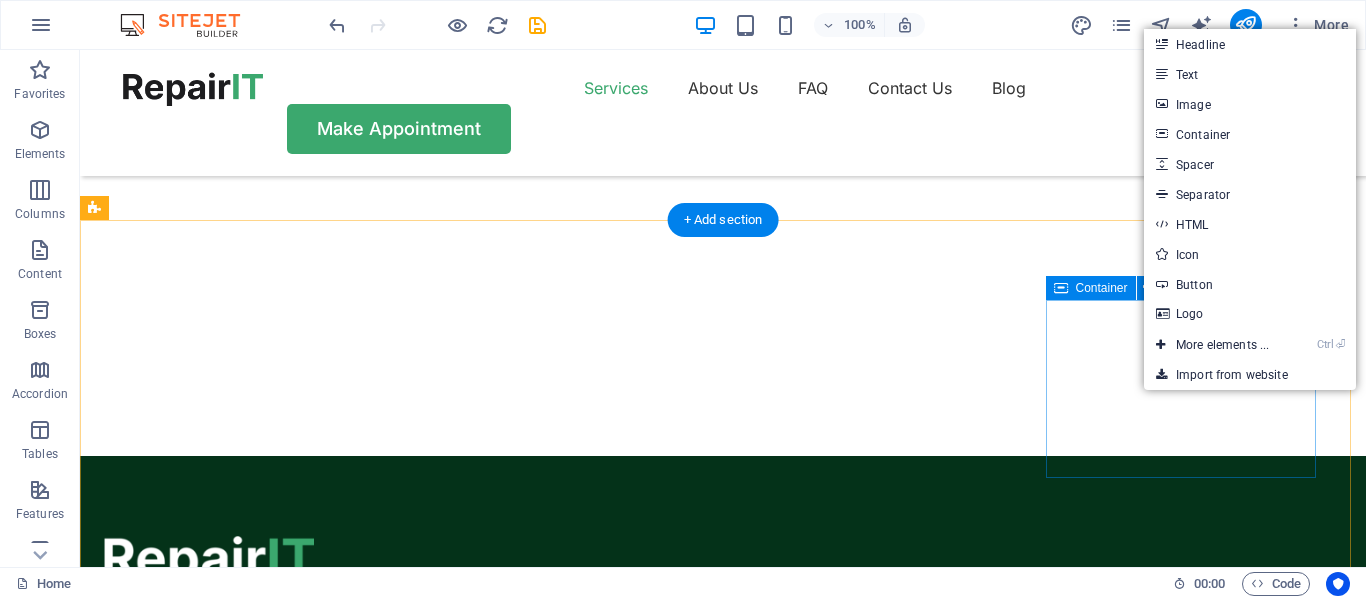 click on "Drop content here or  Add elements  Paste clipboard" at bounding box center [239, 783] 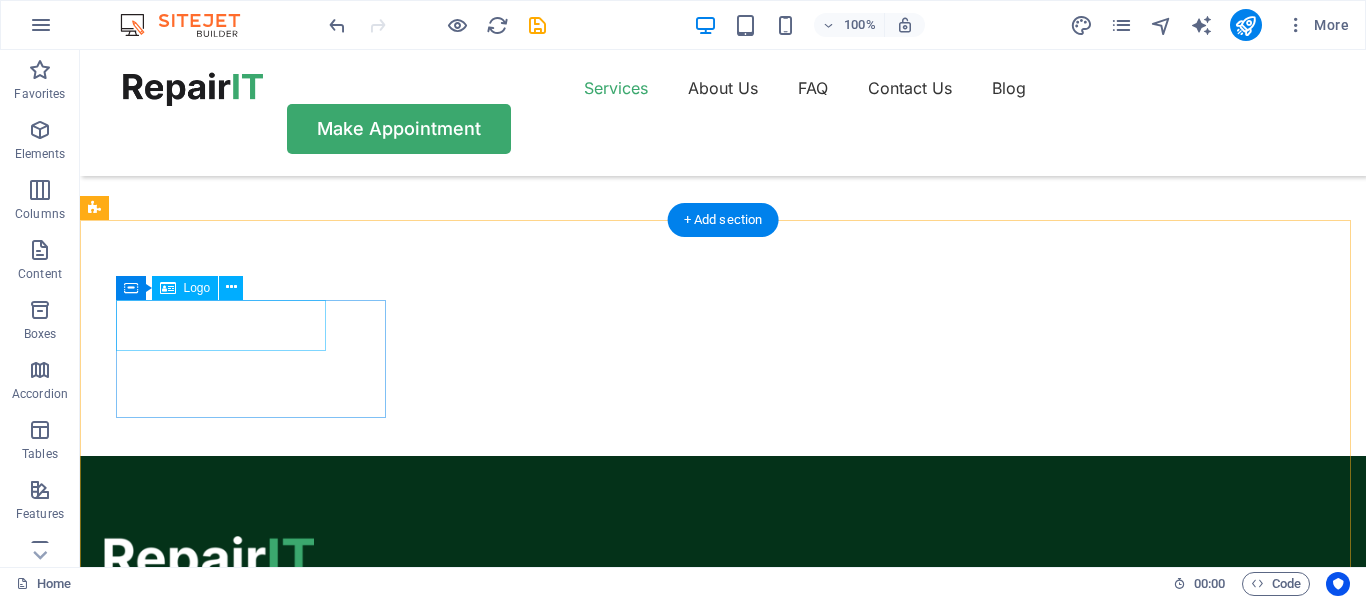 click at bounding box center (209, 561) 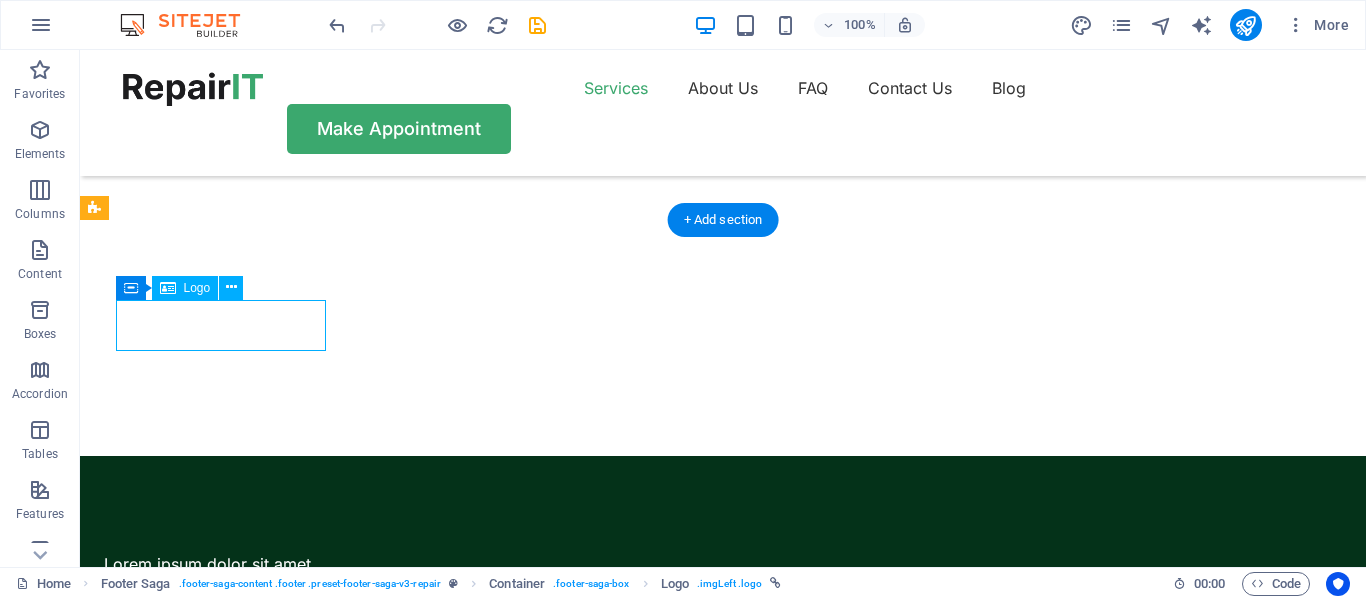 scroll, scrollTop: 641, scrollLeft: 0, axis: vertical 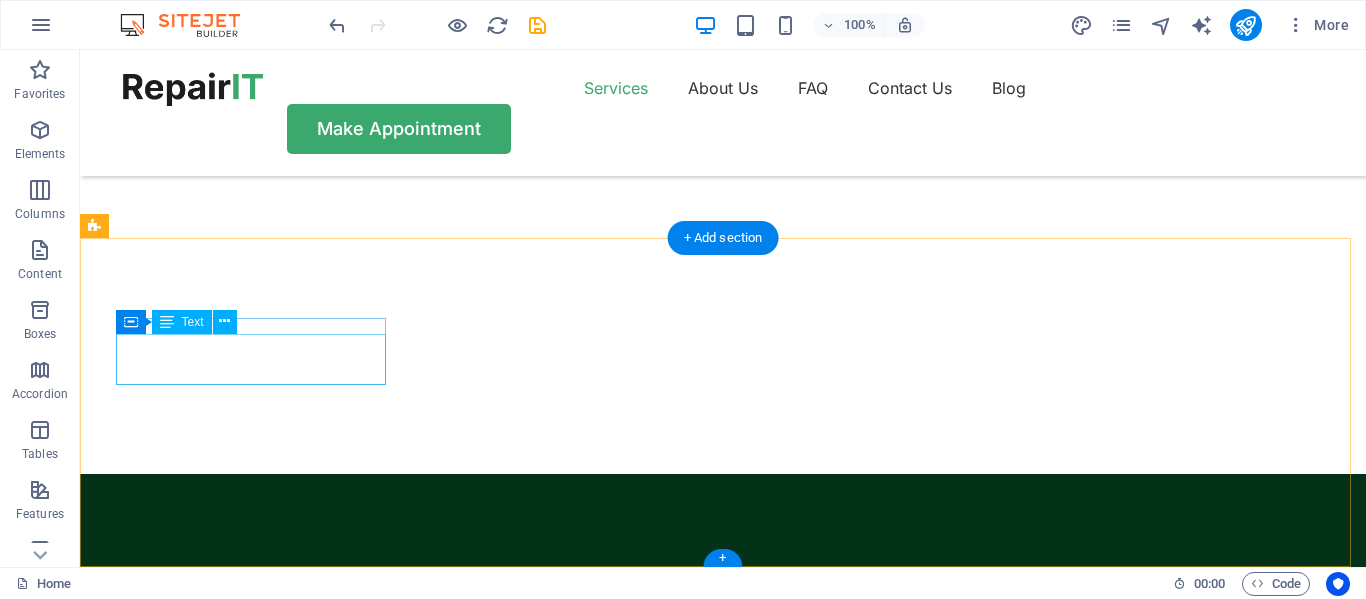 click on "Lorem ipsum dolor sit amet, consectetur." at bounding box center (239, 595) 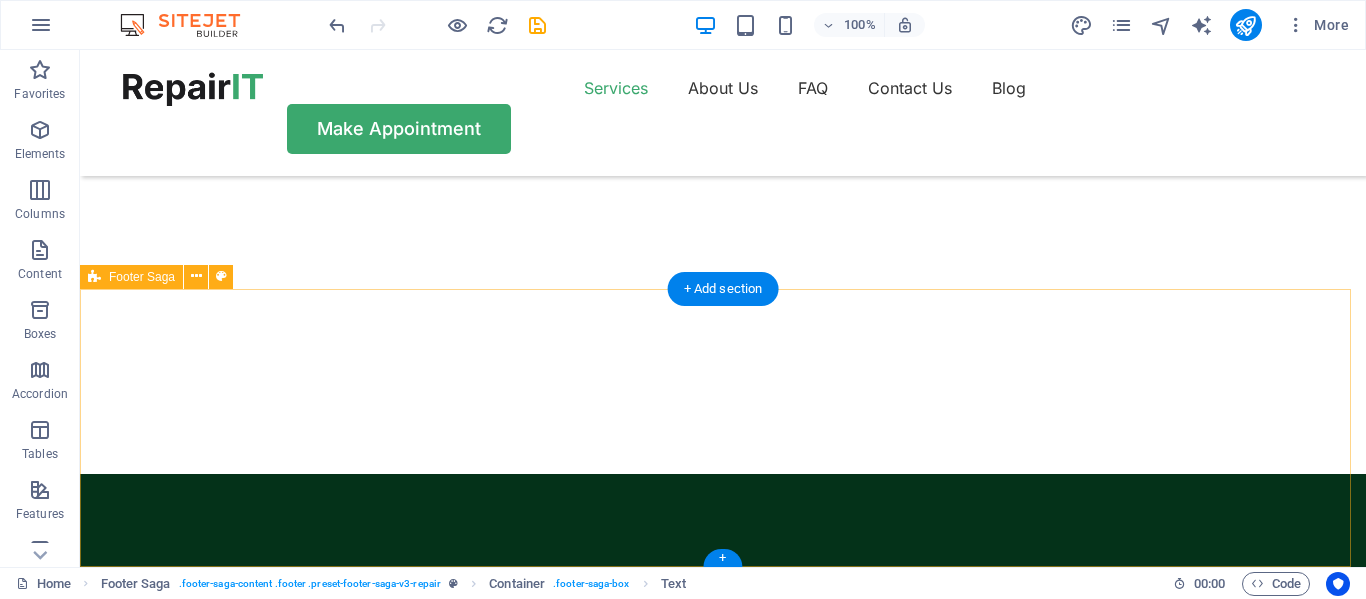 scroll, scrollTop: 590, scrollLeft: 0, axis: vertical 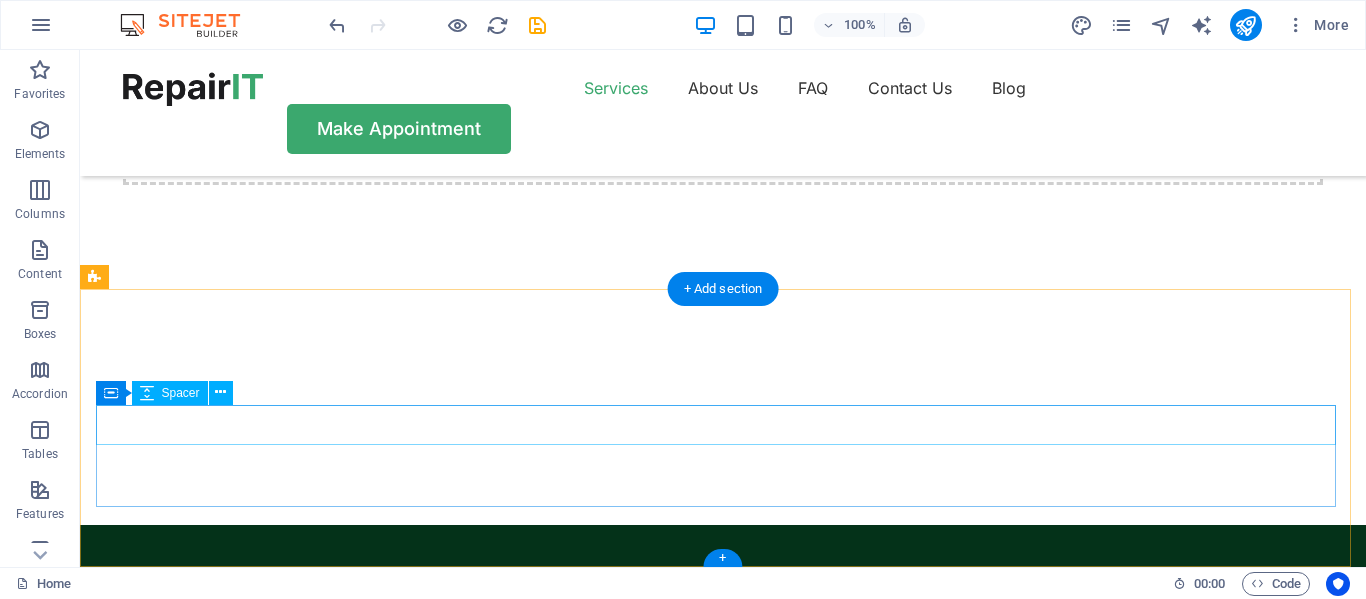 click at bounding box center (704, 697) 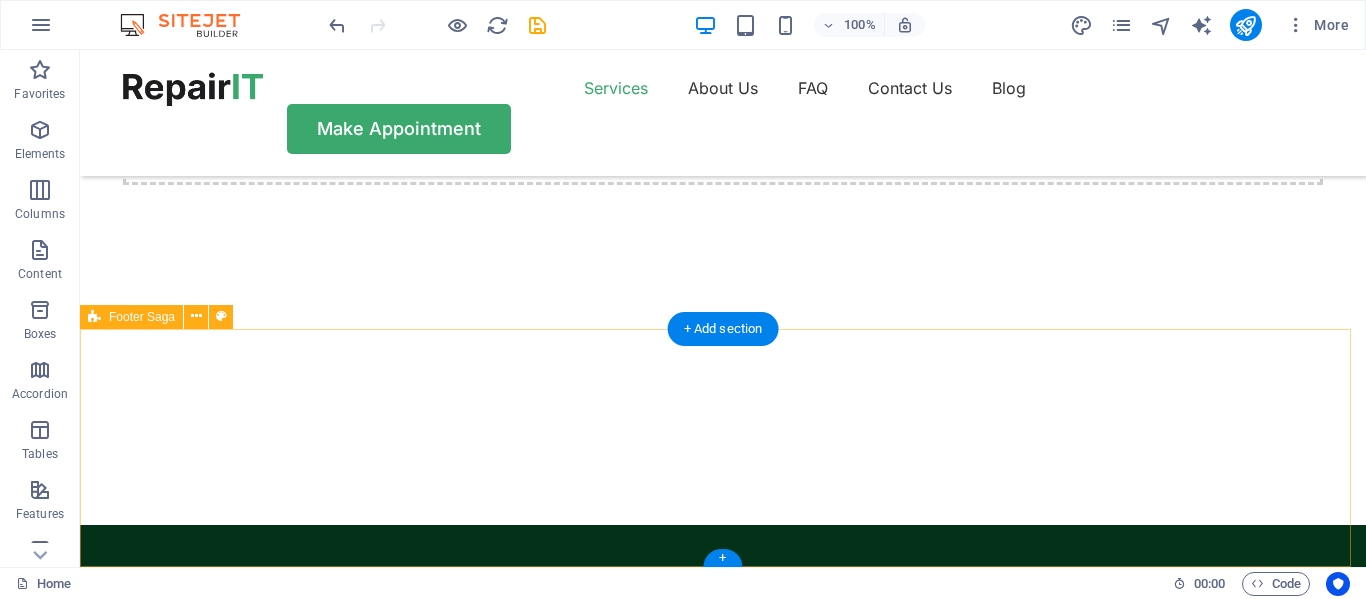 scroll, scrollTop: 550, scrollLeft: 0, axis: vertical 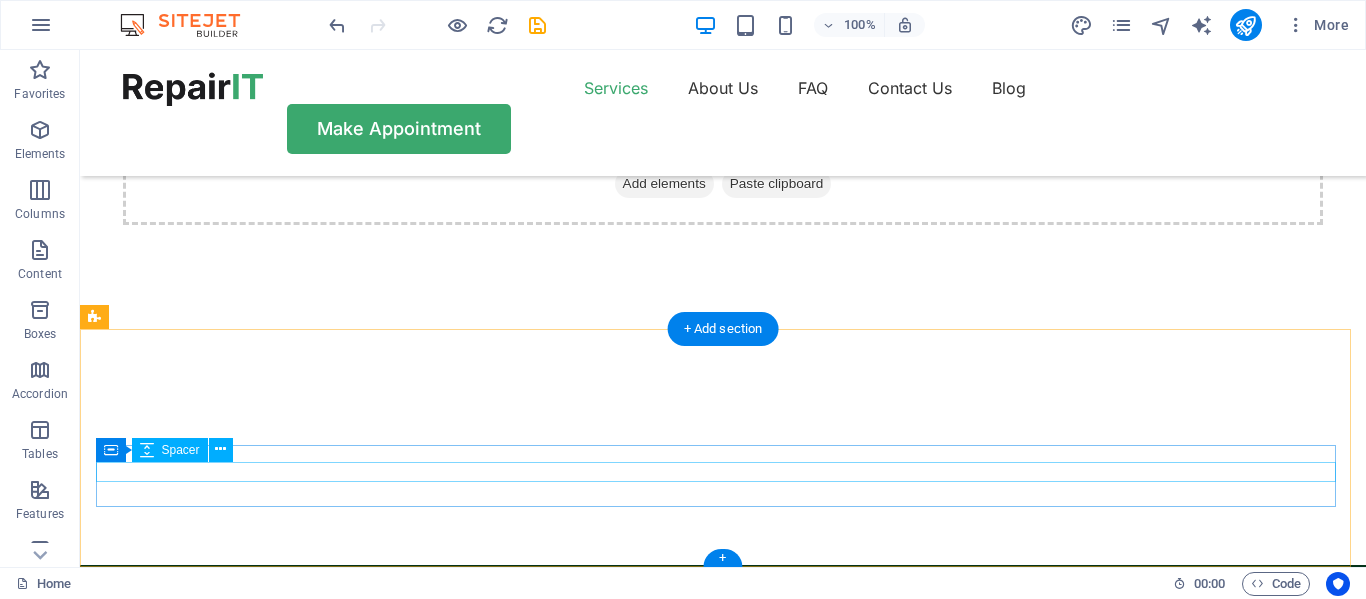 click at bounding box center [704, 736] 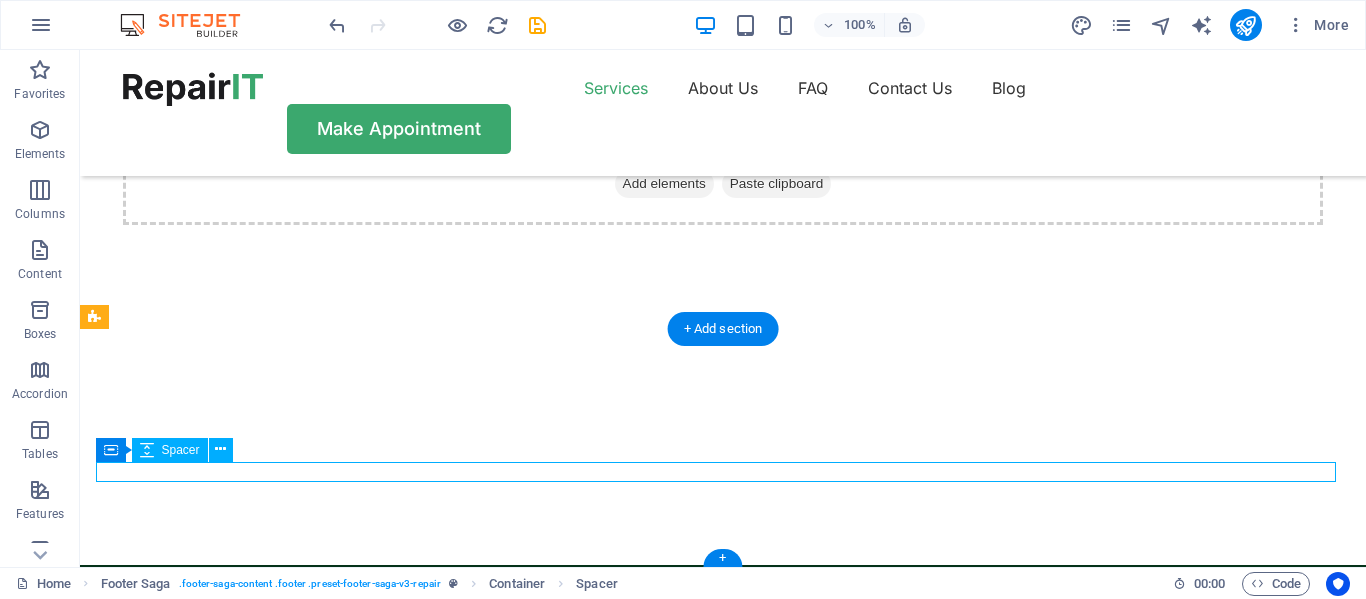 scroll, scrollTop: 530, scrollLeft: 0, axis: vertical 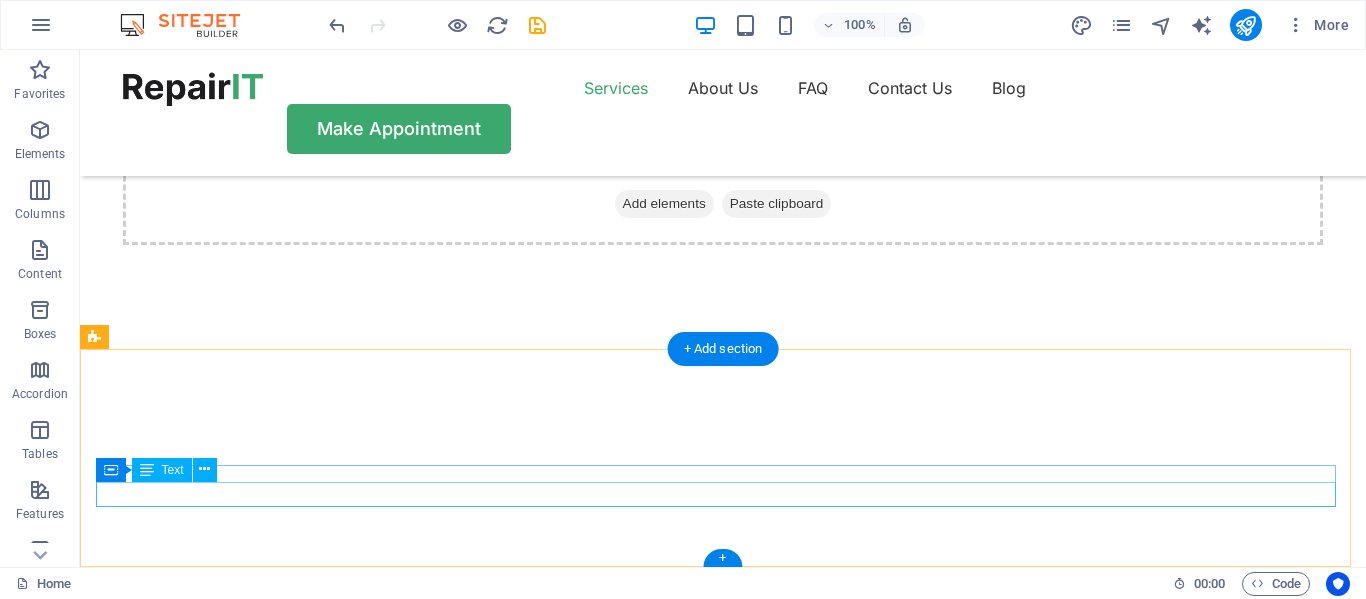 click on "Copyright   2024  example.com" at bounding box center (704, 759) 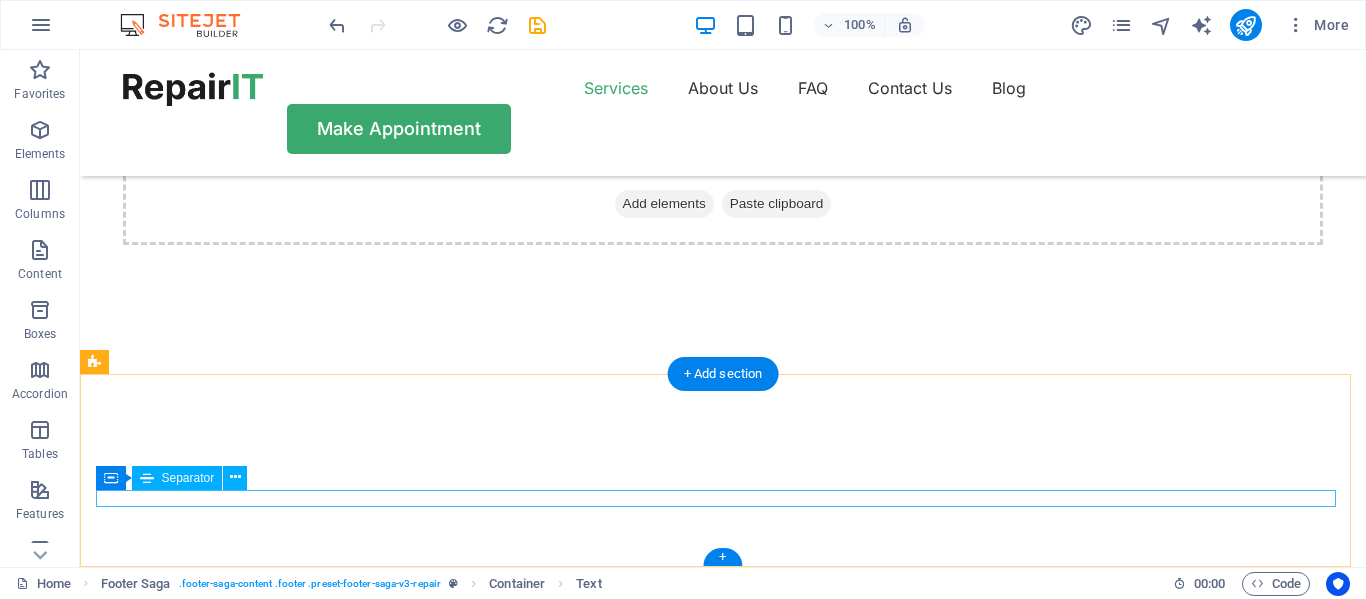 scroll, scrollTop: 505, scrollLeft: 0, axis: vertical 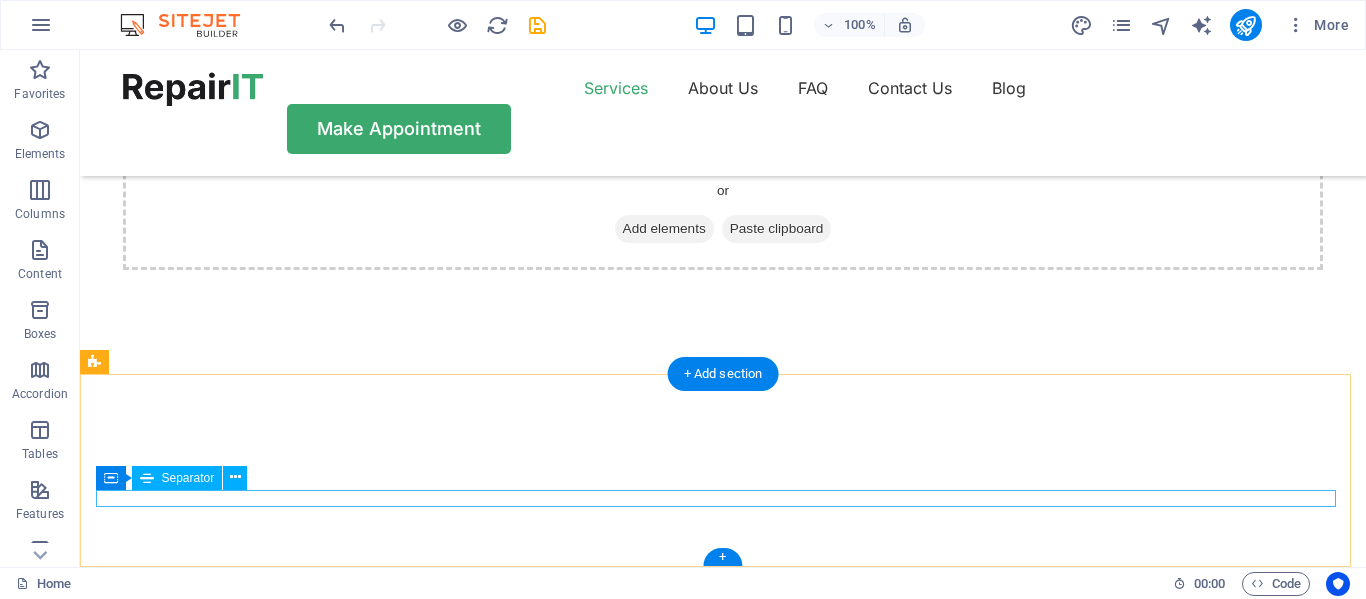 click at bounding box center [704, 762] 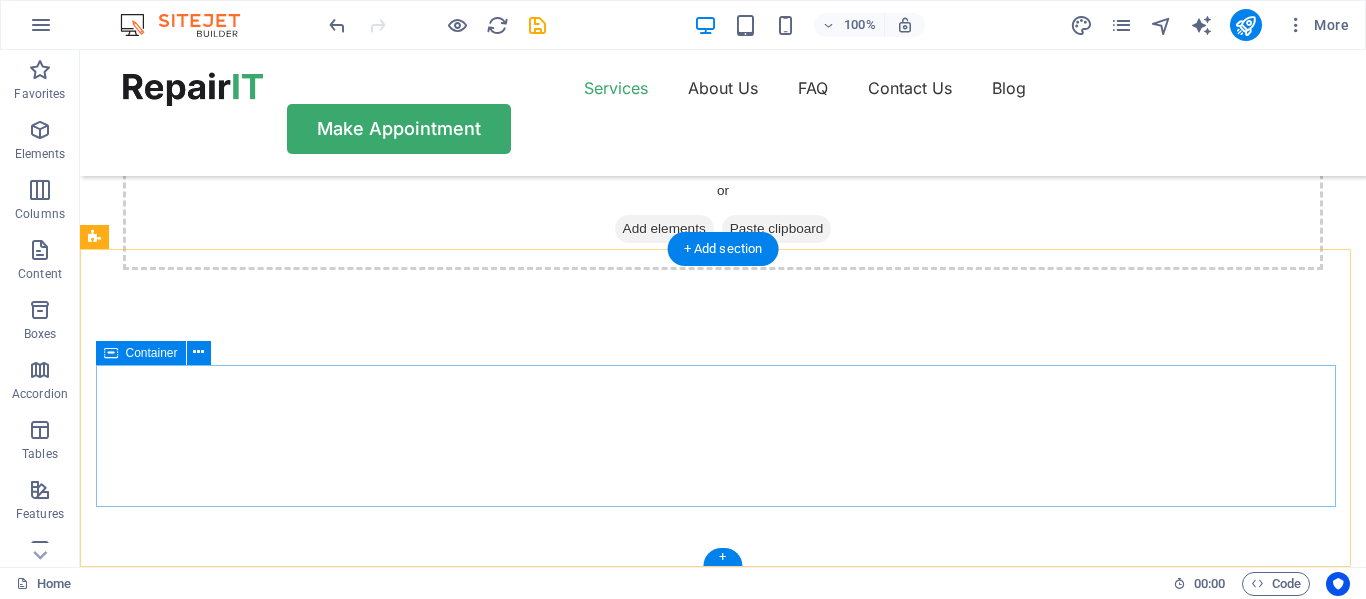 scroll, scrollTop: 630, scrollLeft: 0, axis: vertical 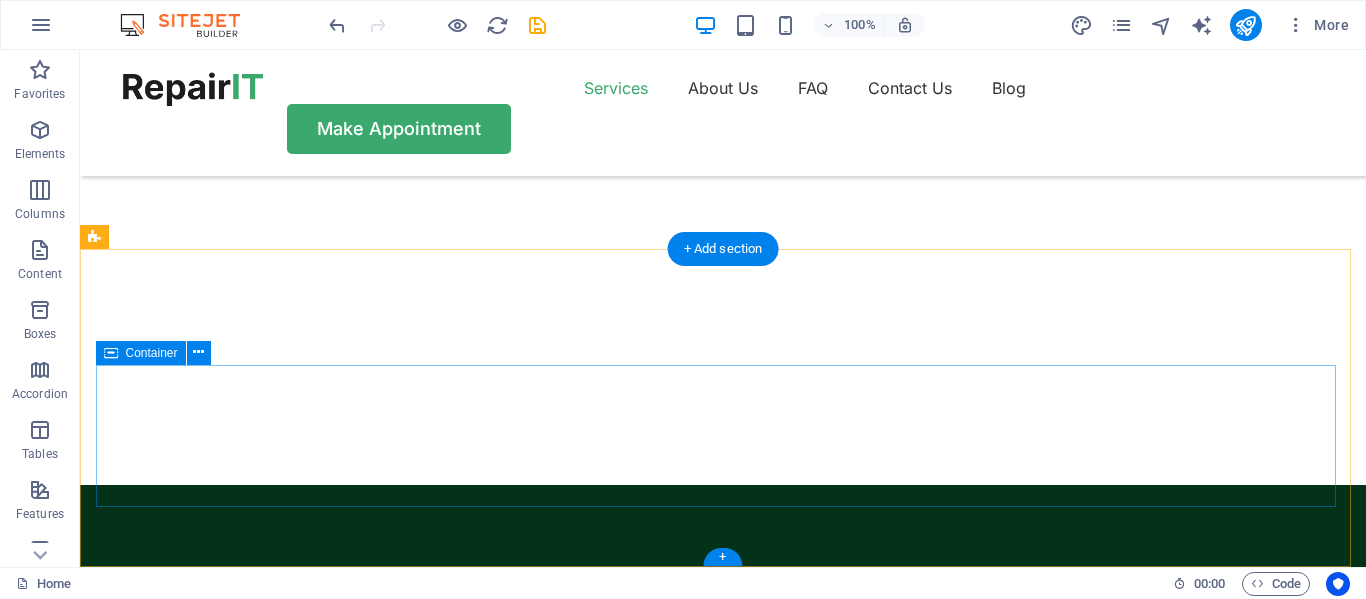click on "Drop content here or  Add elements  Paste clipboard" at bounding box center [704, 708] 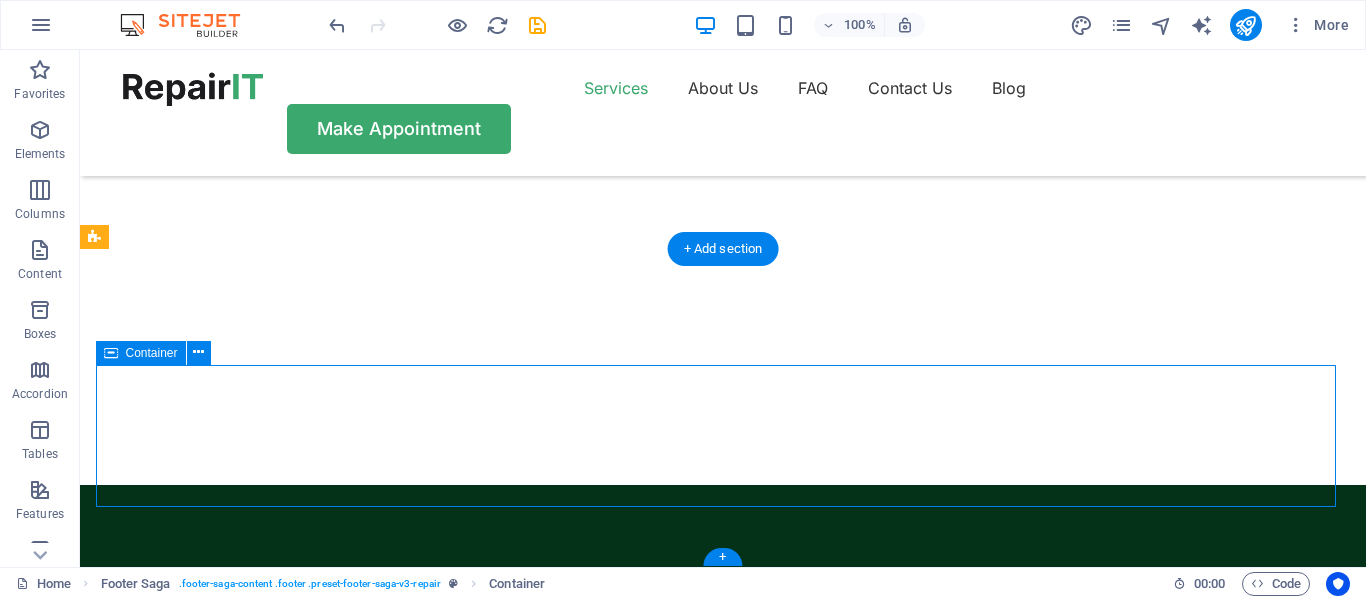 scroll, scrollTop: 488, scrollLeft: 0, axis: vertical 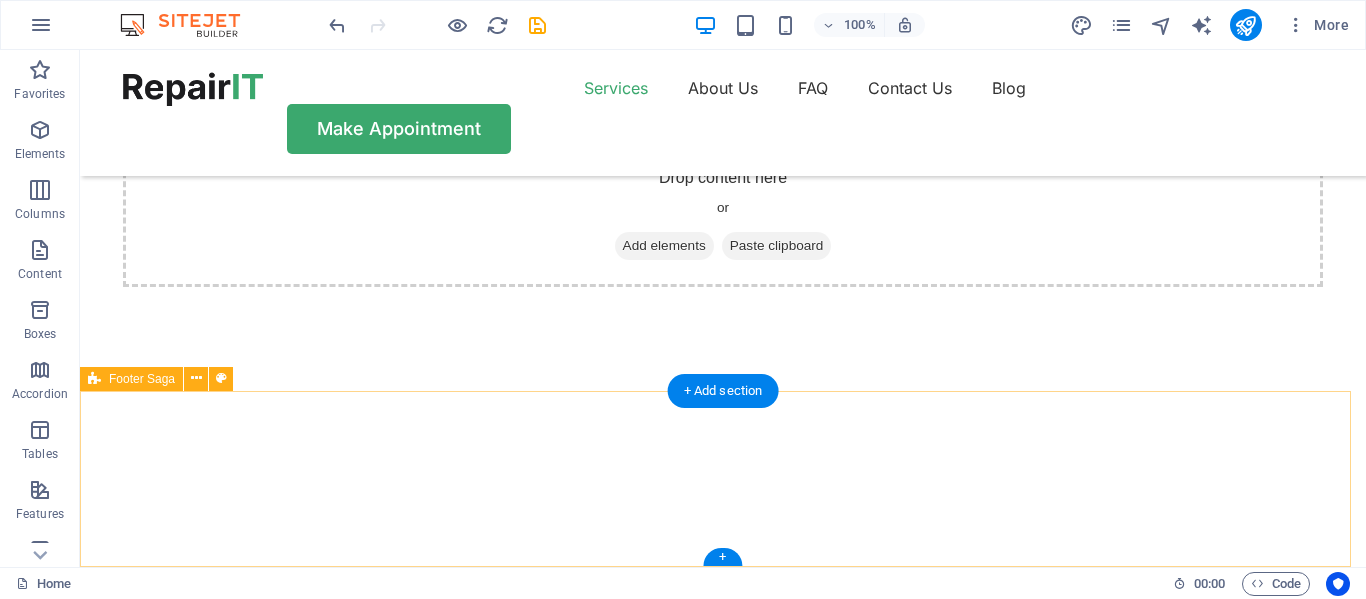 click at bounding box center [723, 733] 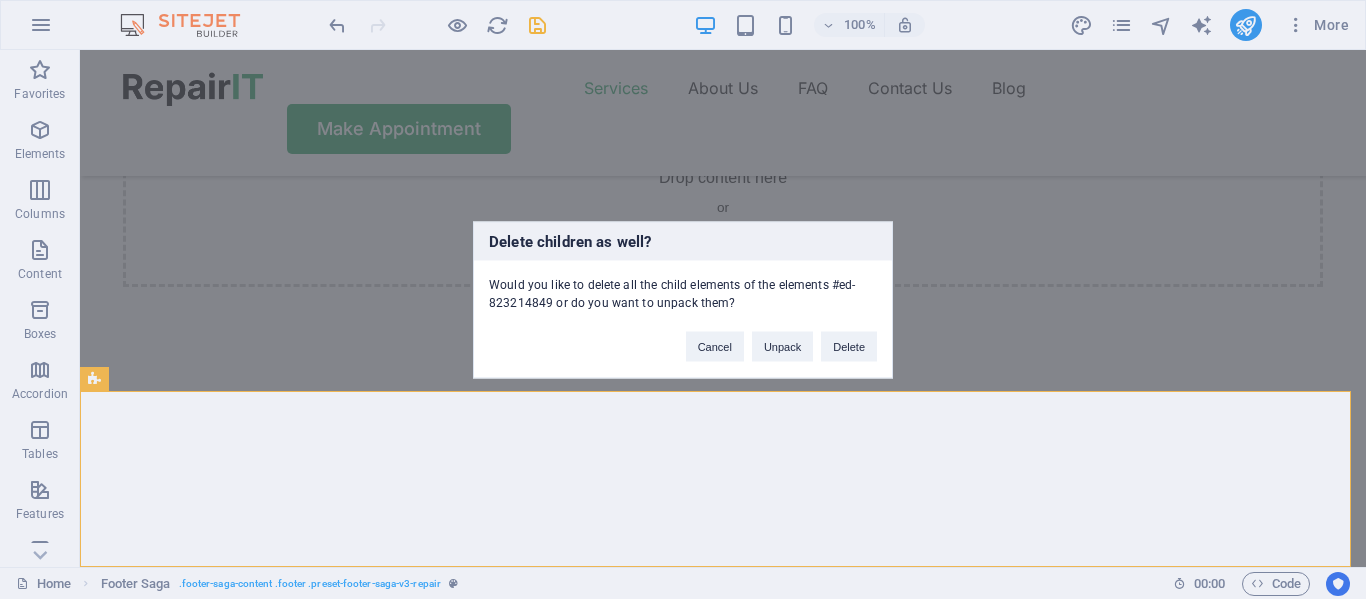 type 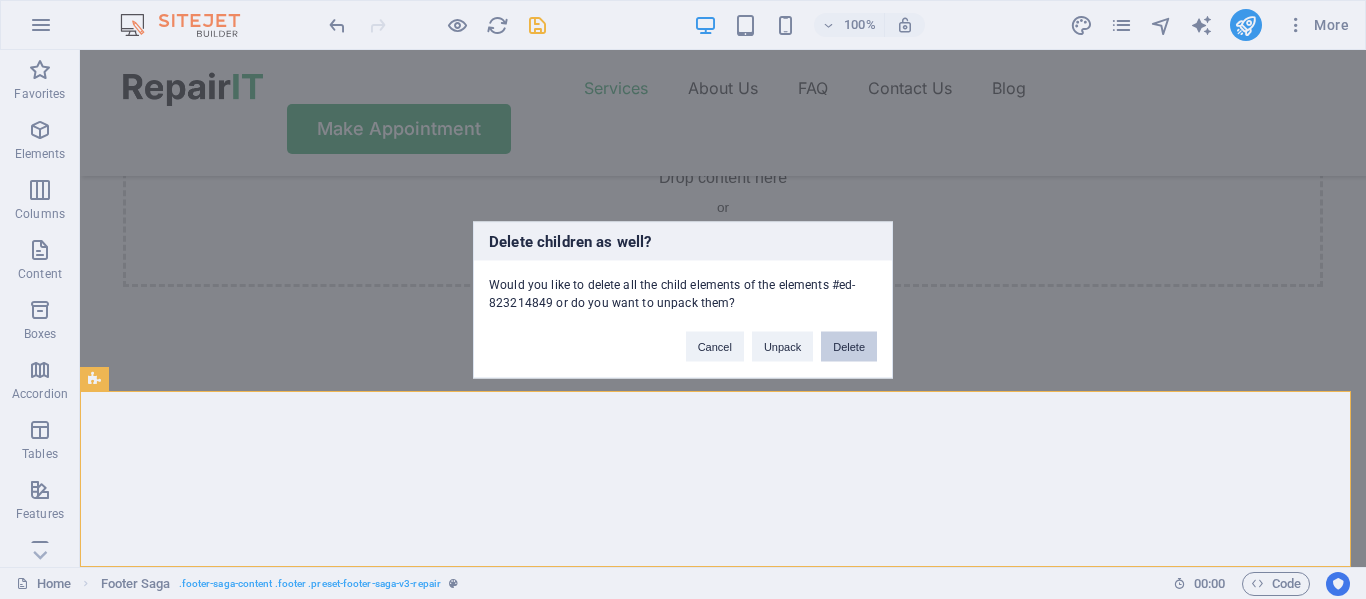 click on "Delete" at bounding box center [849, 346] 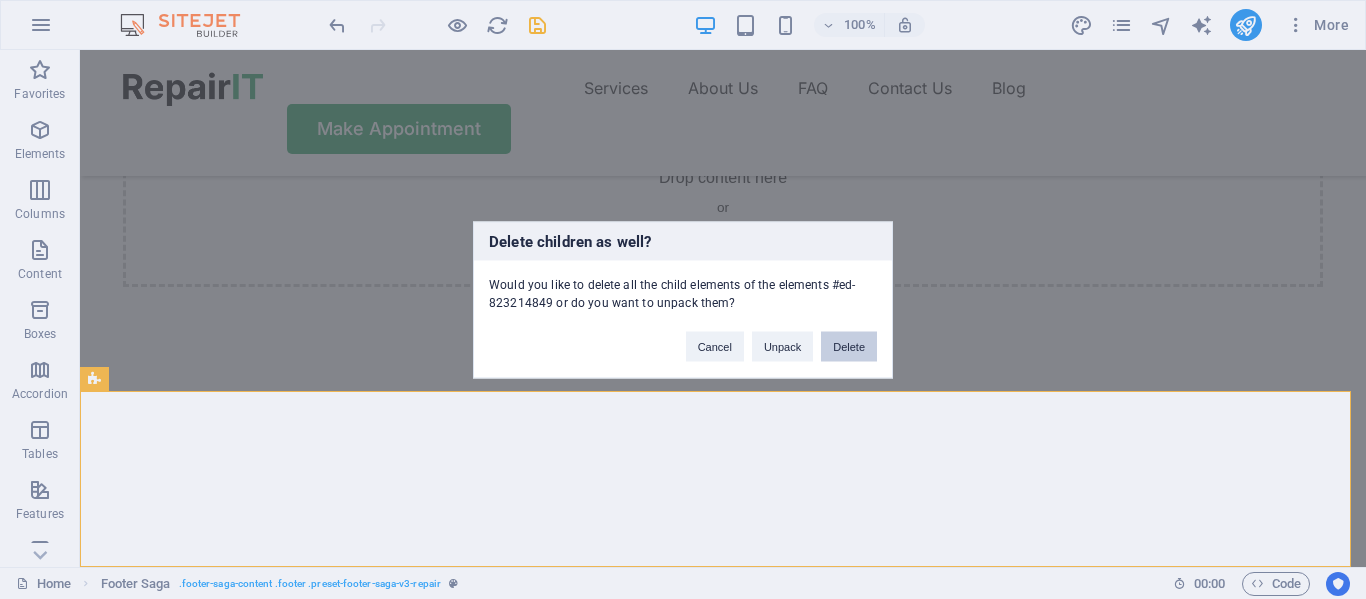 scroll, scrollTop: 312, scrollLeft: 0, axis: vertical 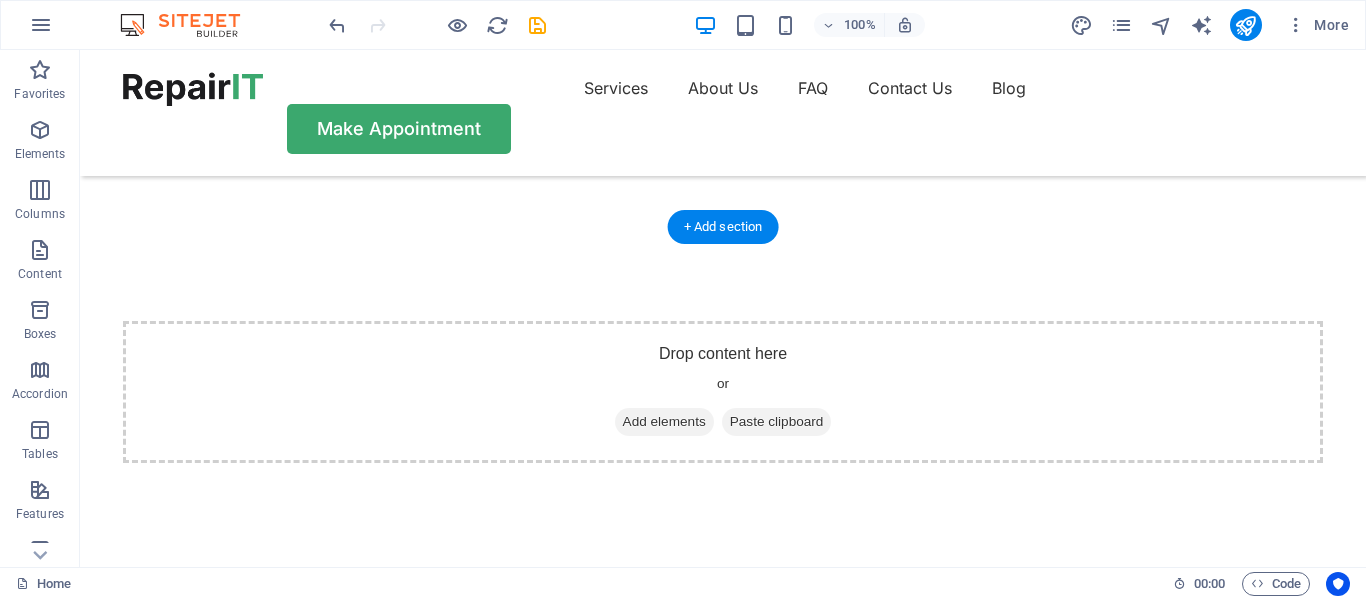 click at bounding box center [-556, -168] 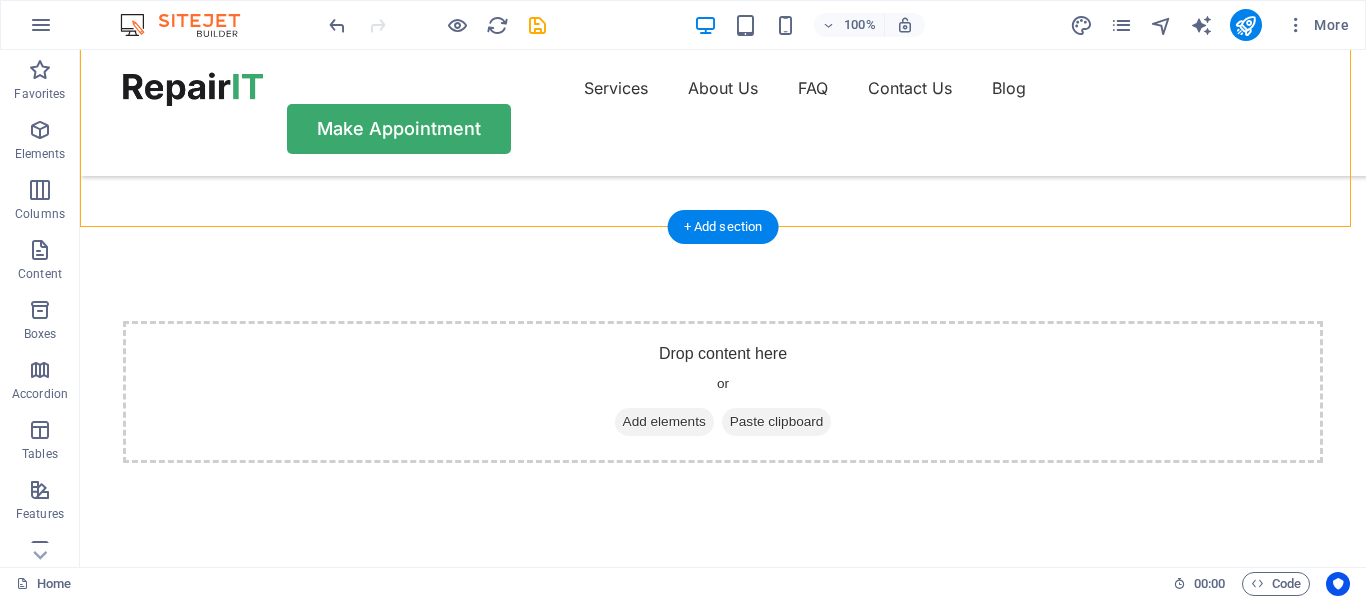 scroll, scrollTop: 0, scrollLeft: 0, axis: both 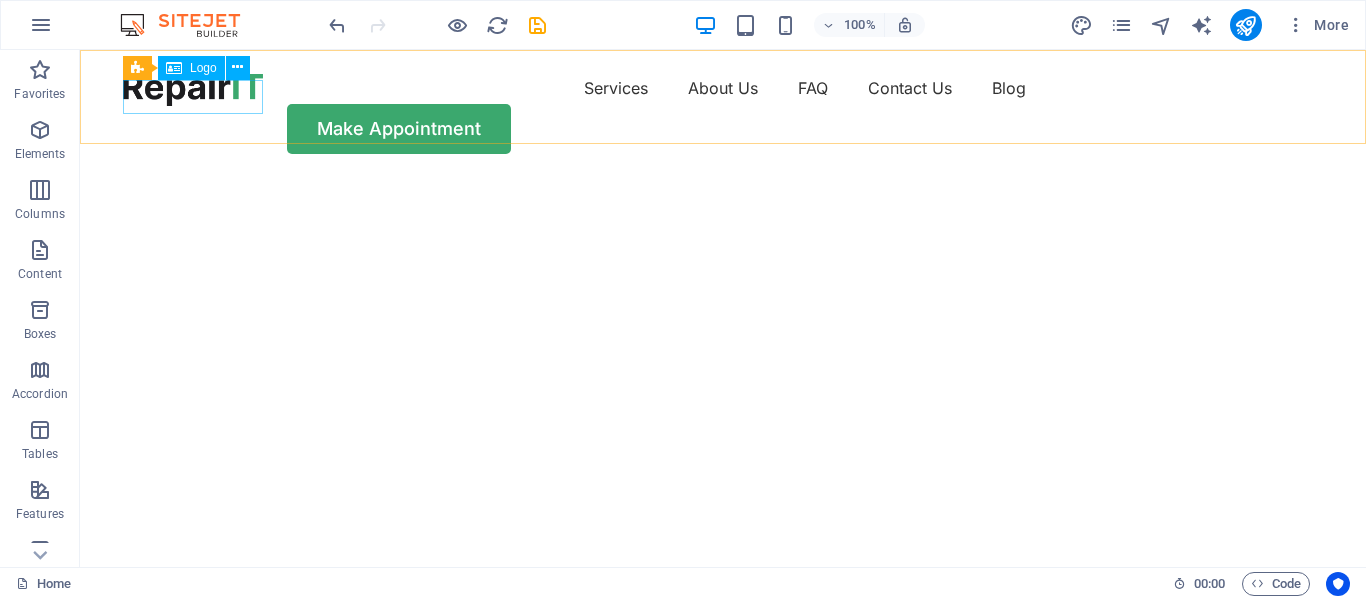 click on "Logo" at bounding box center [203, 68] 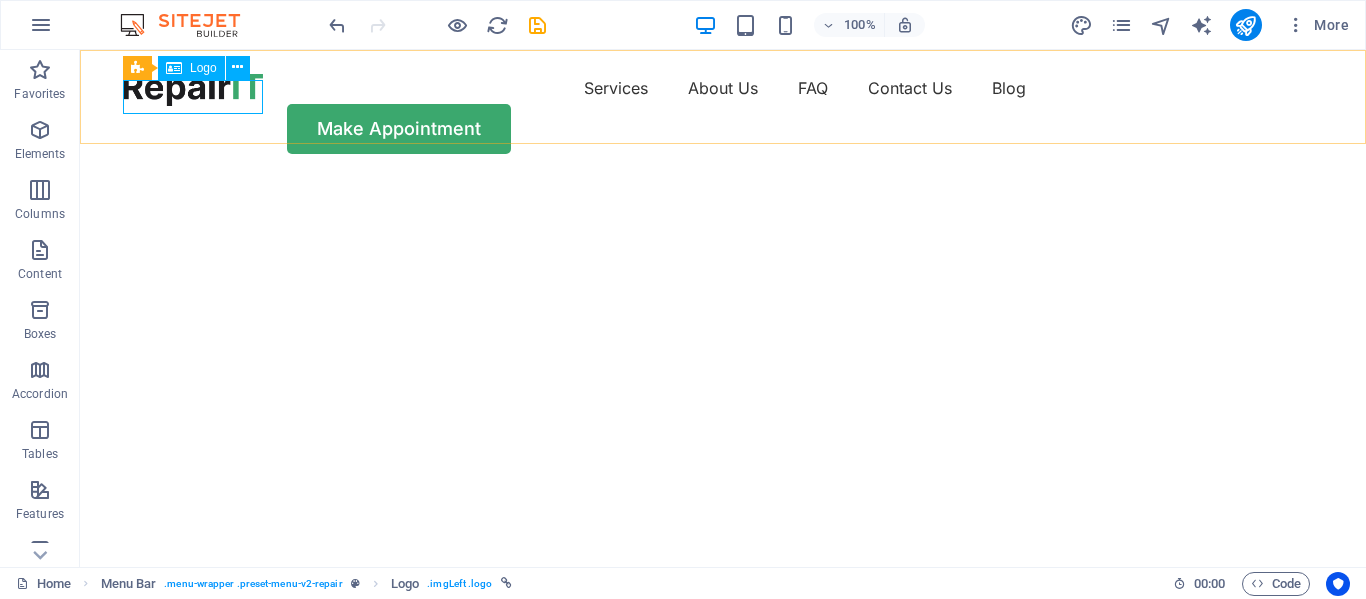 click on "Logo" at bounding box center [203, 68] 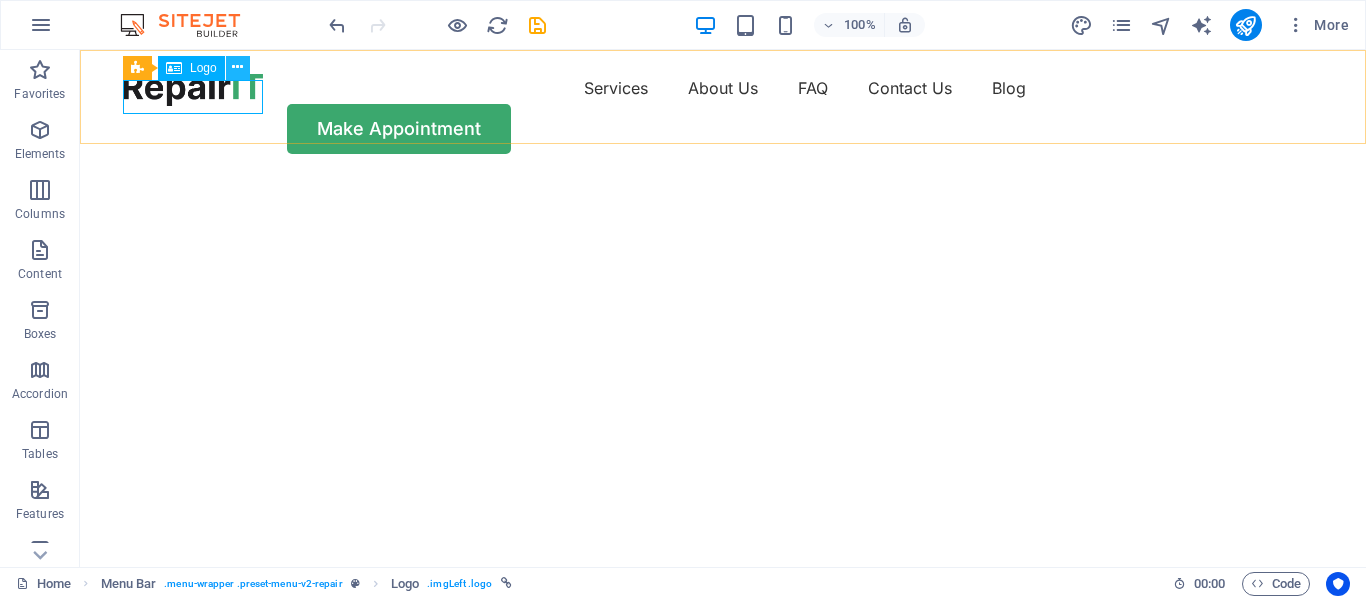 click at bounding box center [237, 67] 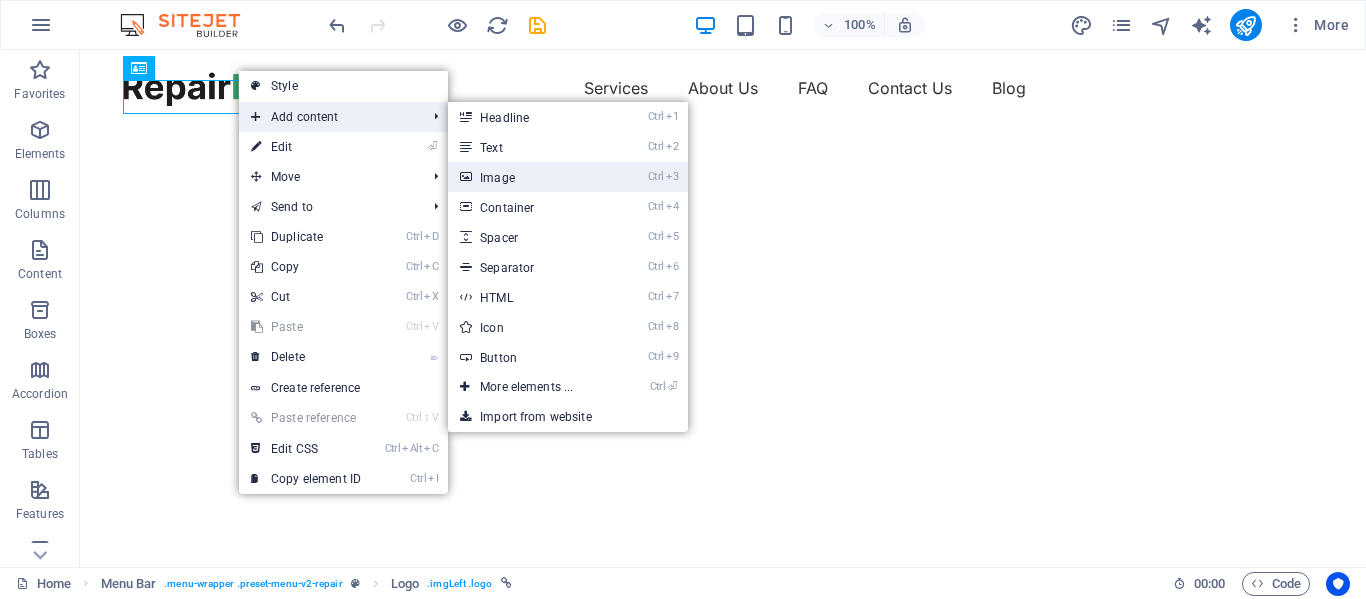 click on "Ctrl 3  Image" at bounding box center [530, 177] 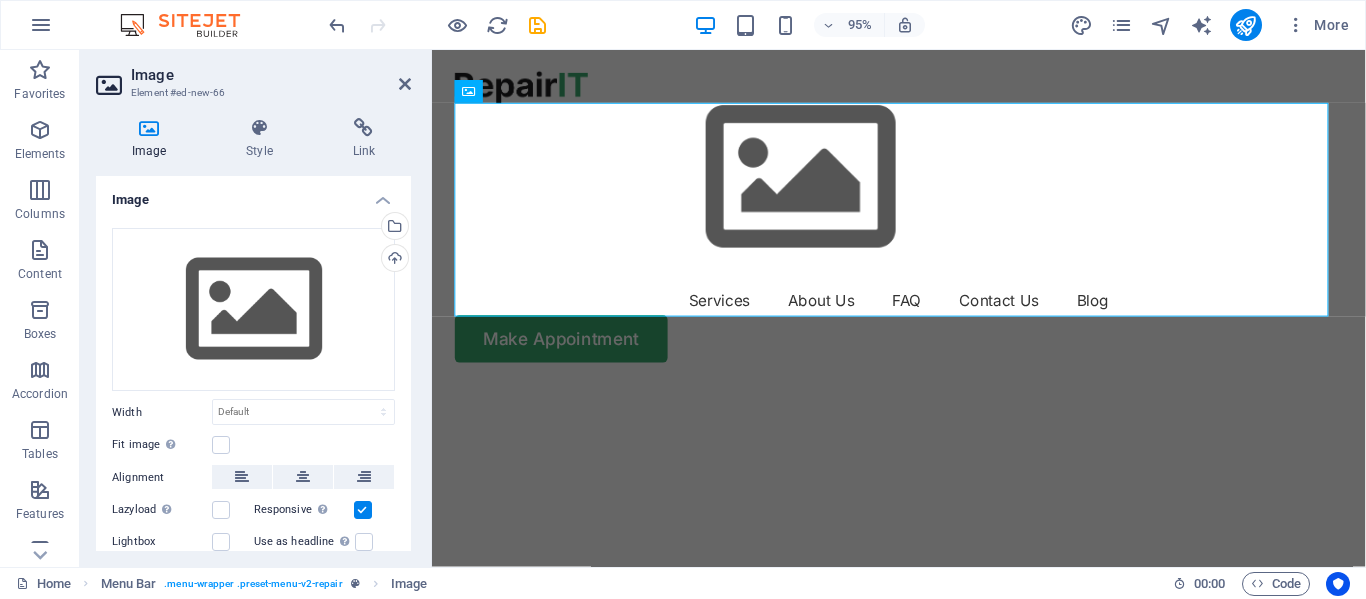 click on "Image Element #ed-new-66 Image Style Link Image Drag files here, click to choose files or select files from Files or our free stock photos & videos Select files from the file manager, stock photos, or upload file(s) Upload Width Default auto px rem % em vh vw Fit image Automatically fit image to a fixed width and height Height Default auto px Alignment Lazyload Loading images after the page loads improves page speed. Responsive Automatically load retina image and smartphone optimized sizes. Lightbox Use as headline The image will be wrapped in an H1 headline tag. Useful for giving alternative text the weight of an H1 headline, e.g. for the logo. Leave unchecked if uncertain. Optimized Images are compressed to improve page speed. Position Direction Custom X offset 50 px rem % vh vw Y offset 50 px rem % vh vw Text Float No float Image left Image right Determine how text should behave around the image. Text Alternative text Image caption Paragraph Format Normal Heading 1 Heading 2 Heading 3 Heading 4 Heading 5 8" at bounding box center [256, 308] 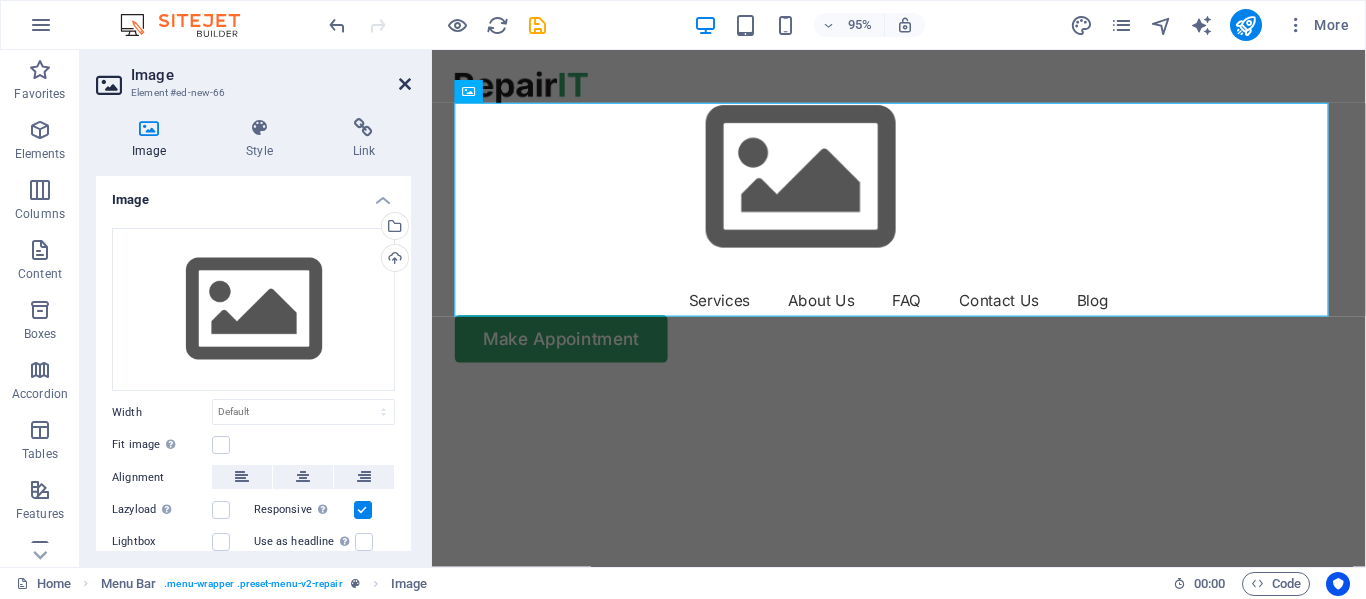 click at bounding box center [405, 84] 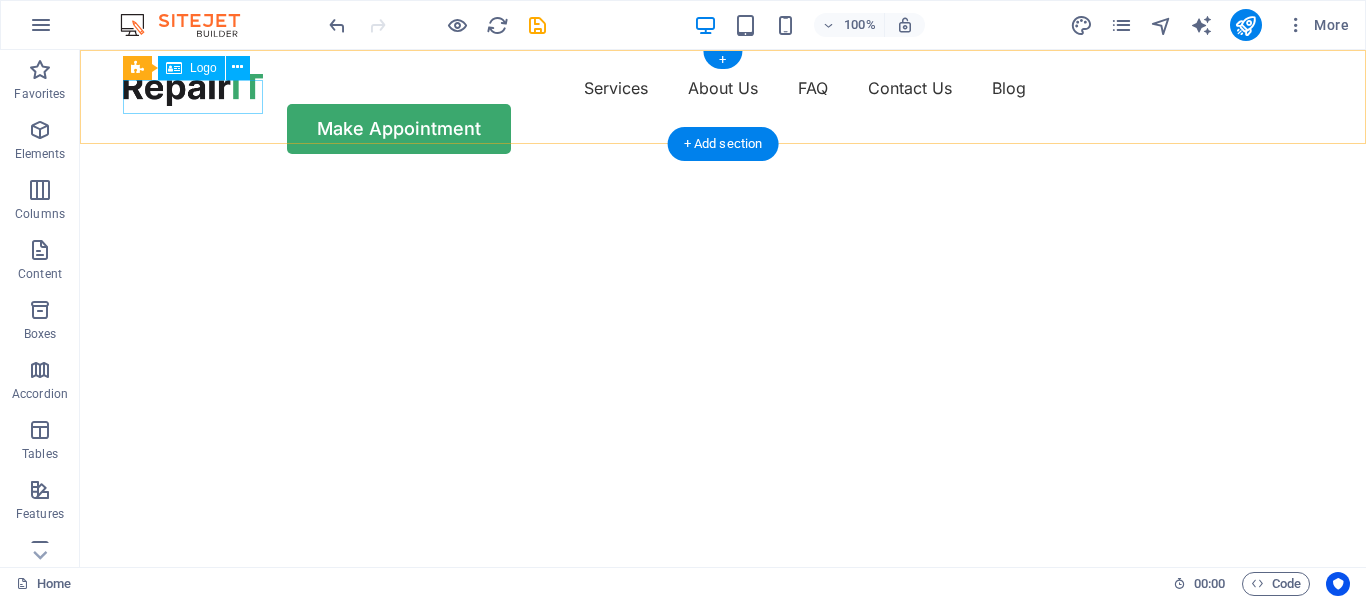 click at bounding box center [193, 89] 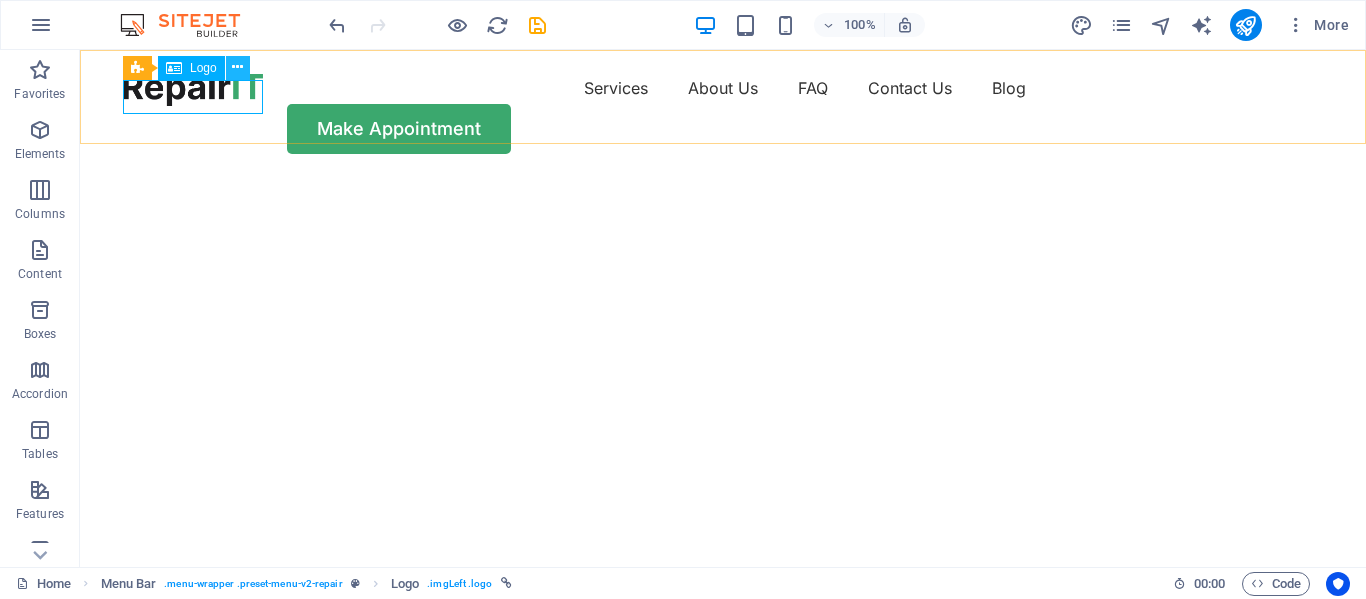 click at bounding box center [237, 67] 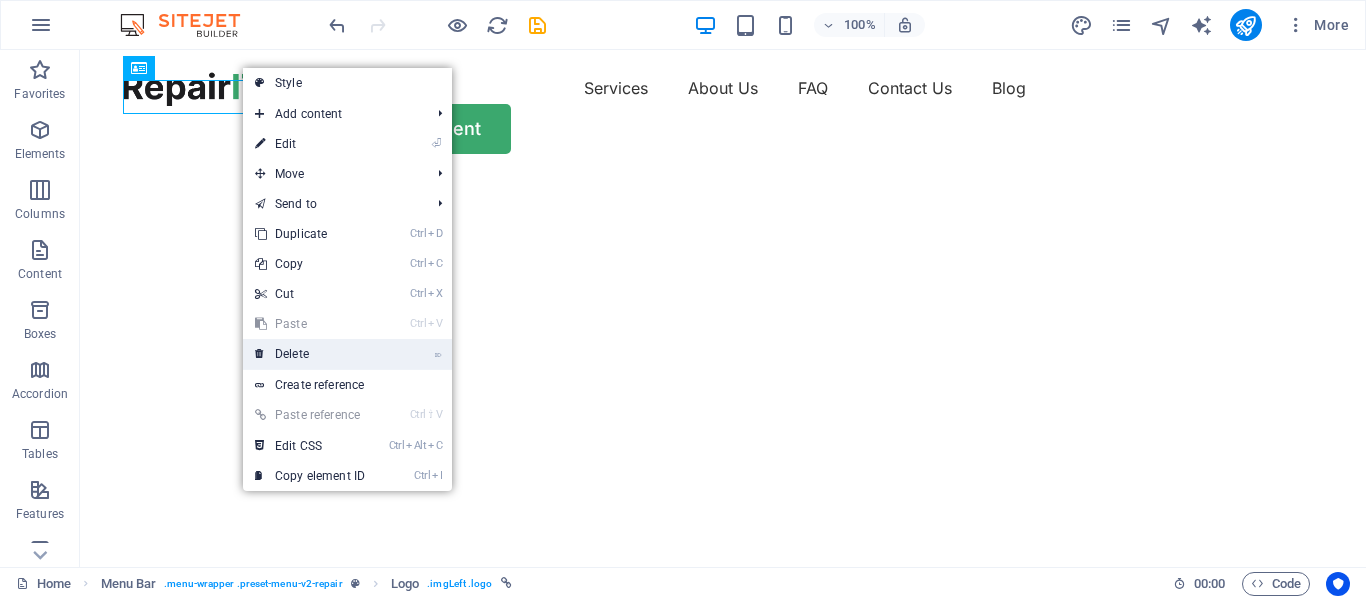 click on "⌦  Delete" at bounding box center [310, 354] 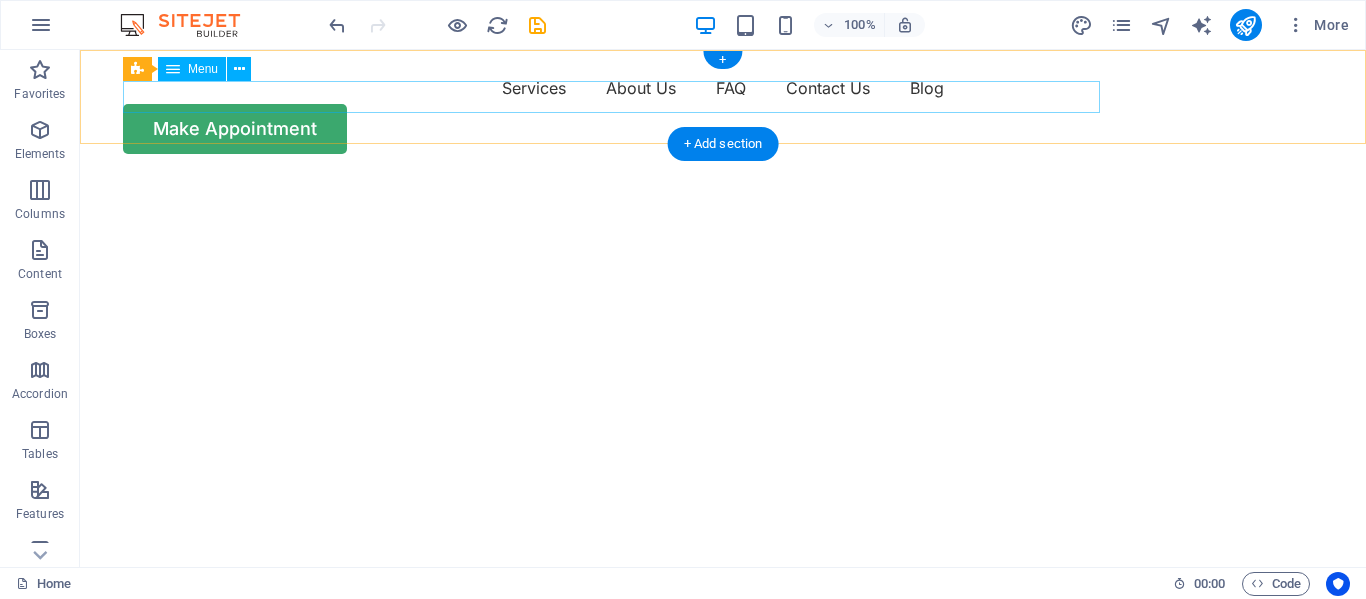 click on "Services About Us FAQ Contact Us Blog" at bounding box center [723, 88] 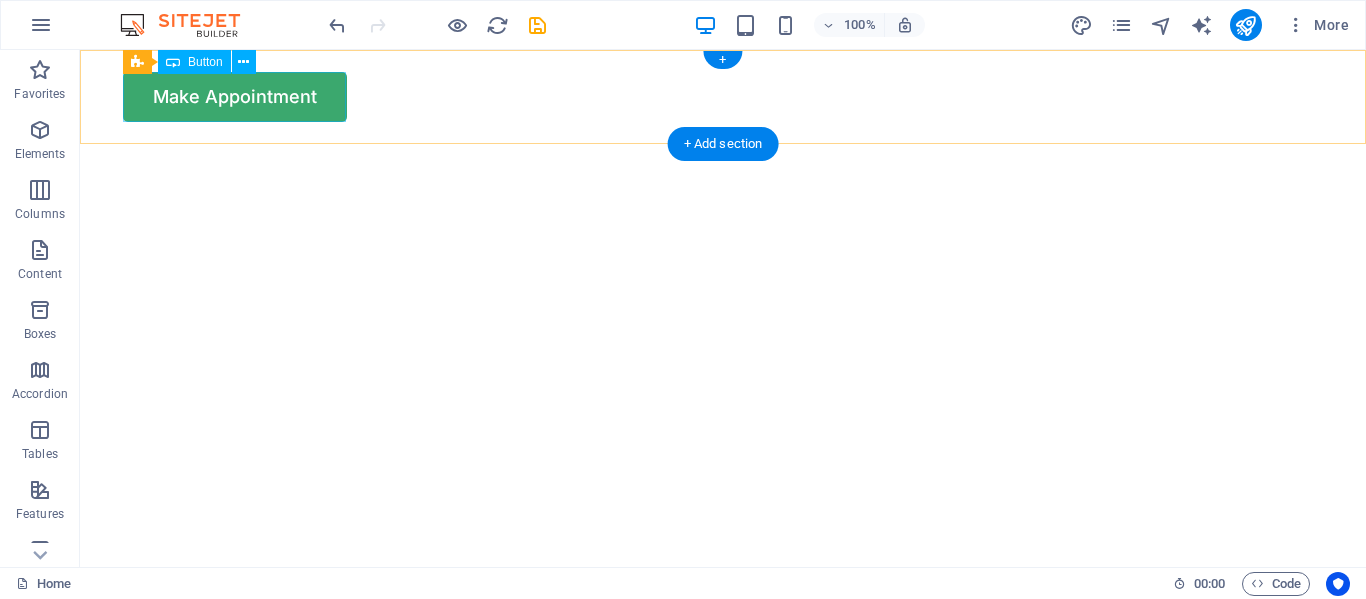 click on "Make Appointment" at bounding box center [723, 97] 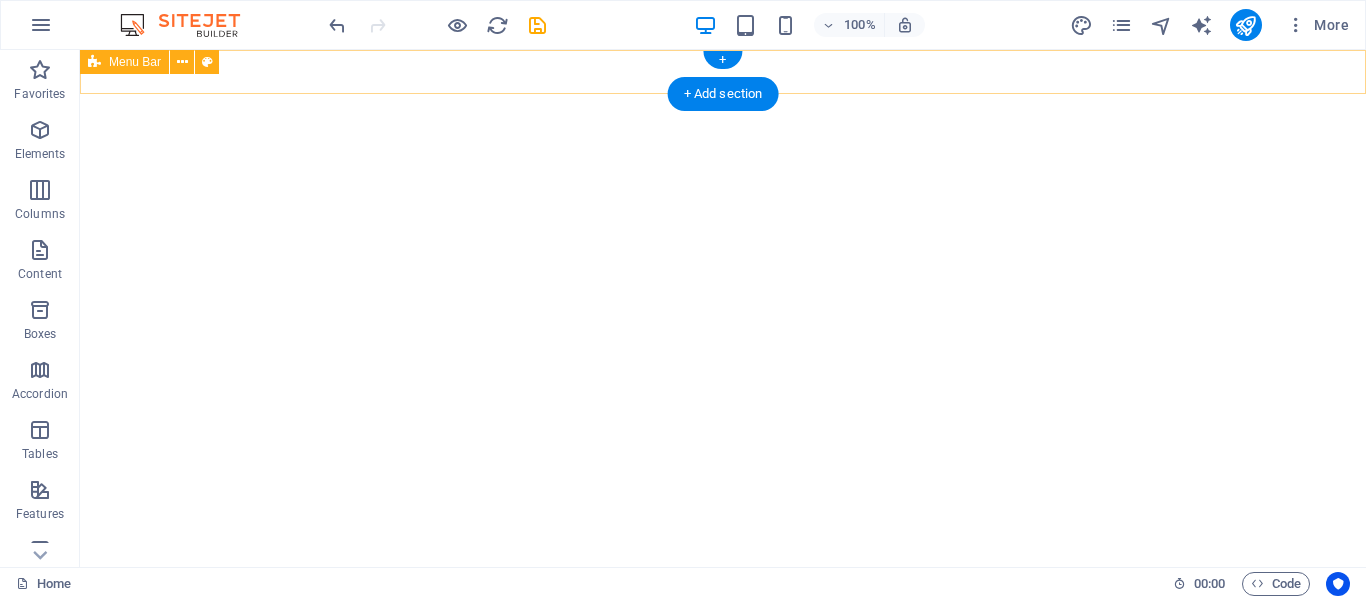 click at bounding box center (723, 72) 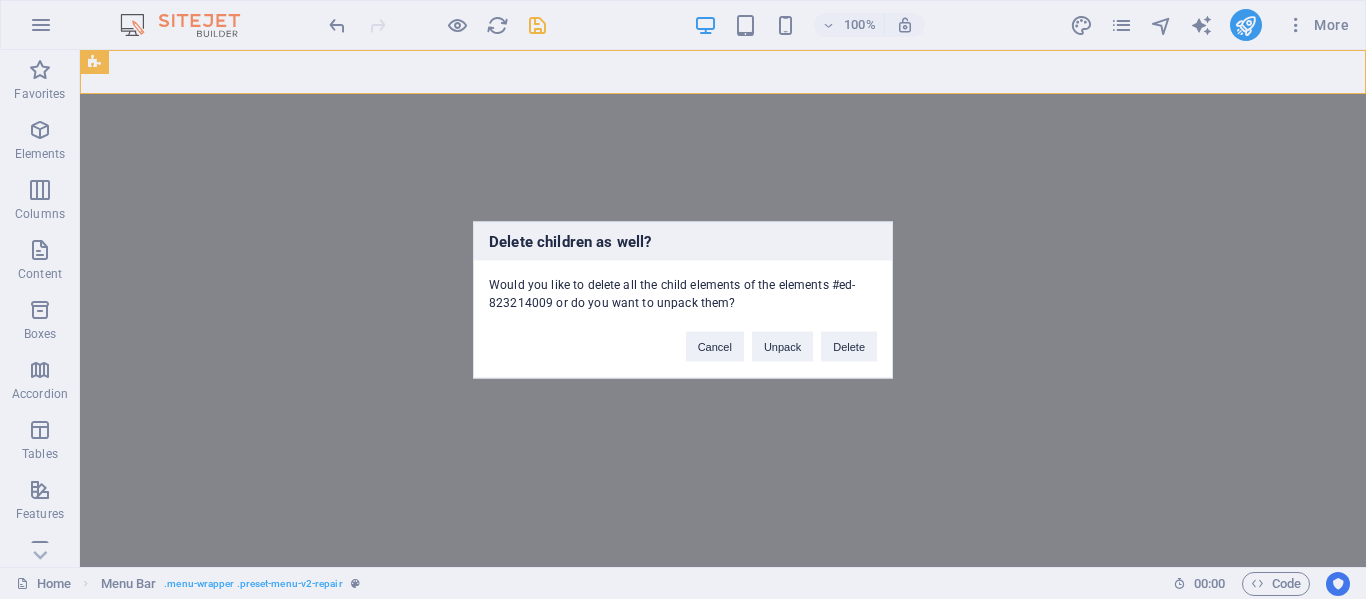 type 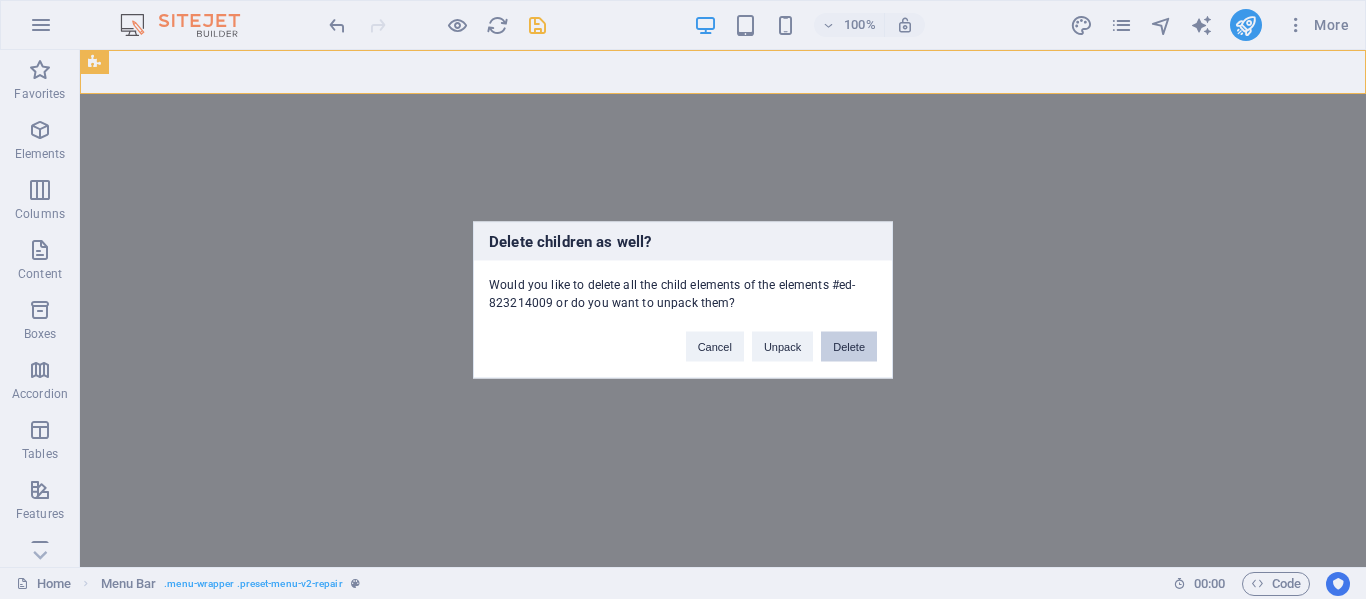 click on "Delete" at bounding box center [849, 346] 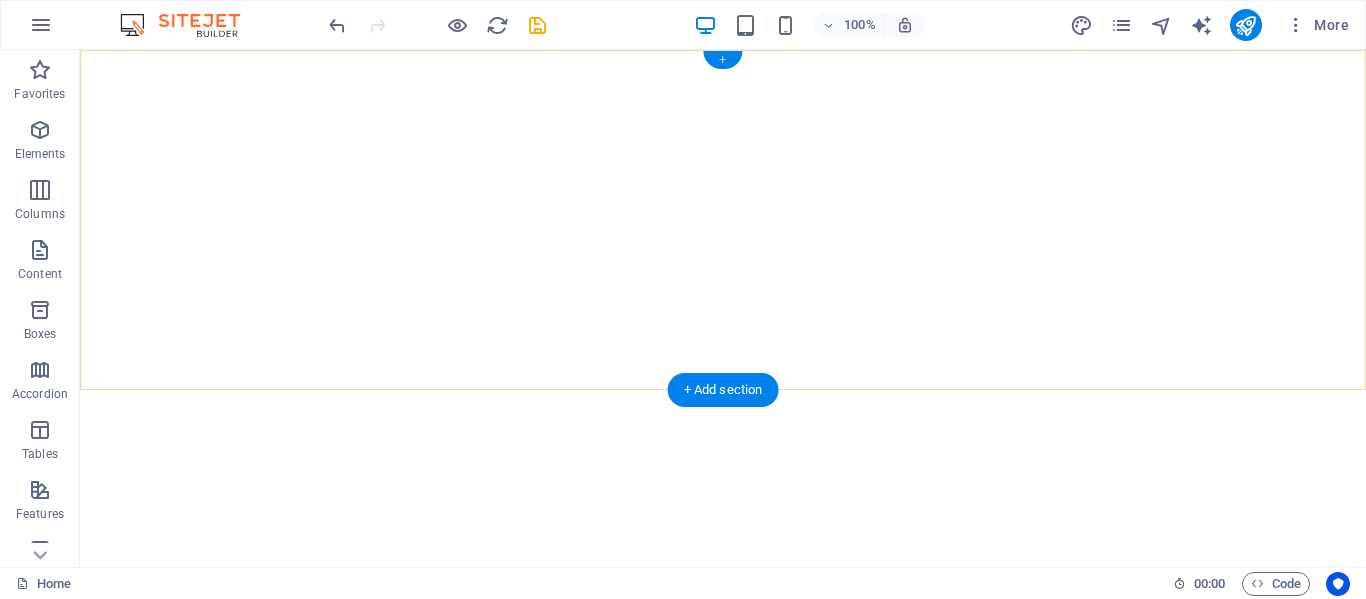 click on "+" at bounding box center [722, 60] 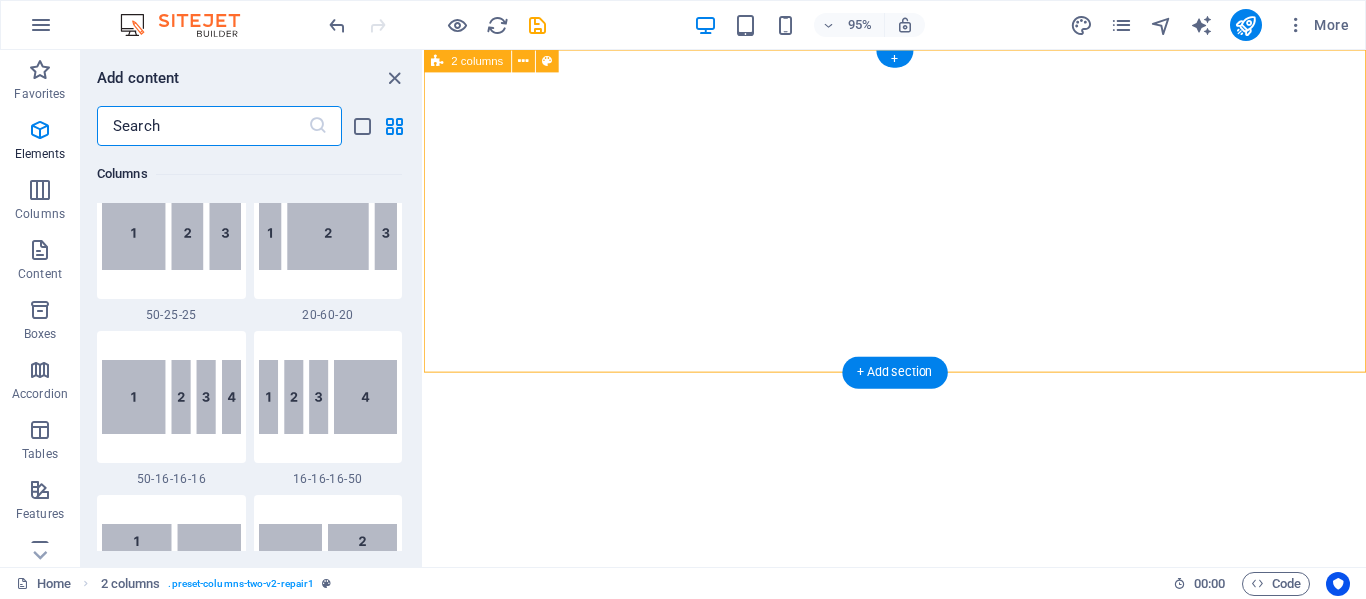 scroll, scrollTop: 3499, scrollLeft: 0, axis: vertical 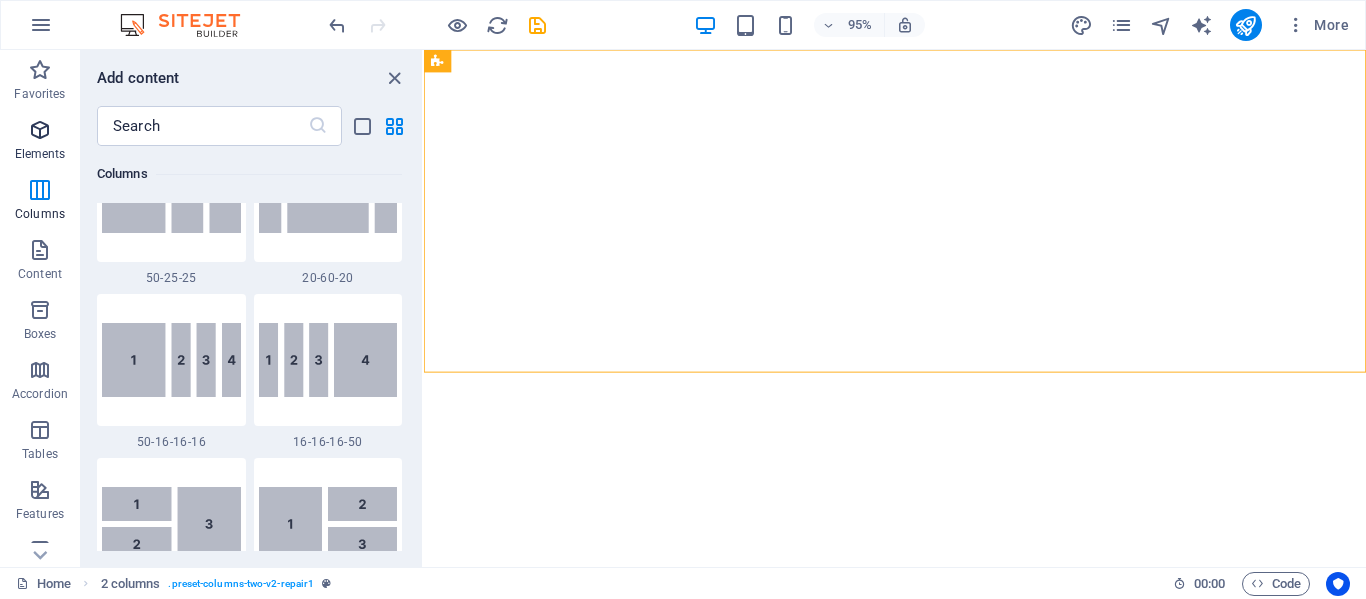 click on "Elements" at bounding box center (40, 142) 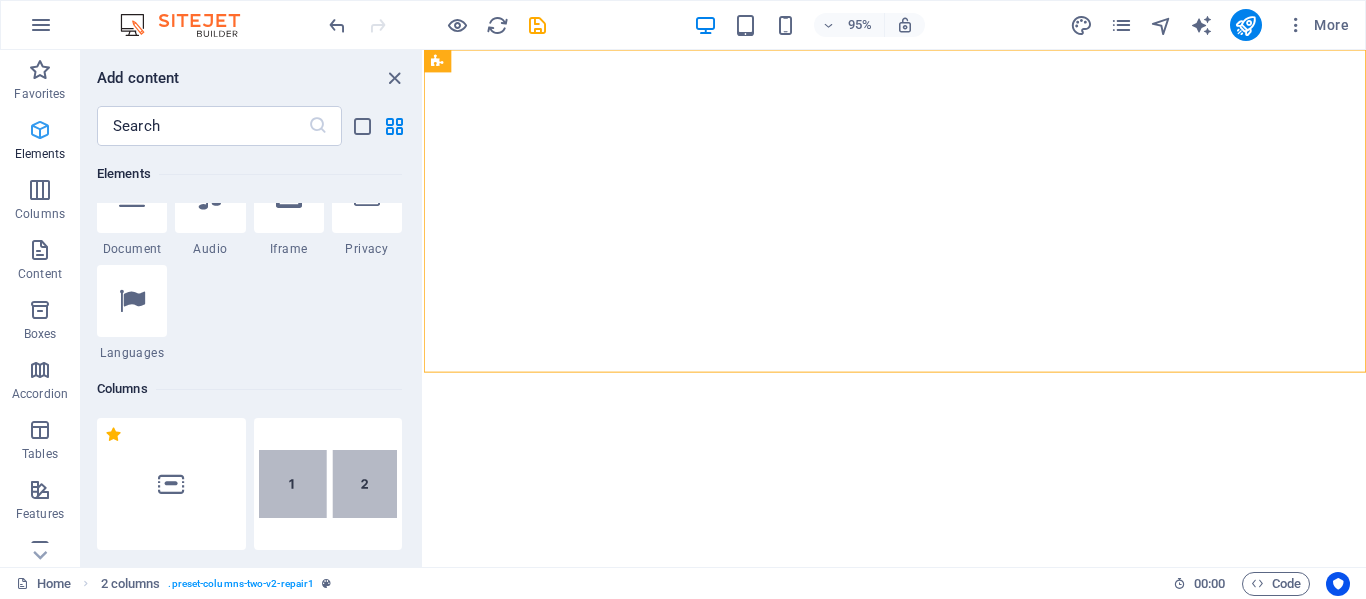 scroll, scrollTop: 213, scrollLeft: 0, axis: vertical 